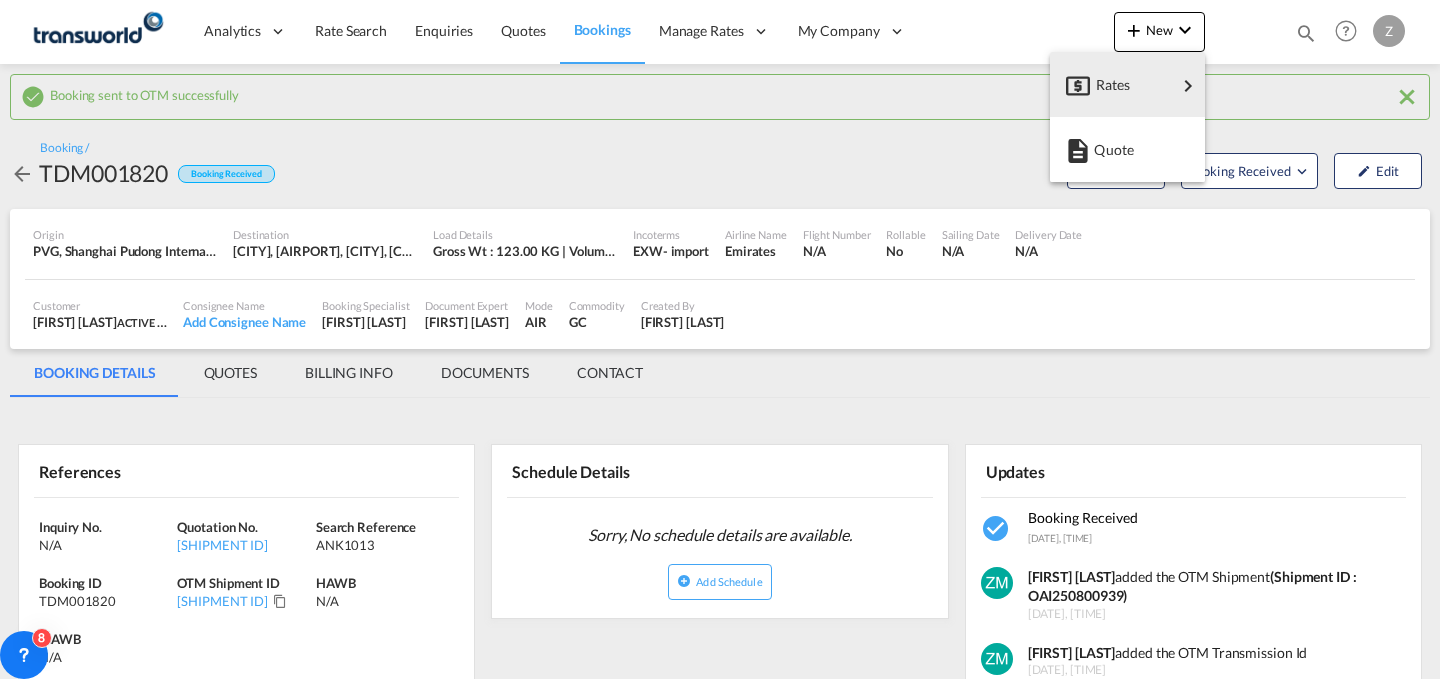 scroll, scrollTop: 0, scrollLeft: 0, axis: both 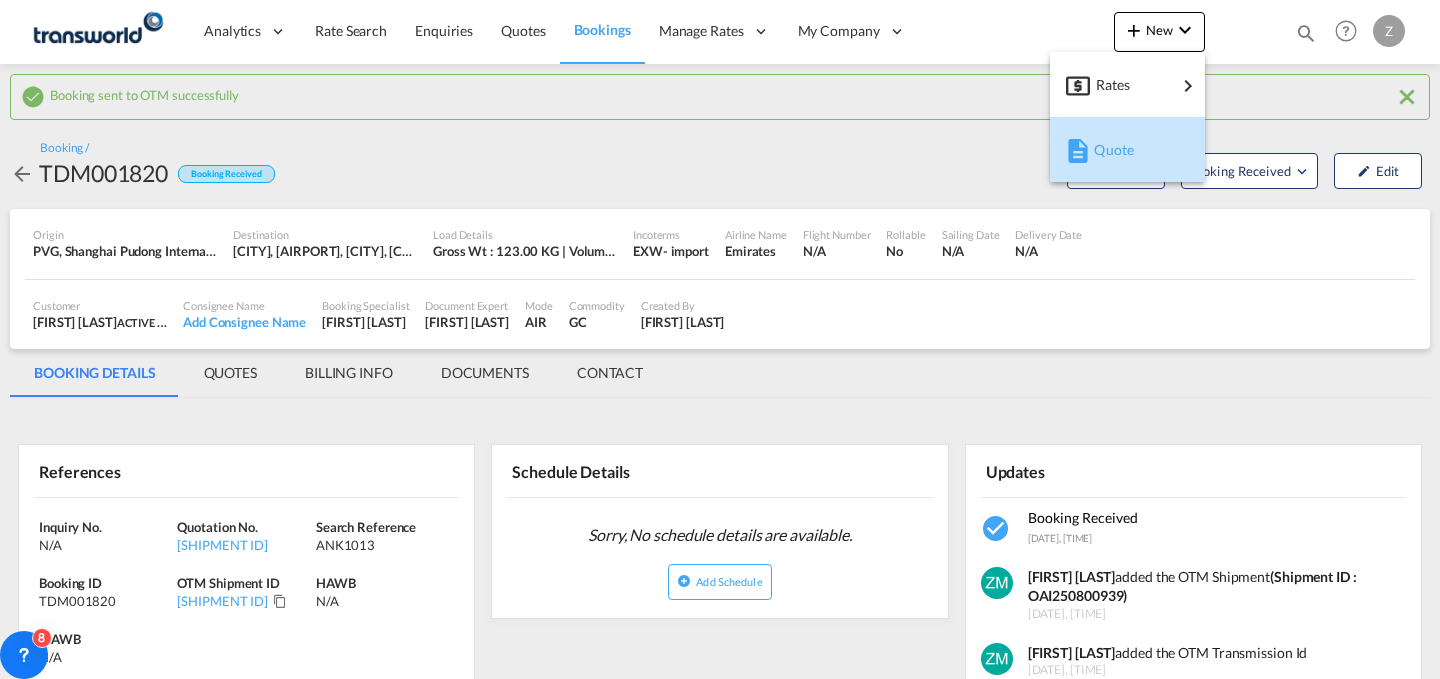 click on "Quote" at bounding box center [1131, 150] 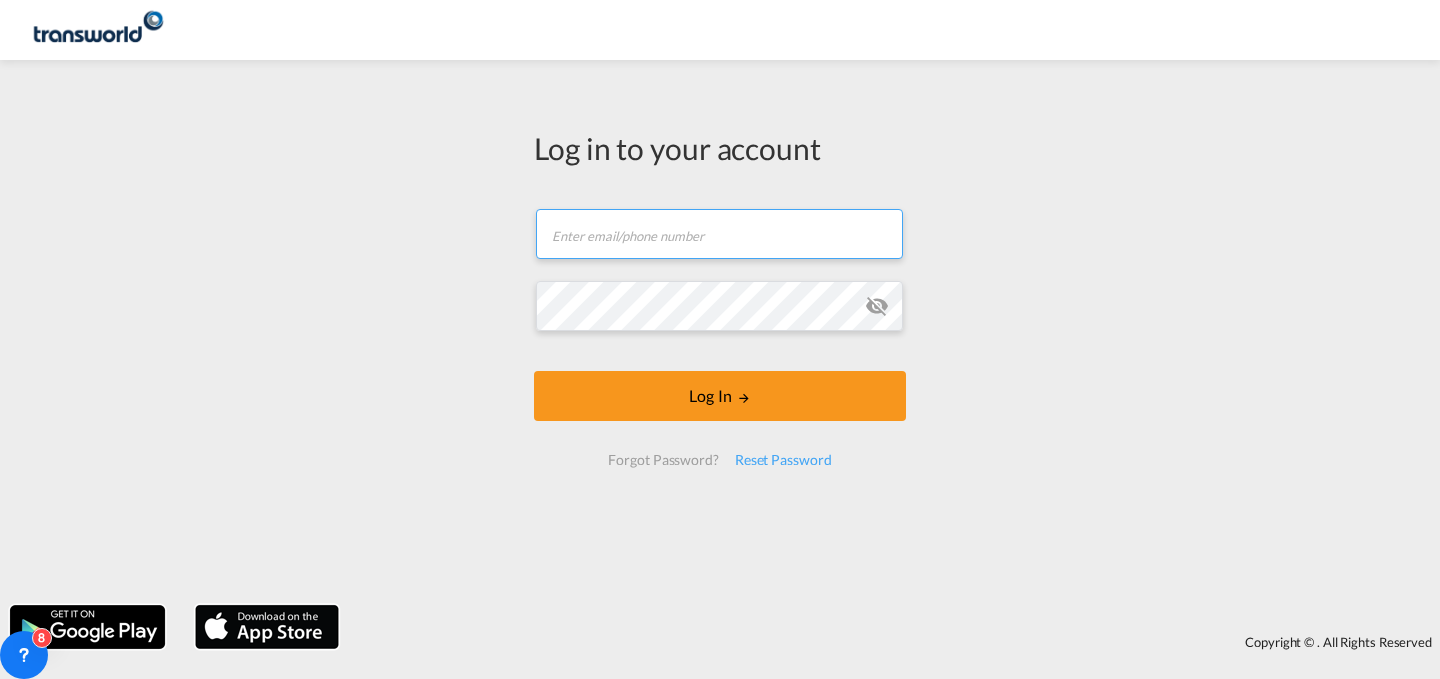 type on "[EMAIL]" 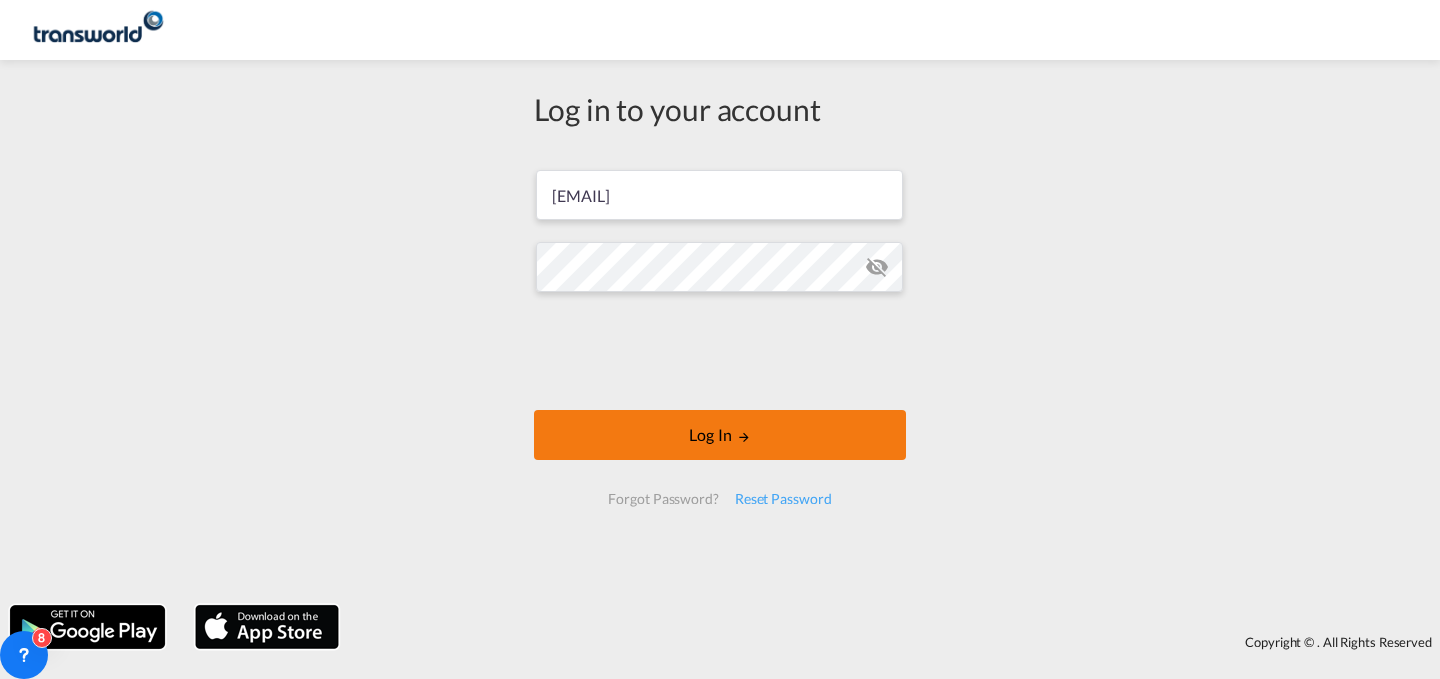 click on "[EMAIL]
Log In
Forgot Password?
Reset Password" at bounding box center (720, 337) 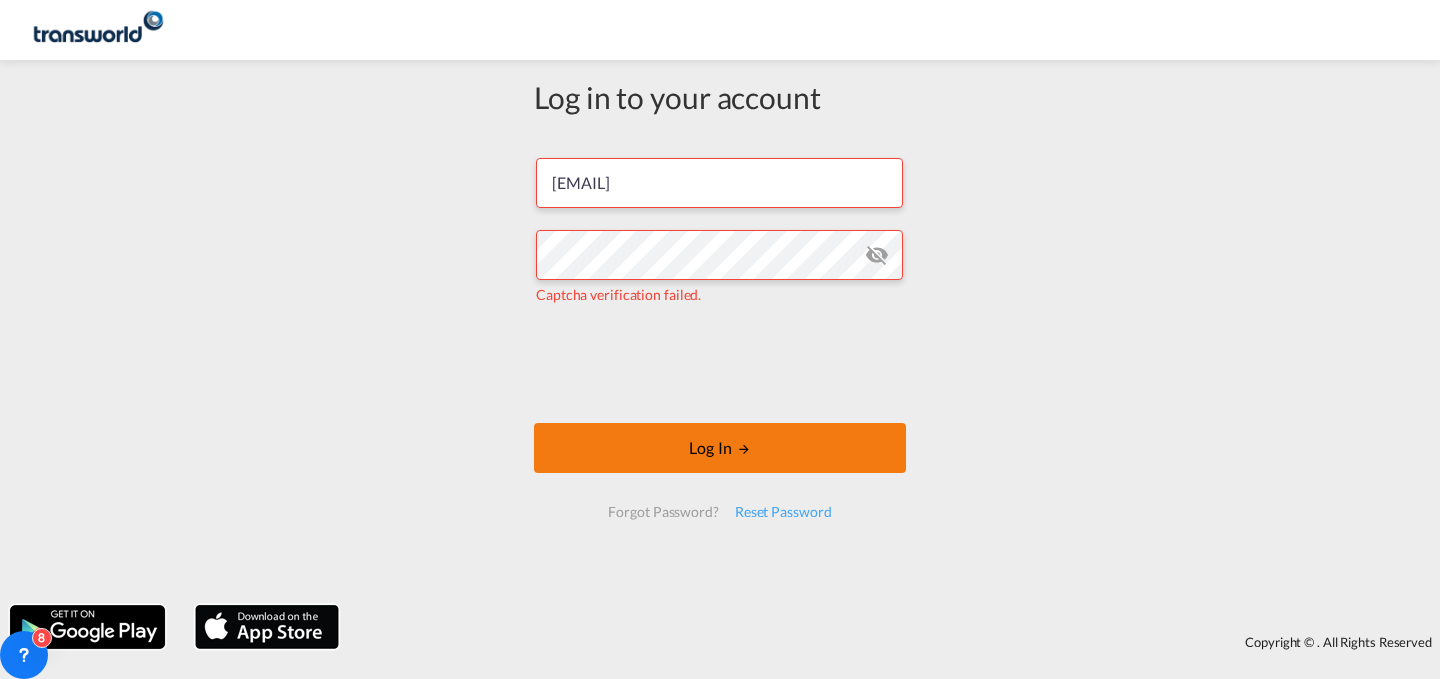 click at bounding box center (744, 449) 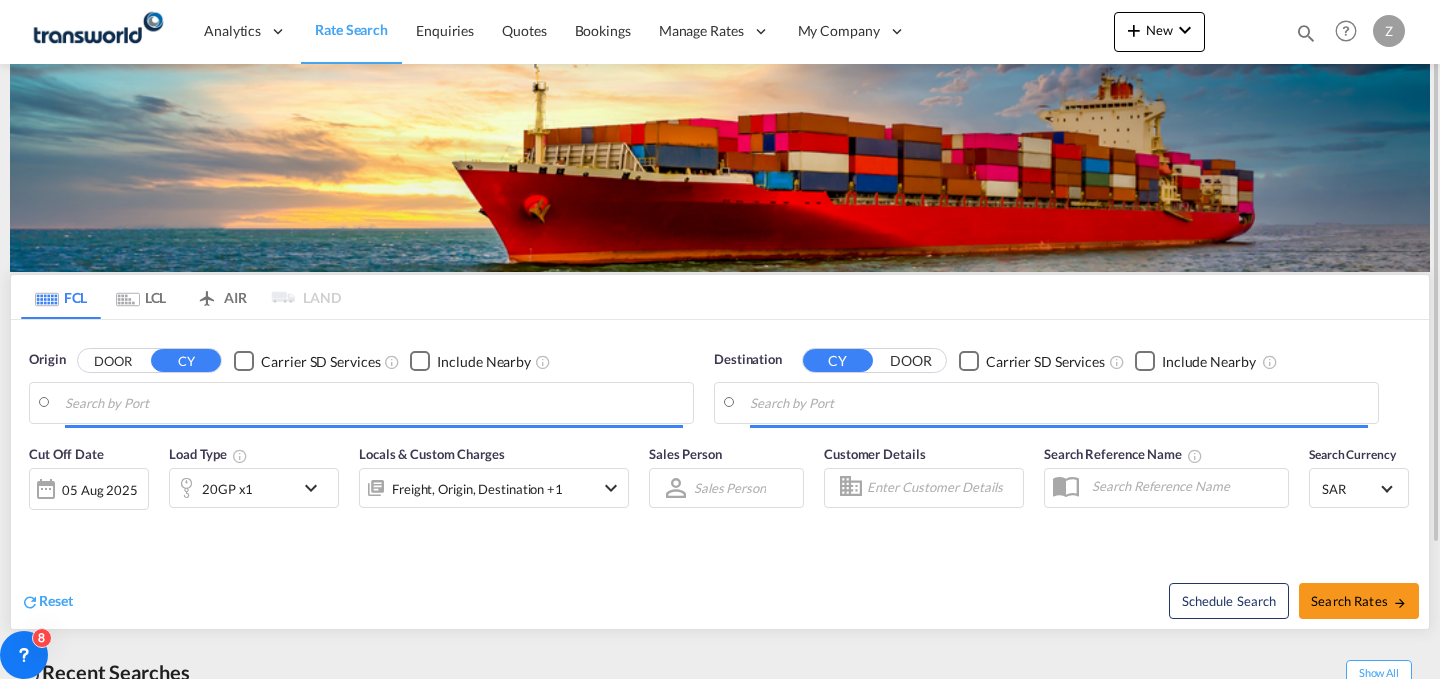 type on "Jawaharlal Nehru (Nhava Sheva), INNSA" 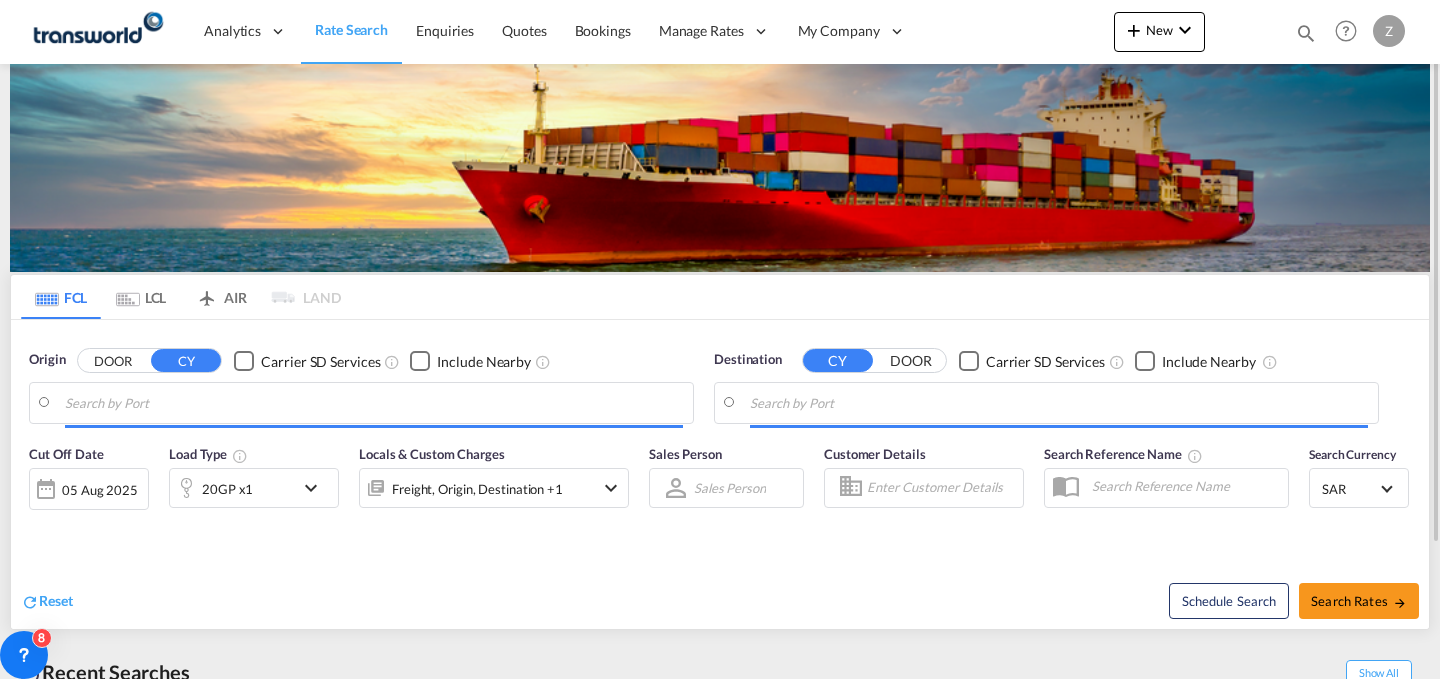 type on "[CITY], [COUNTRY_CODE]" 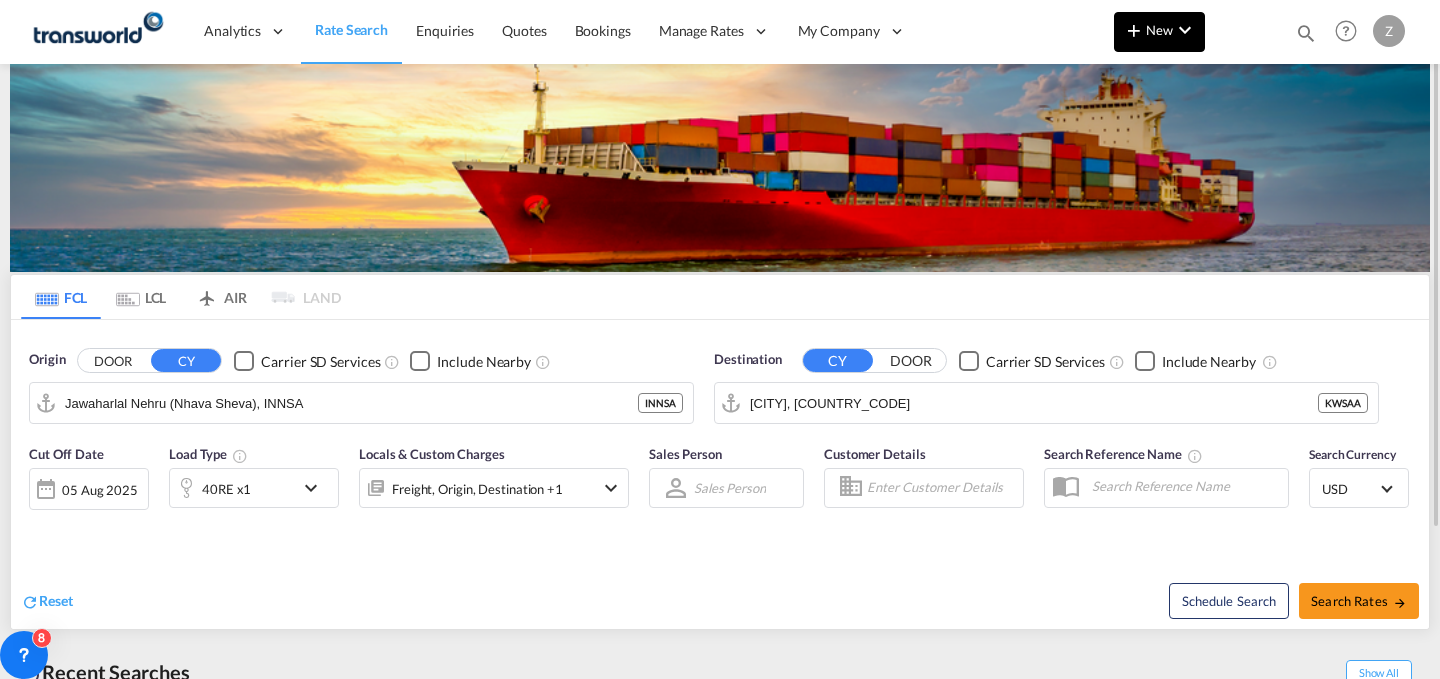 click at bounding box center (1134, 30) 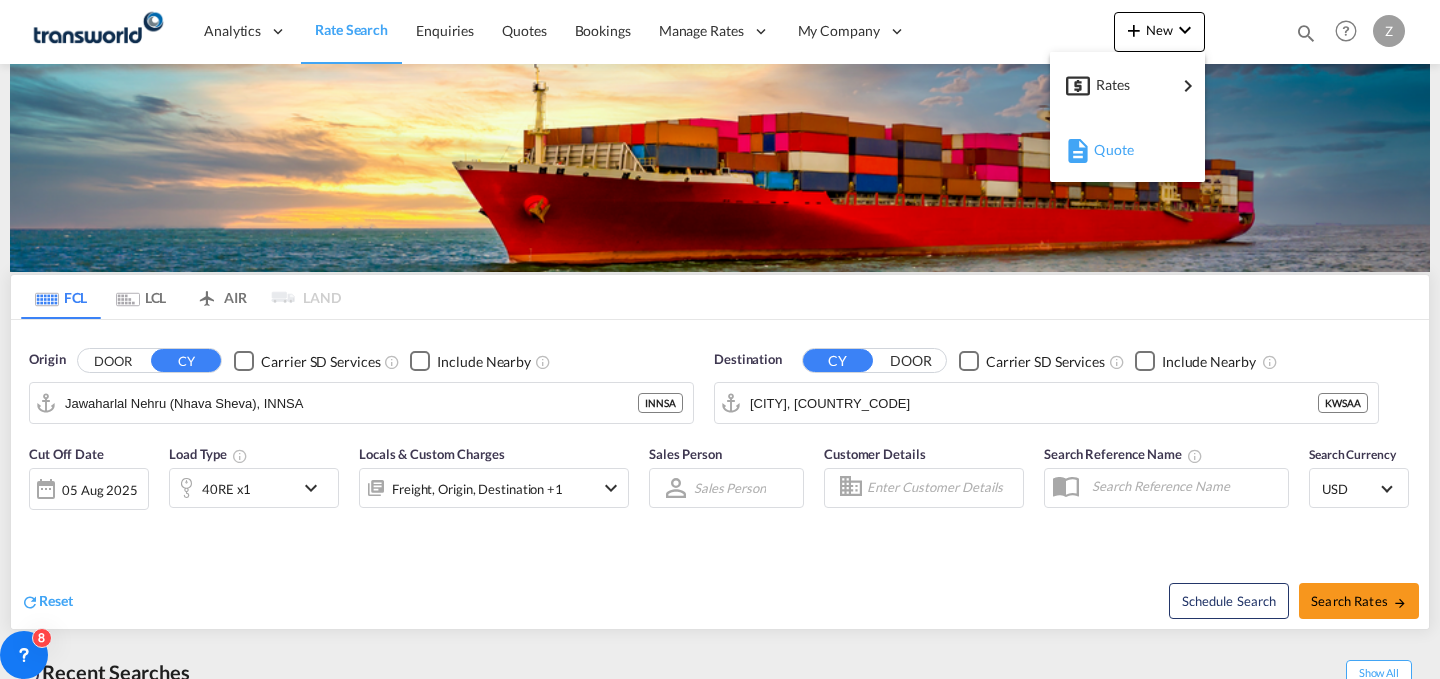 click on "Quote" at bounding box center [1105, 150] 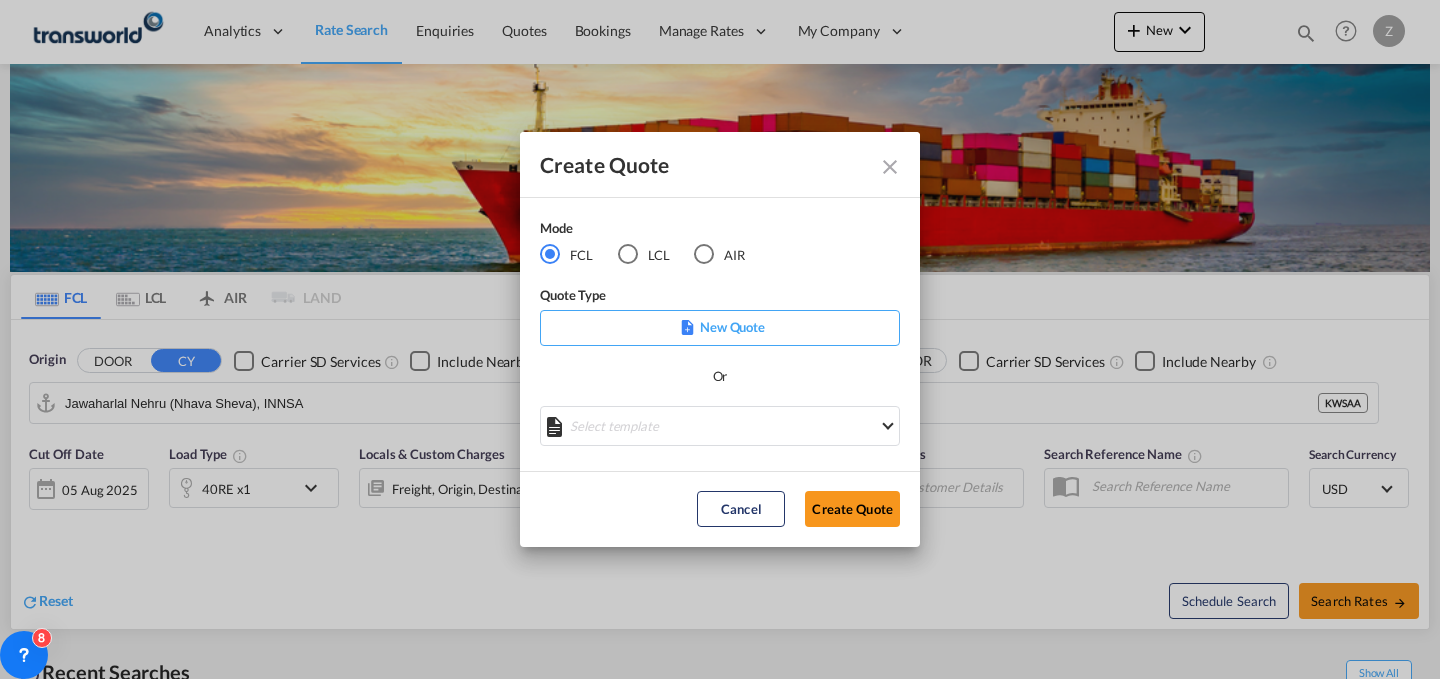 click on "AIR" at bounding box center (719, 254) 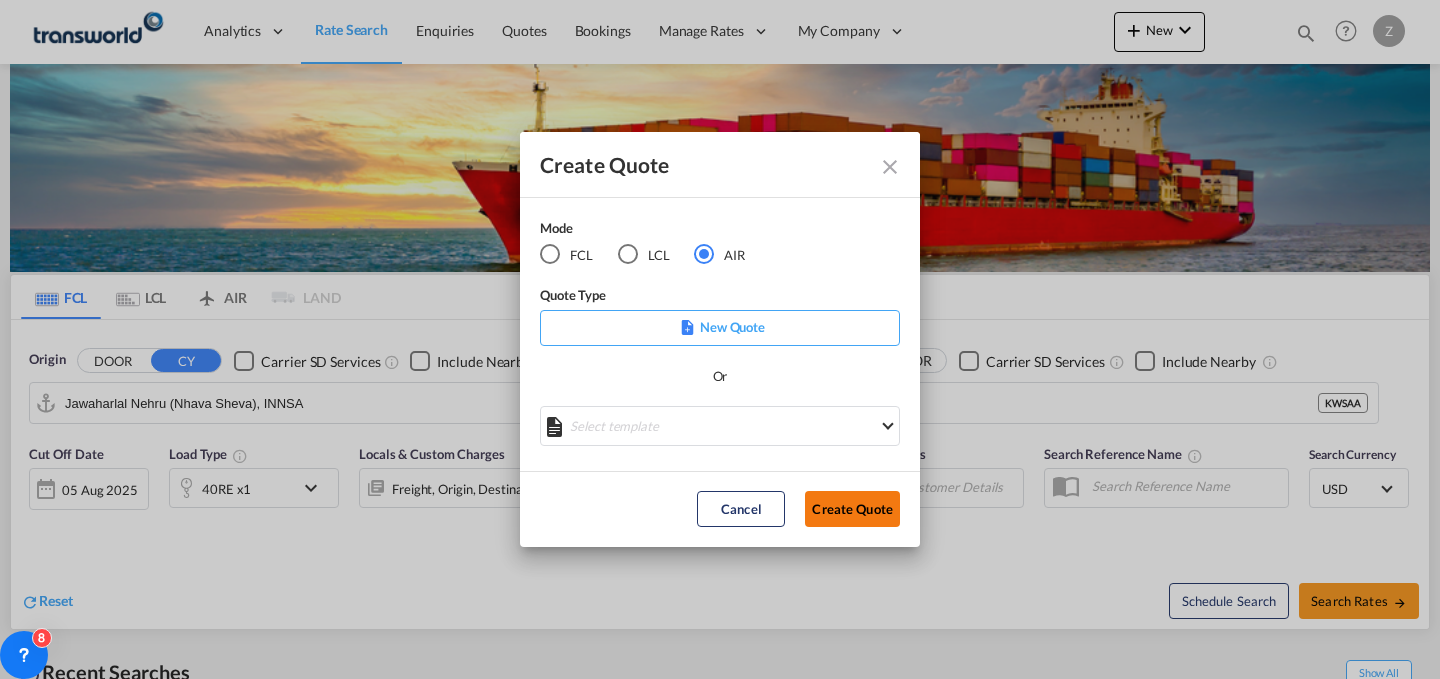 click on "Create Quote" 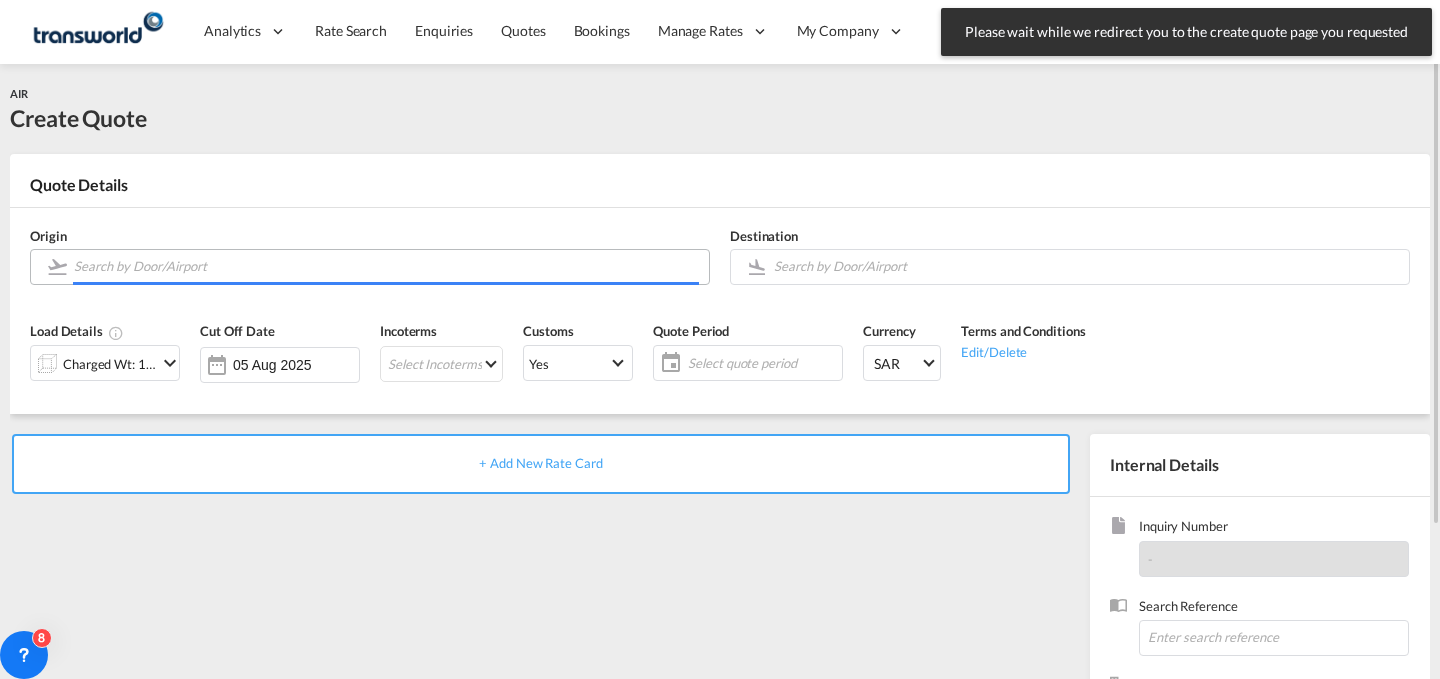 click at bounding box center [386, 266] 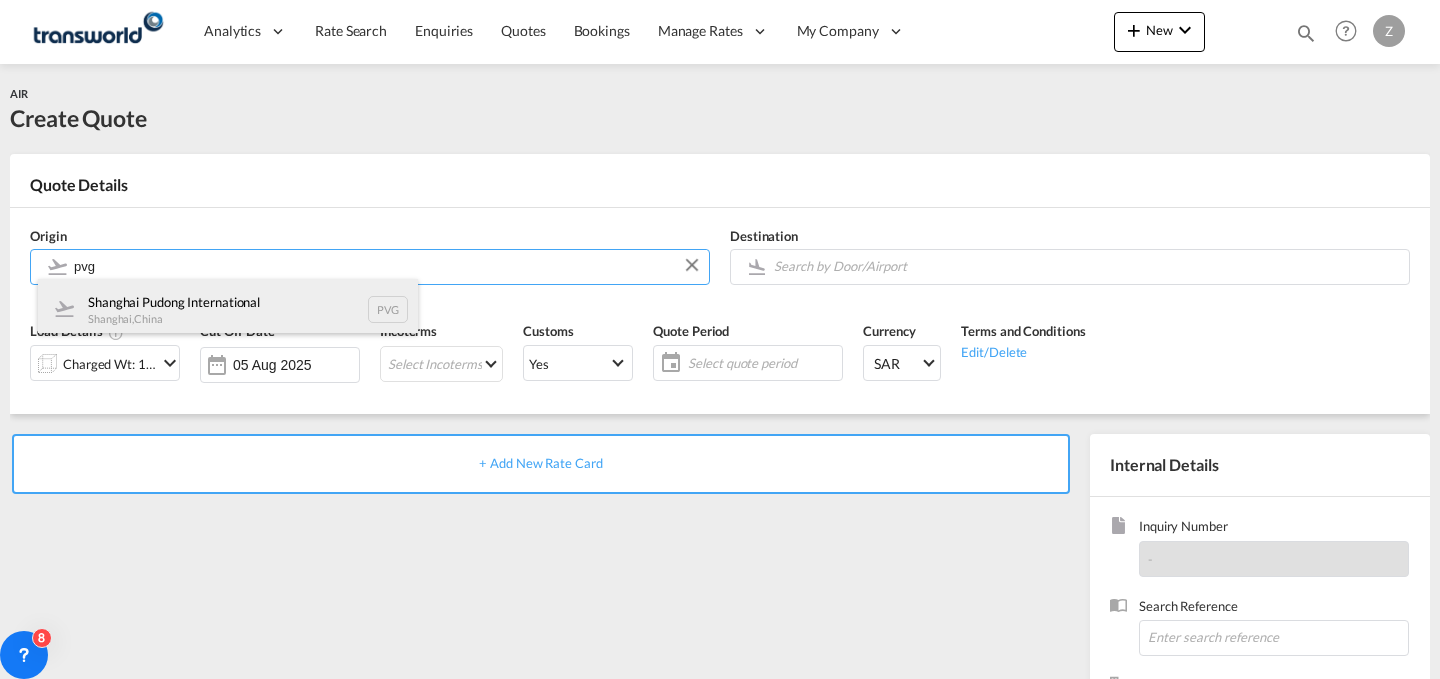click on "[CITY] [CITY] ,  [COUNTRY]
[CITY]" at bounding box center (228, 309) 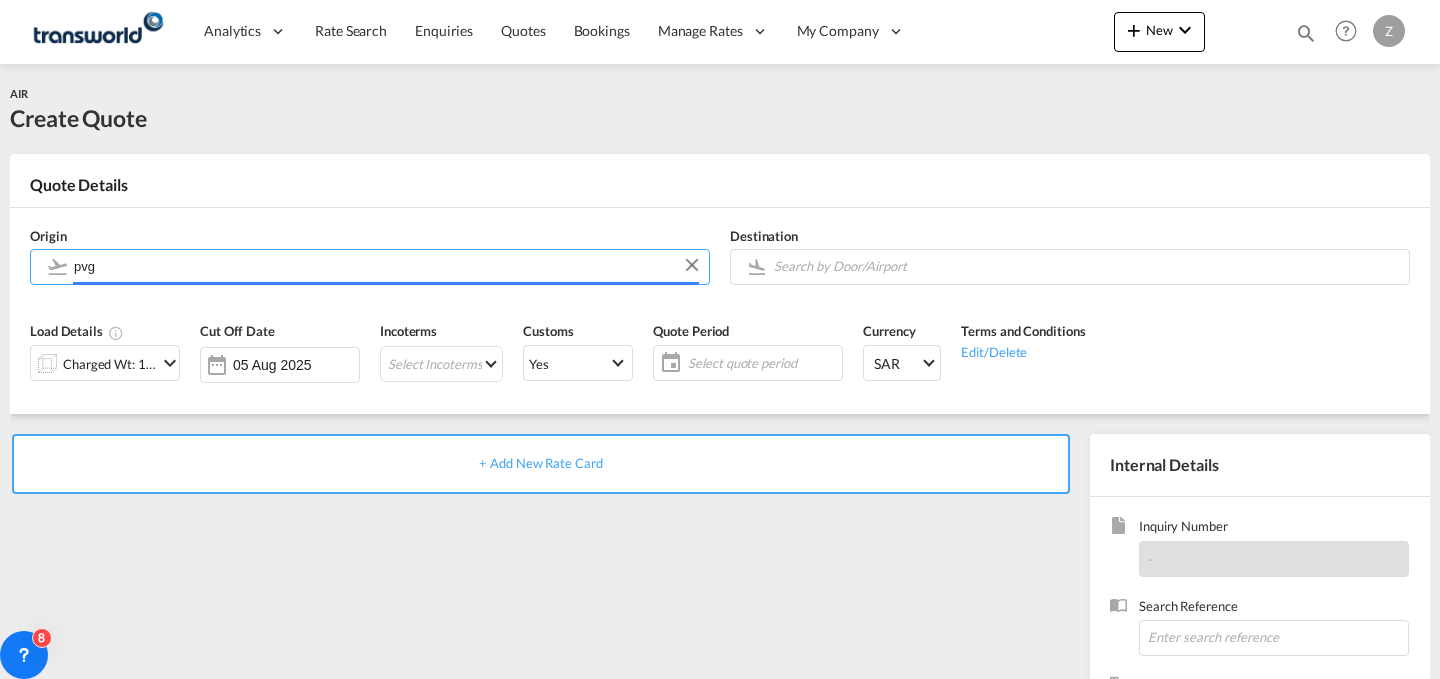 type on "Shanghai Pudong International, Shanghai, PVG" 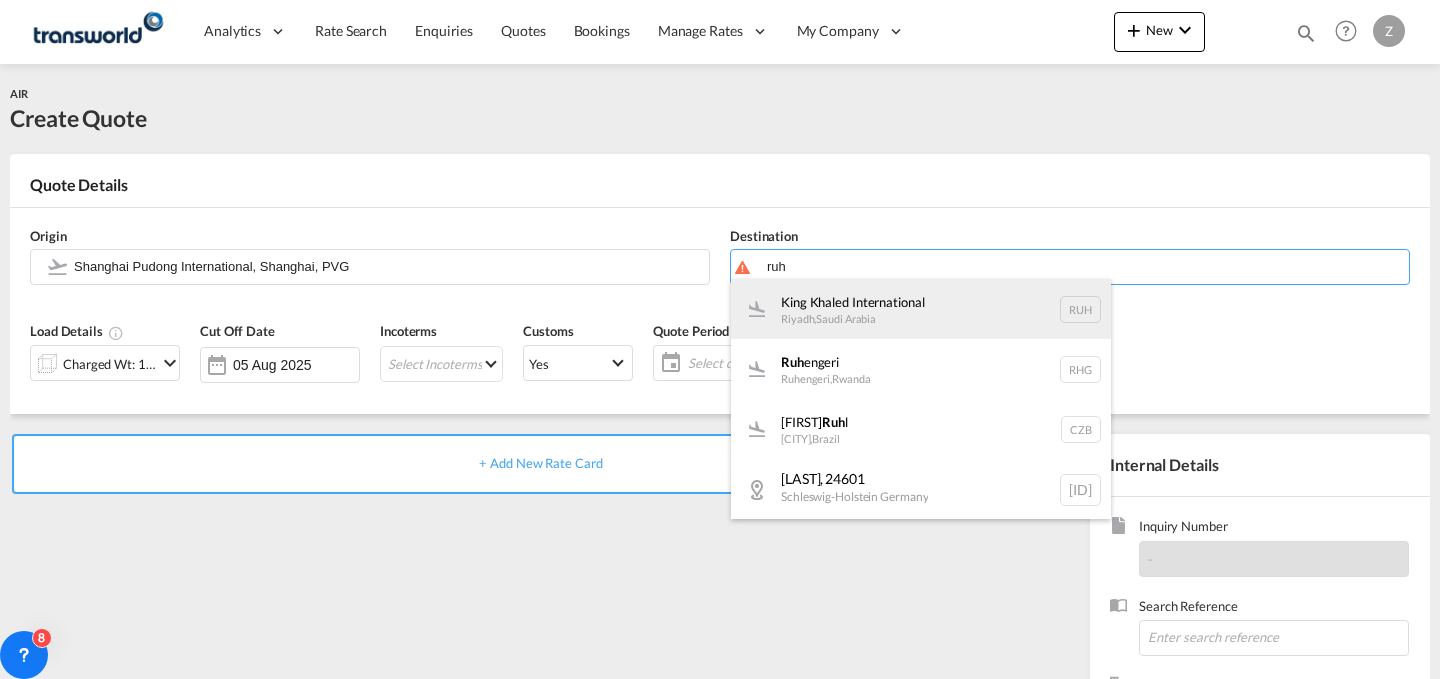 click on "[AIRPORT]
[CITY] ,  [COUNTRY]
[CITY]" at bounding box center [921, 309] 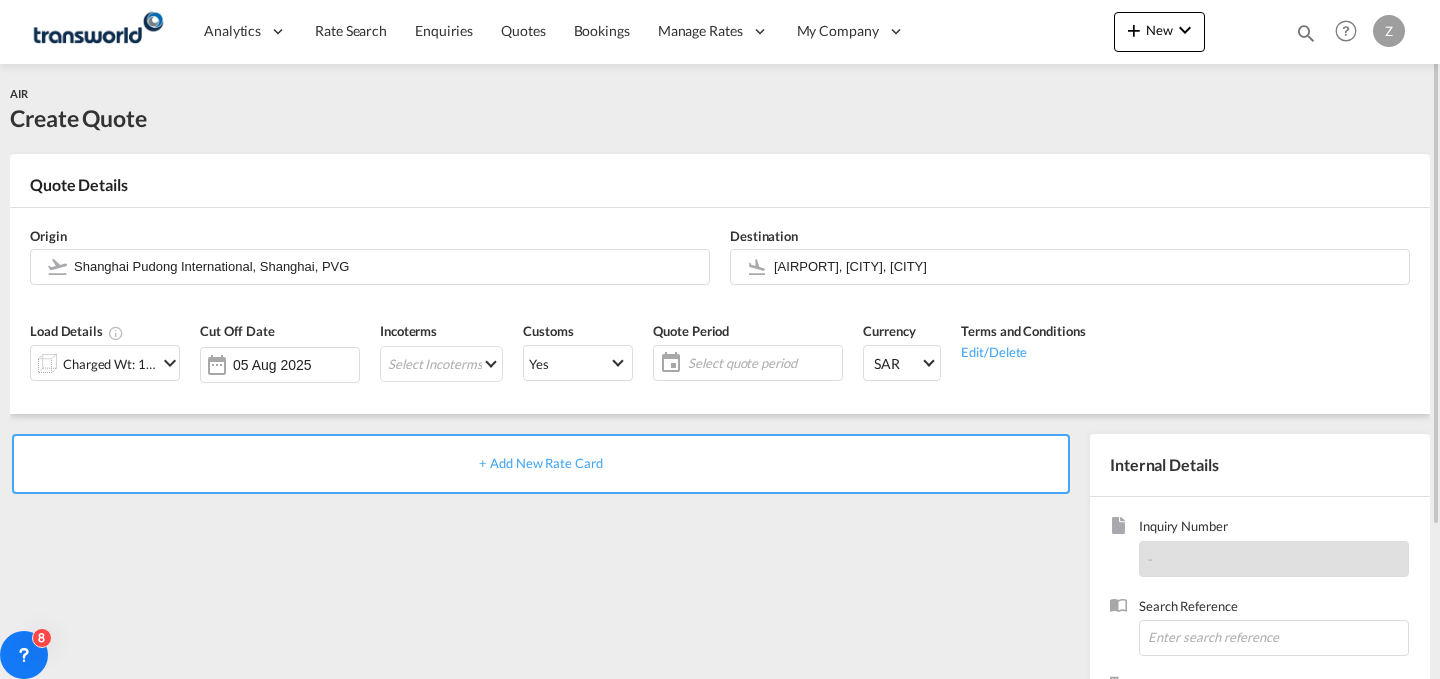 click at bounding box center (170, 363) 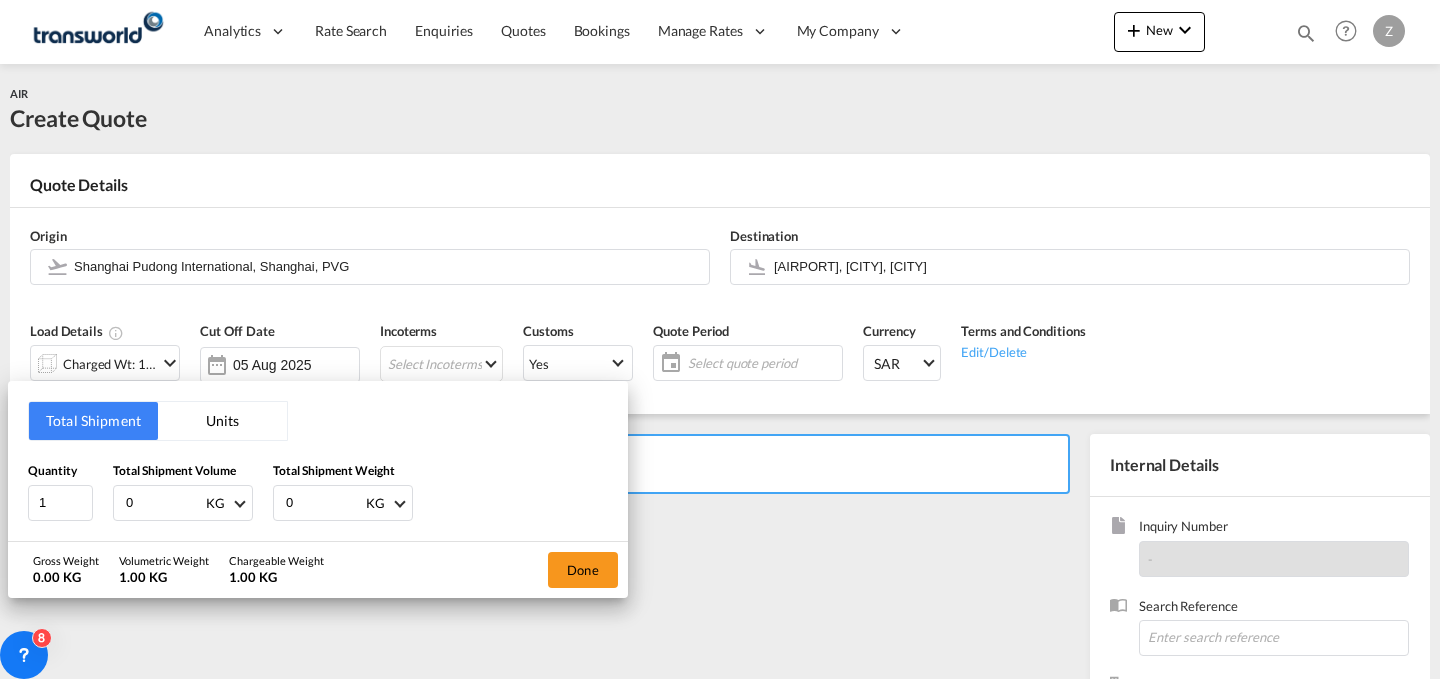 click on "Units" at bounding box center (222, 421) 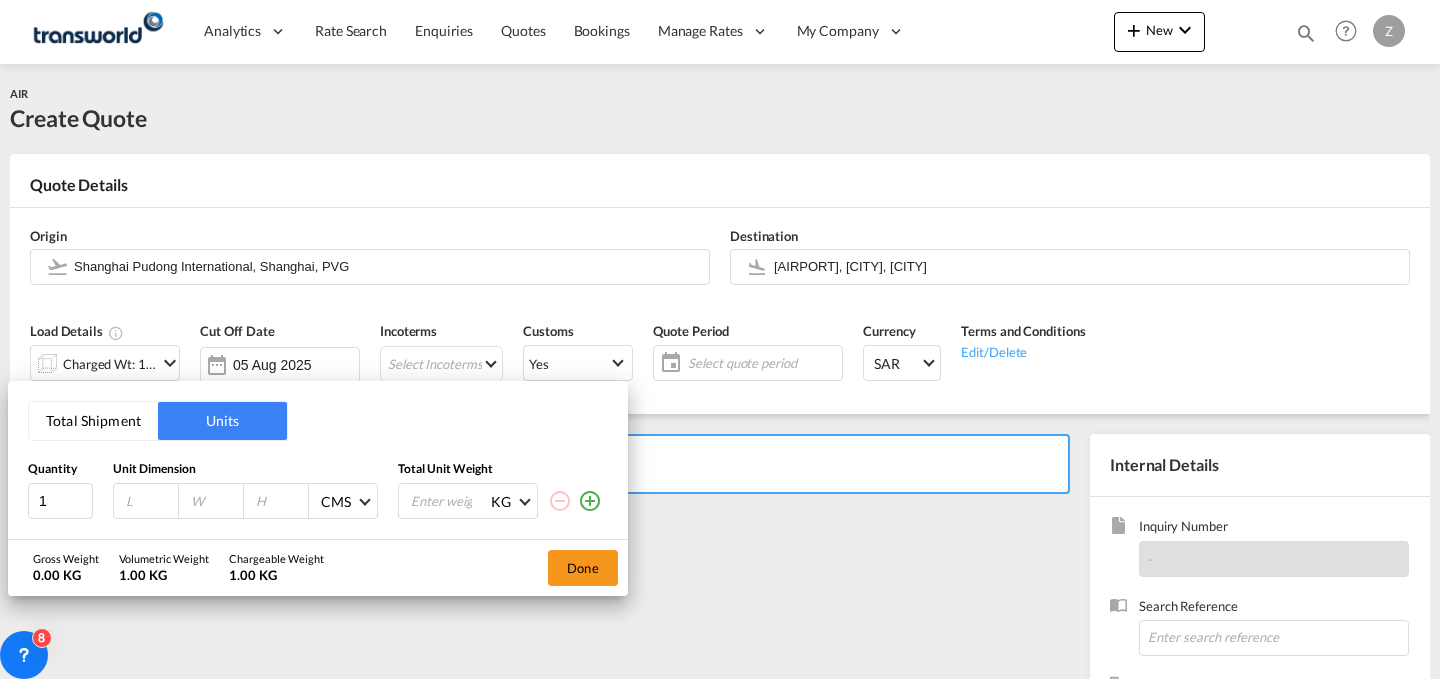 click on "Total Shipment" at bounding box center [93, 421] 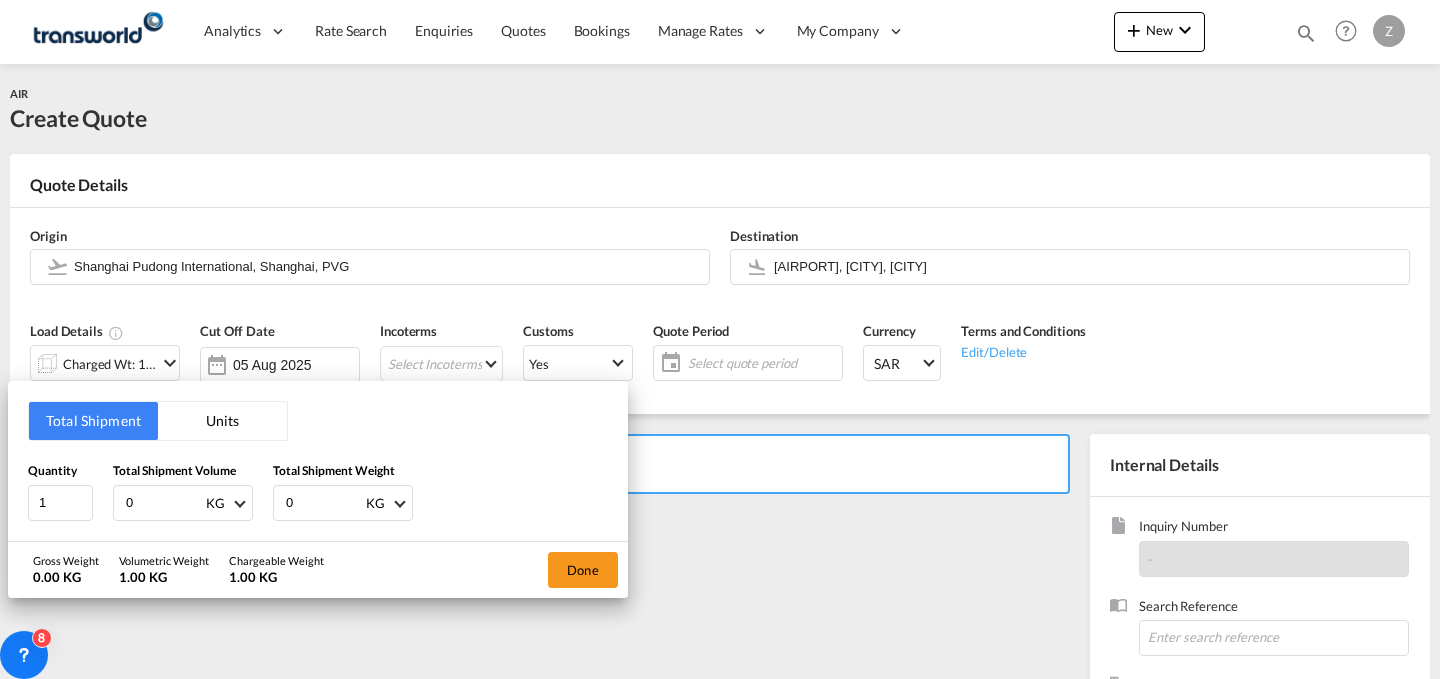 click on "0" at bounding box center (324, 503) 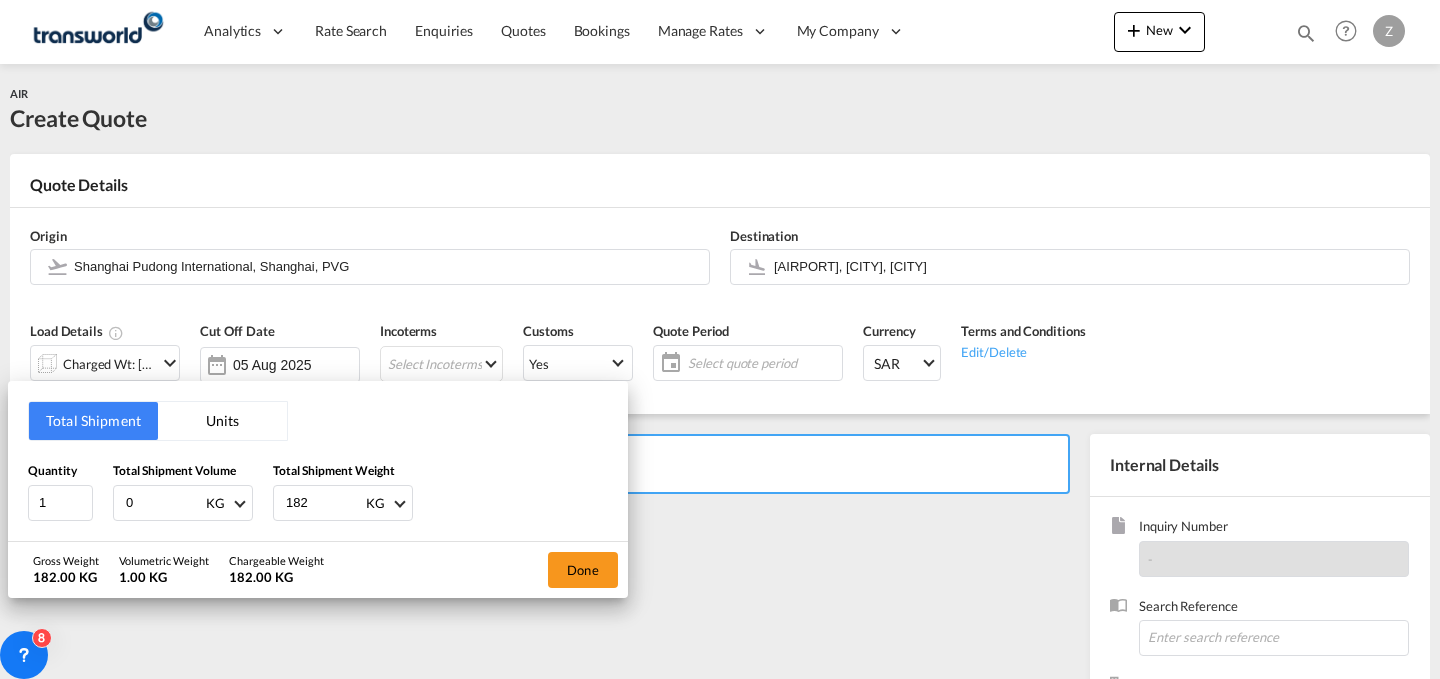 type on "182" 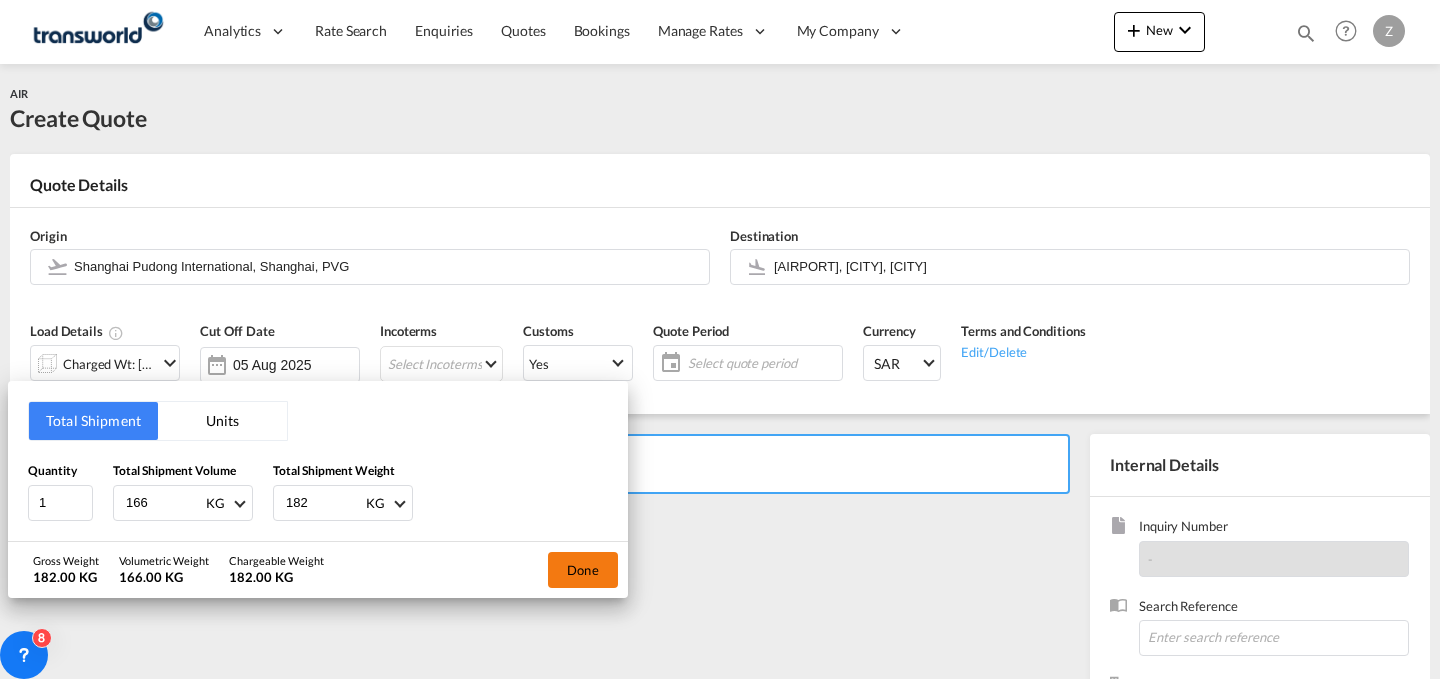 type on "166" 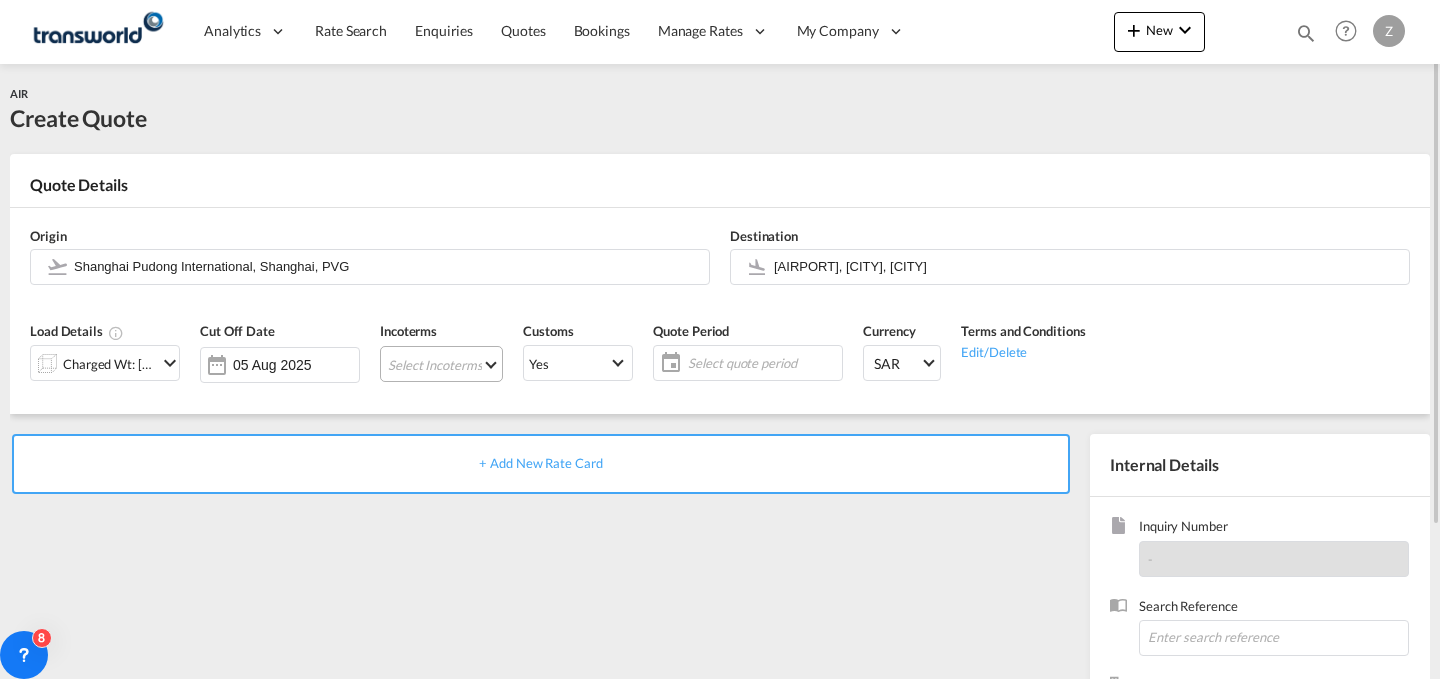 click on "Select Incoterms
FOB - export
Free on Board DAP - import
Delivered at Place CIP - import
Carriage and Insurance Paid to CIF - export
Cost,Insurance and Freight DPU - export
Delivery at Place Unloaded DPU - import
Delivery at Place Unloaded CPT - import
Carrier Paid to DDP - export
Delivery Duty Paid DAP - export
Delivered at Place CFR - export
Cost and Freight EXW - import
Ex Works FAS - import
Free Alongside Ship FCA - export
Free Carrier CIP - export
Carriage and Insurance Paid to CIF - import
Cost,Insurance and Freight FCA - import
Free Carrier CFR - import
Cost and Freight FAS - export
Free Alongside Ship FOB - import
Free on Board EXW - export
Ex Works CPT - export
Carrier Paid to" at bounding box center [441, 364] 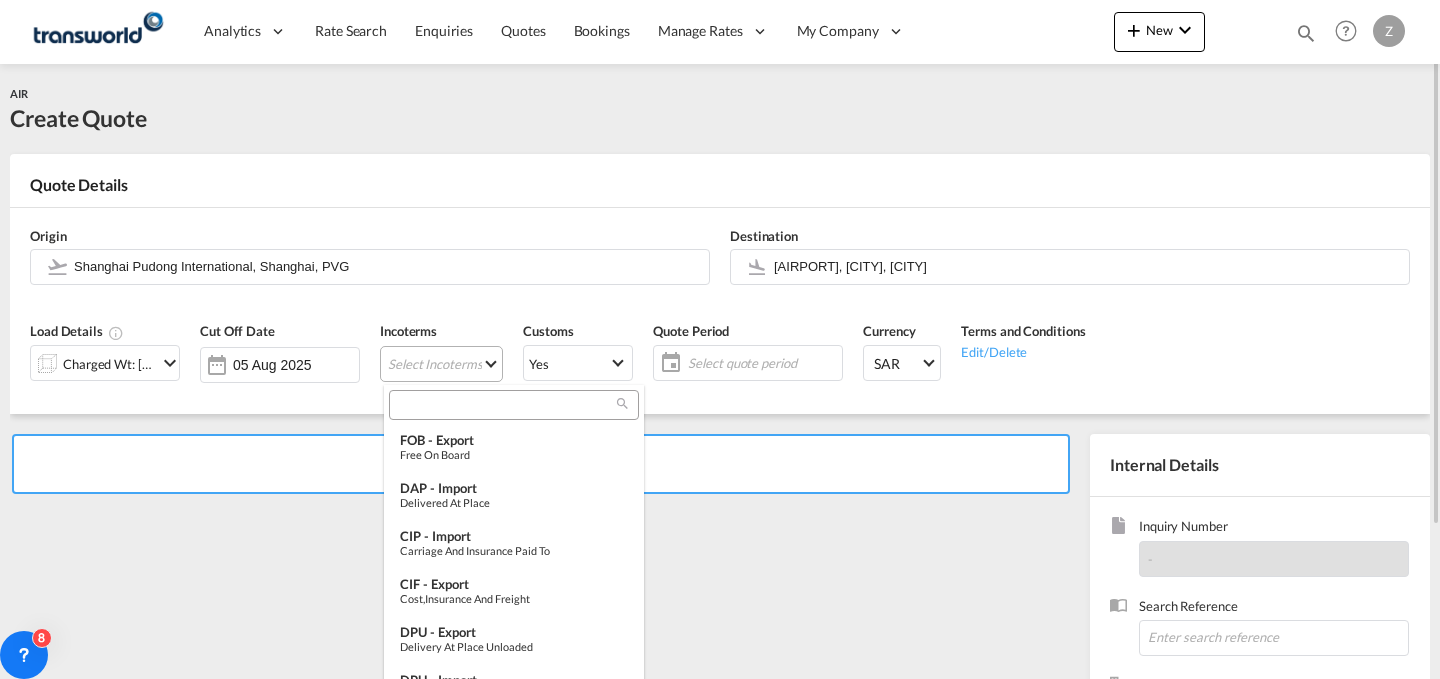 type on "[object Object]" 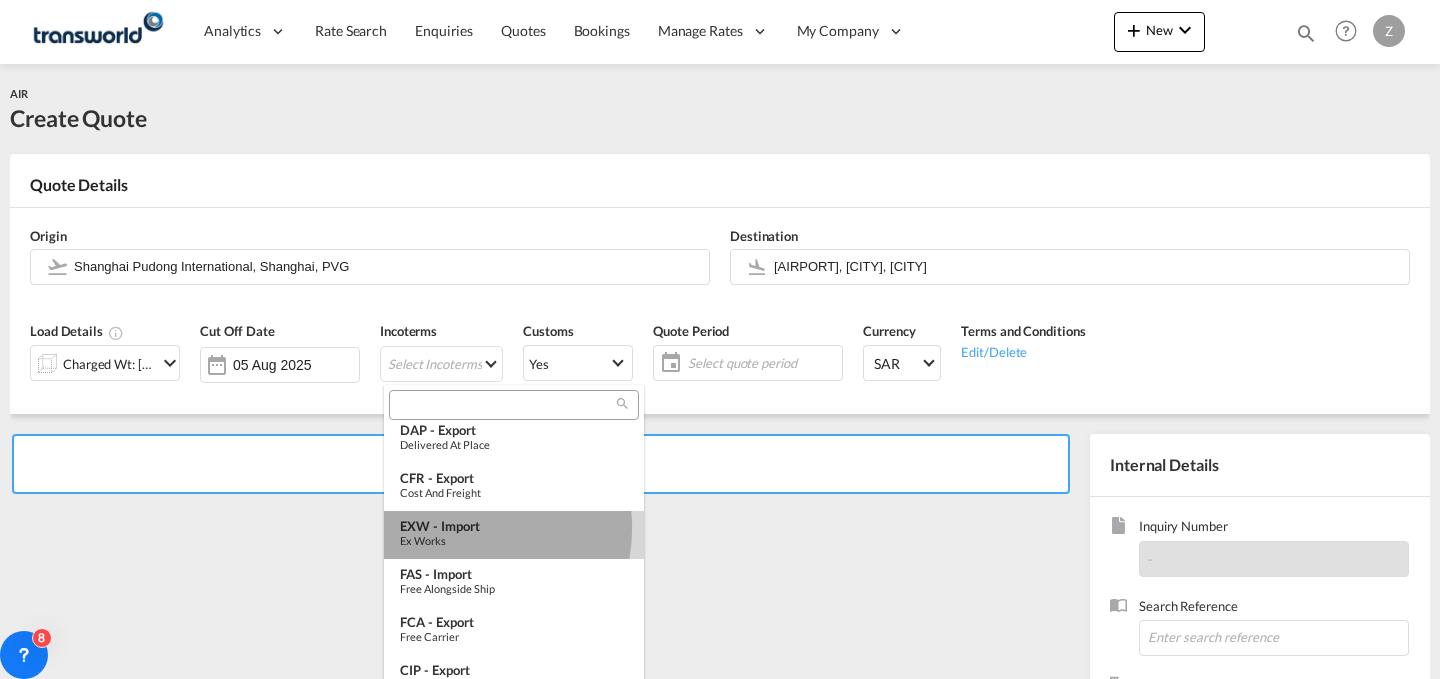 click on "EXW - import" at bounding box center [514, 526] 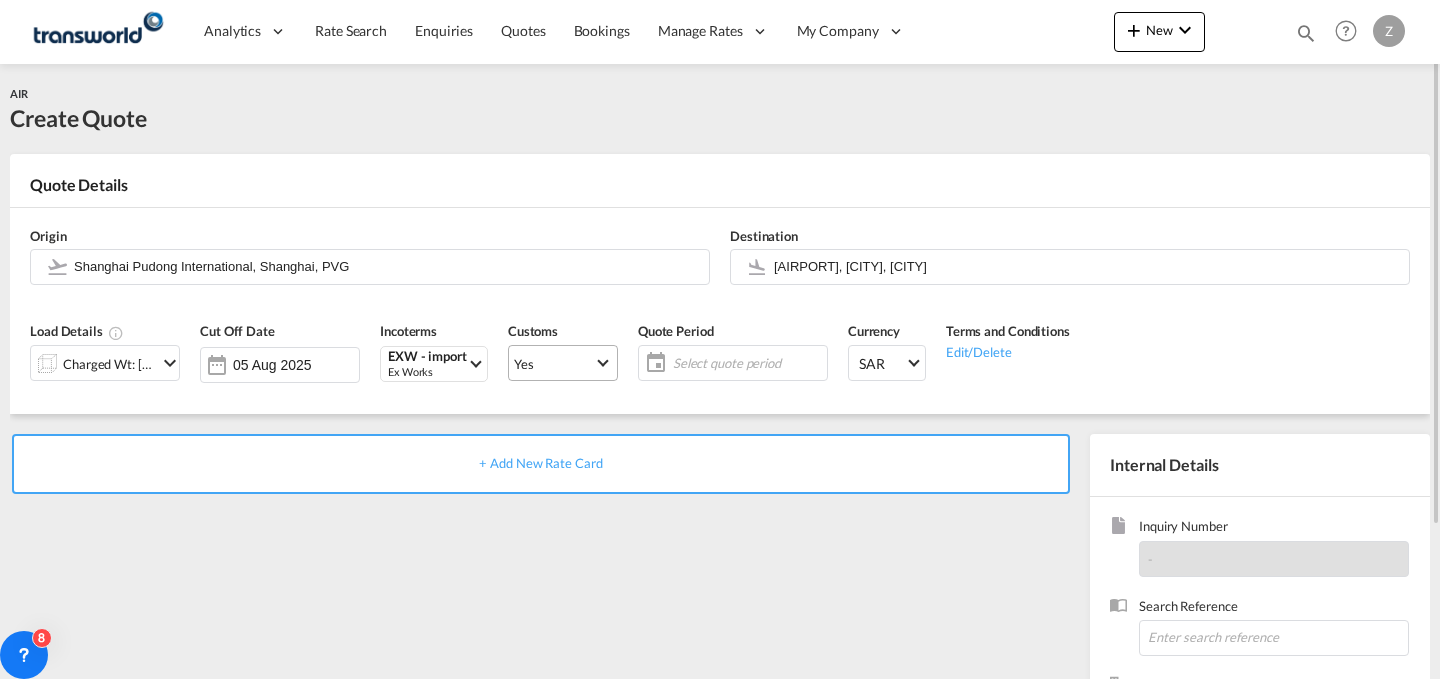 click on "Yes" at bounding box center [554, 364] 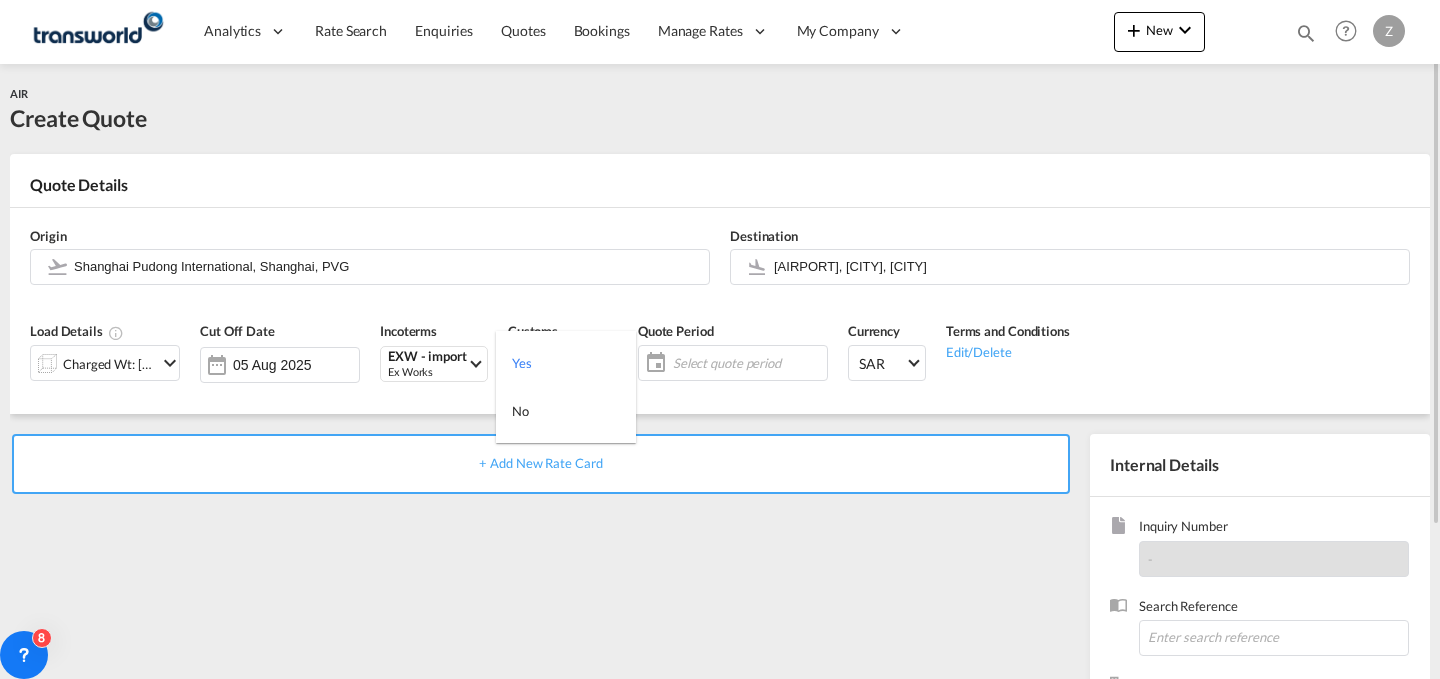 type on "true" 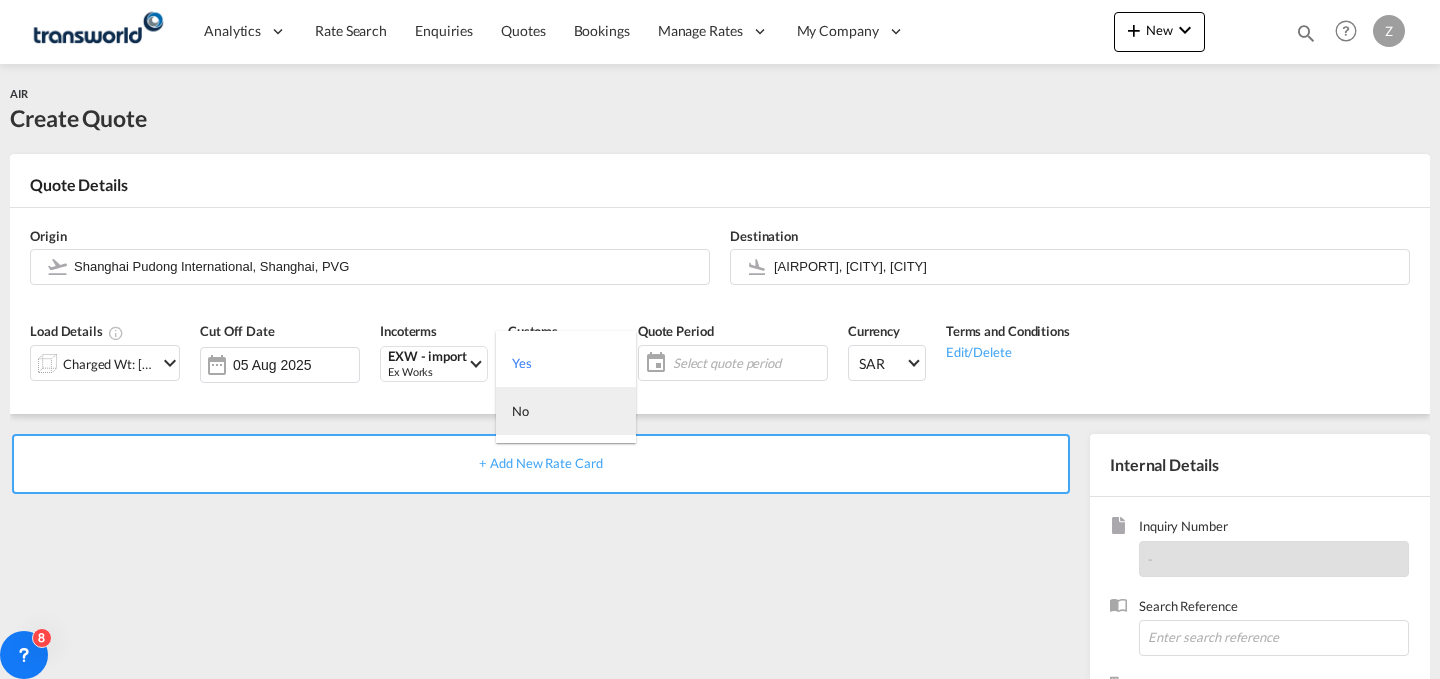 click on "No" at bounding box center (566, 411) 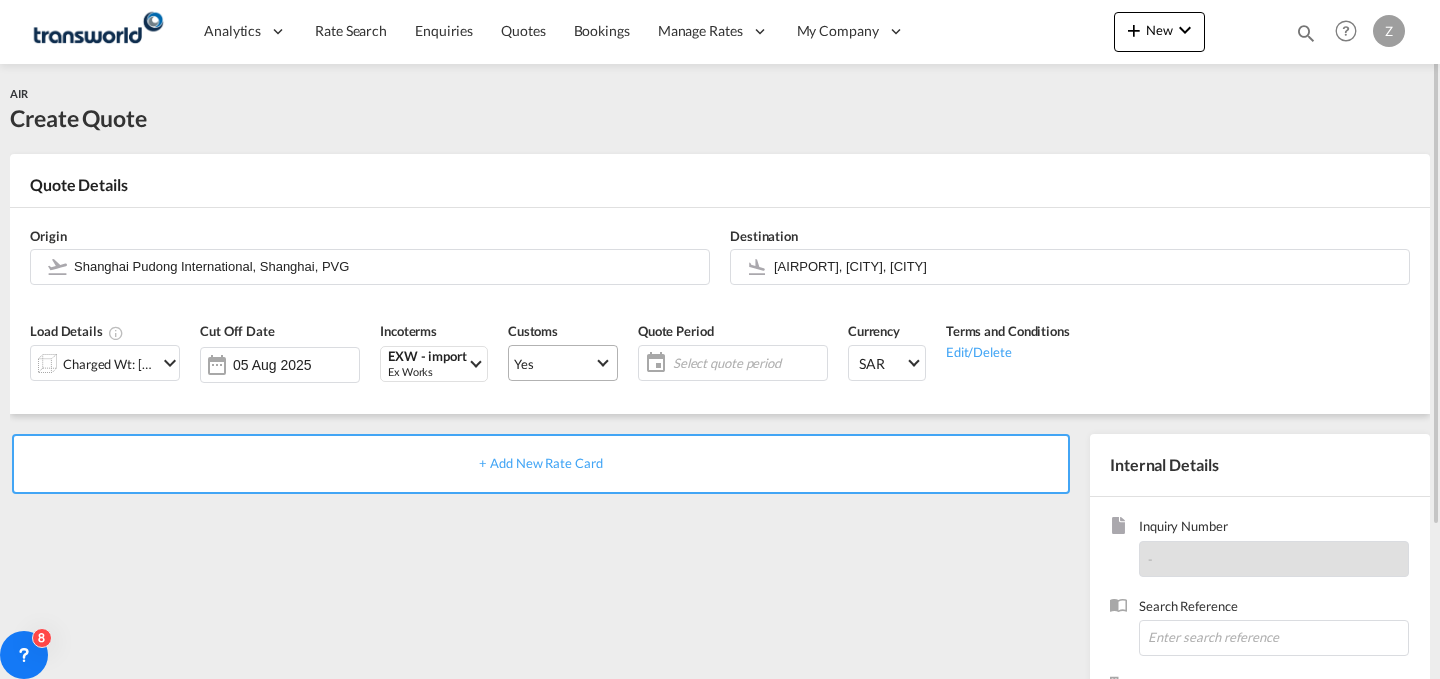 click on "Yes" at bounding box center (554, 364) 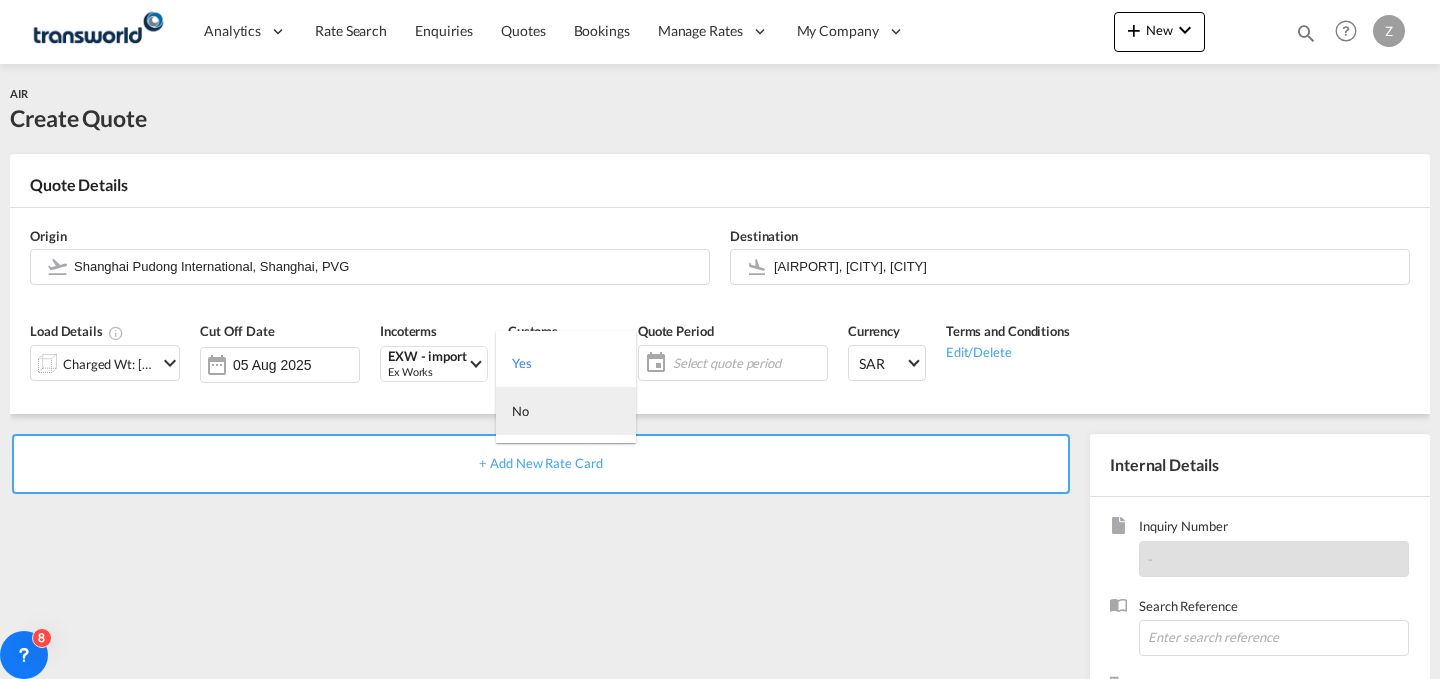 click on "No" at bounding box center [566, 411] 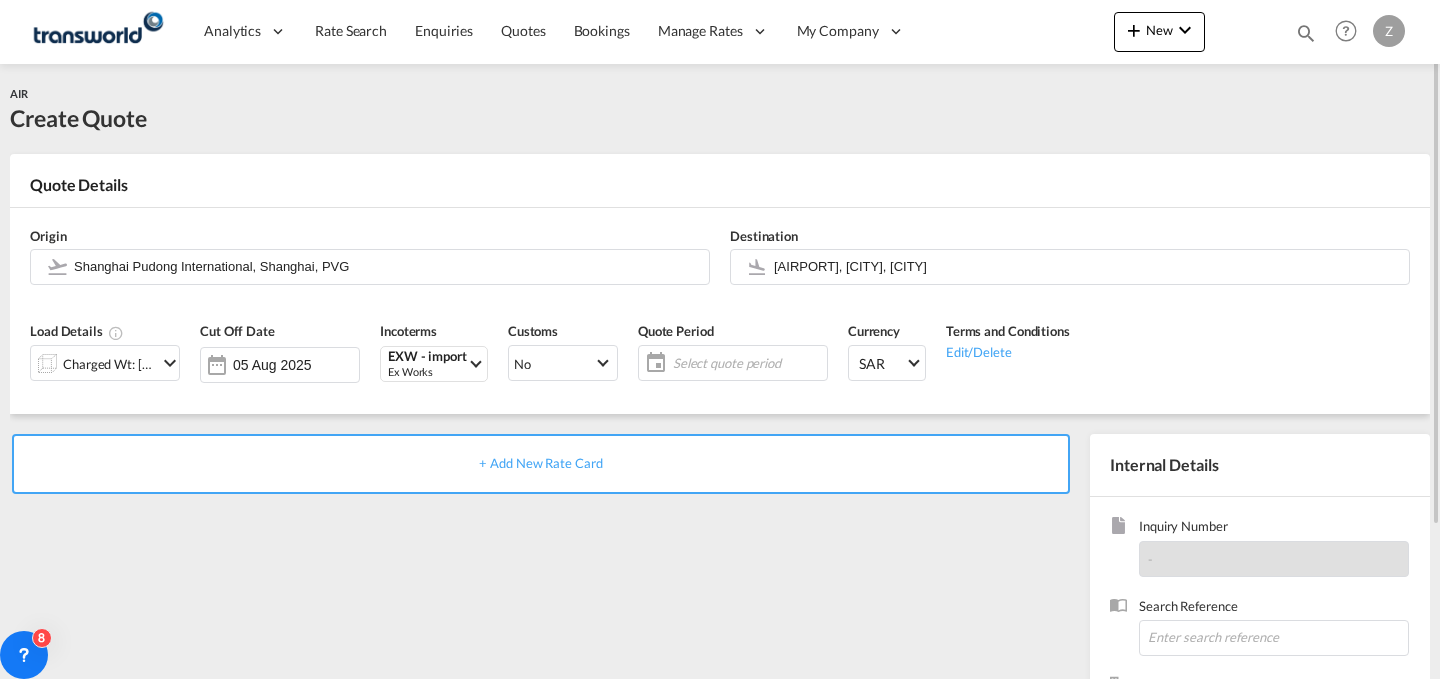 click on "Select quote period" 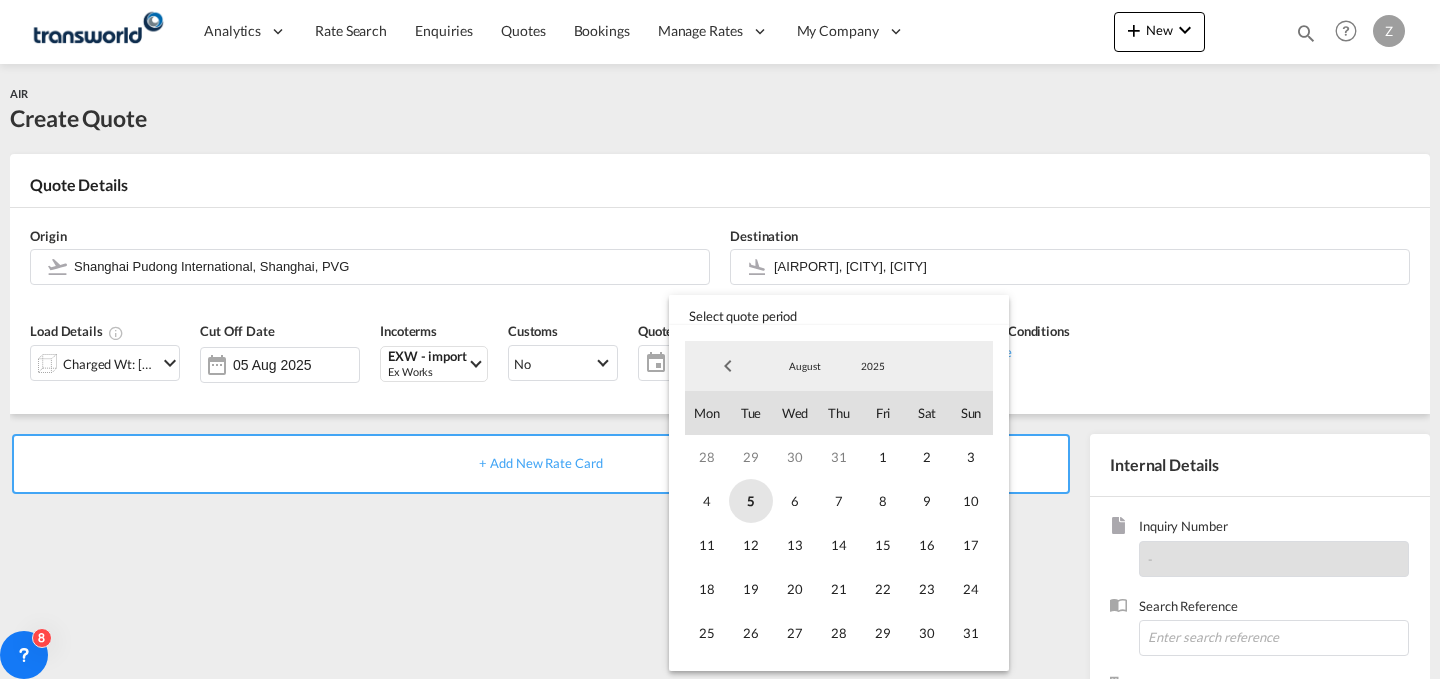 click on "5" at bounding box center [751, 501] 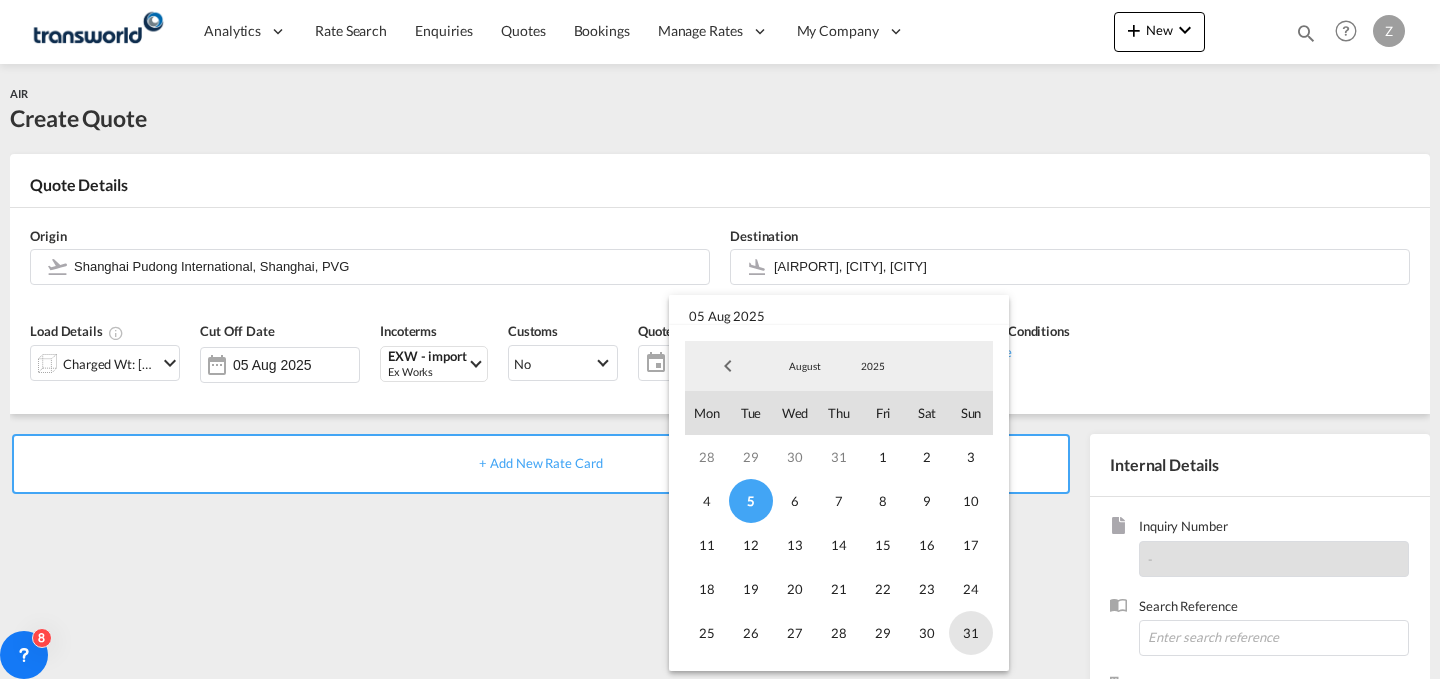 click on "31" at bounding box center (971, 633) 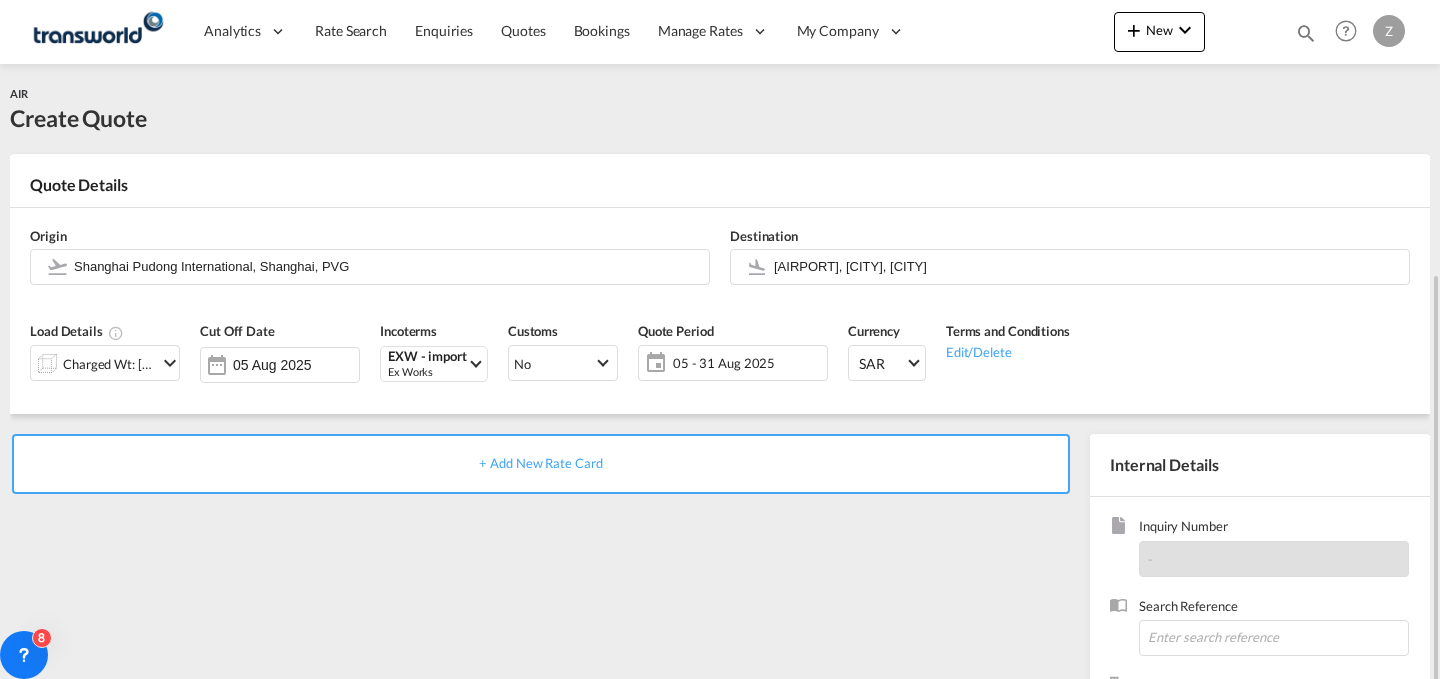 scroll, scrollTop: 198, scrollLeft: 0, axis: vertical 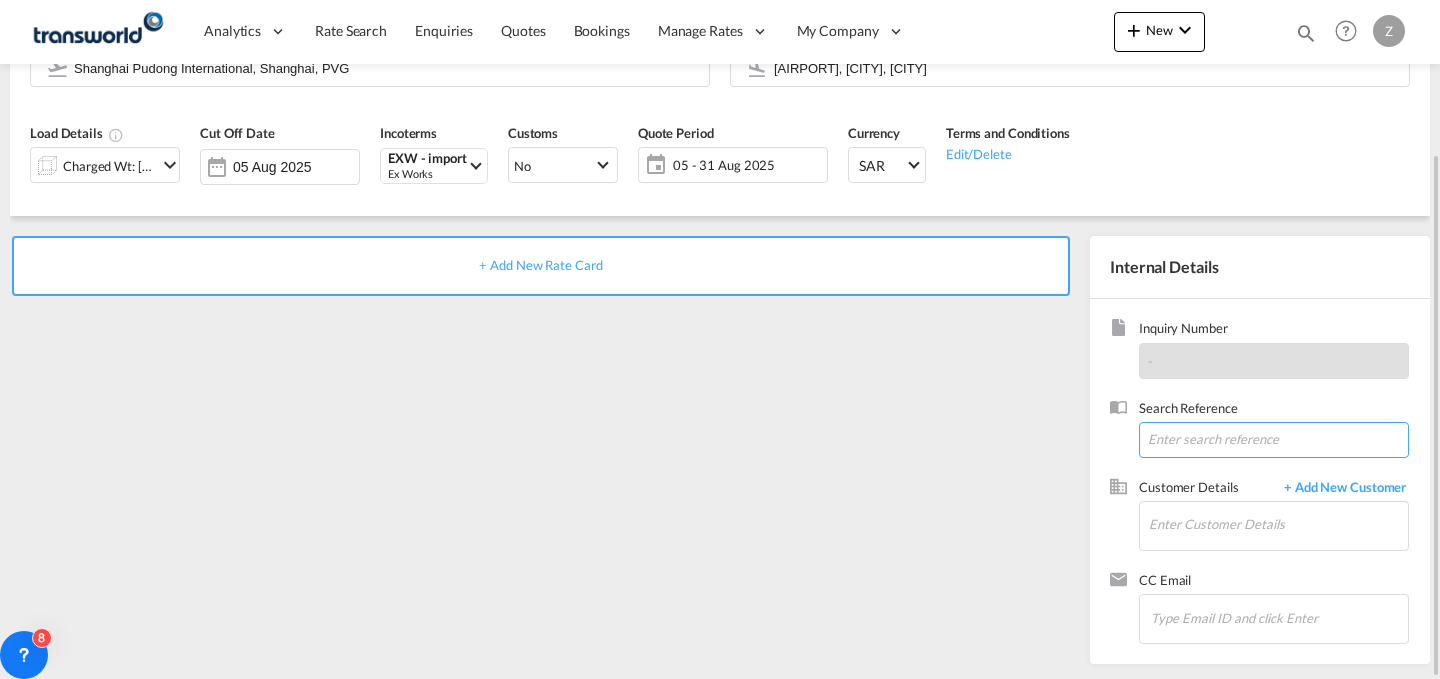click at bounding box center [1274, 440] 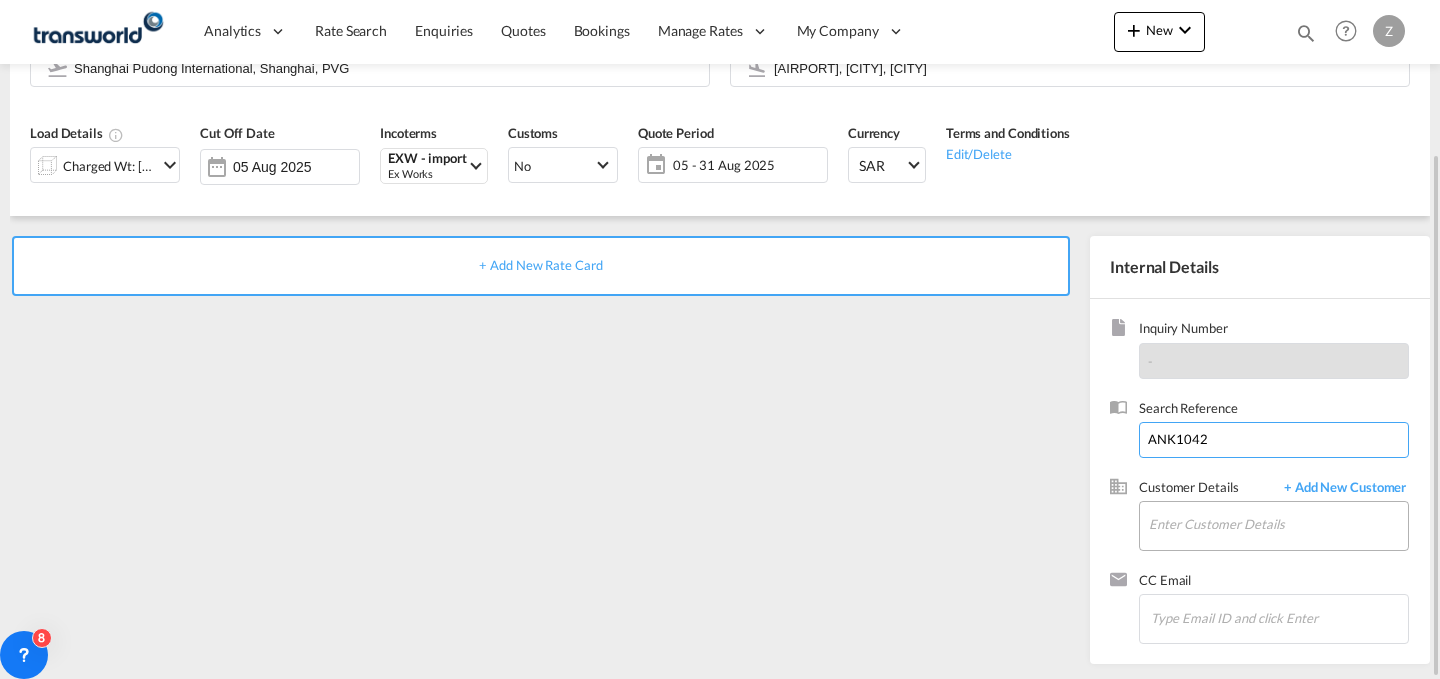 type on "ANK1042" 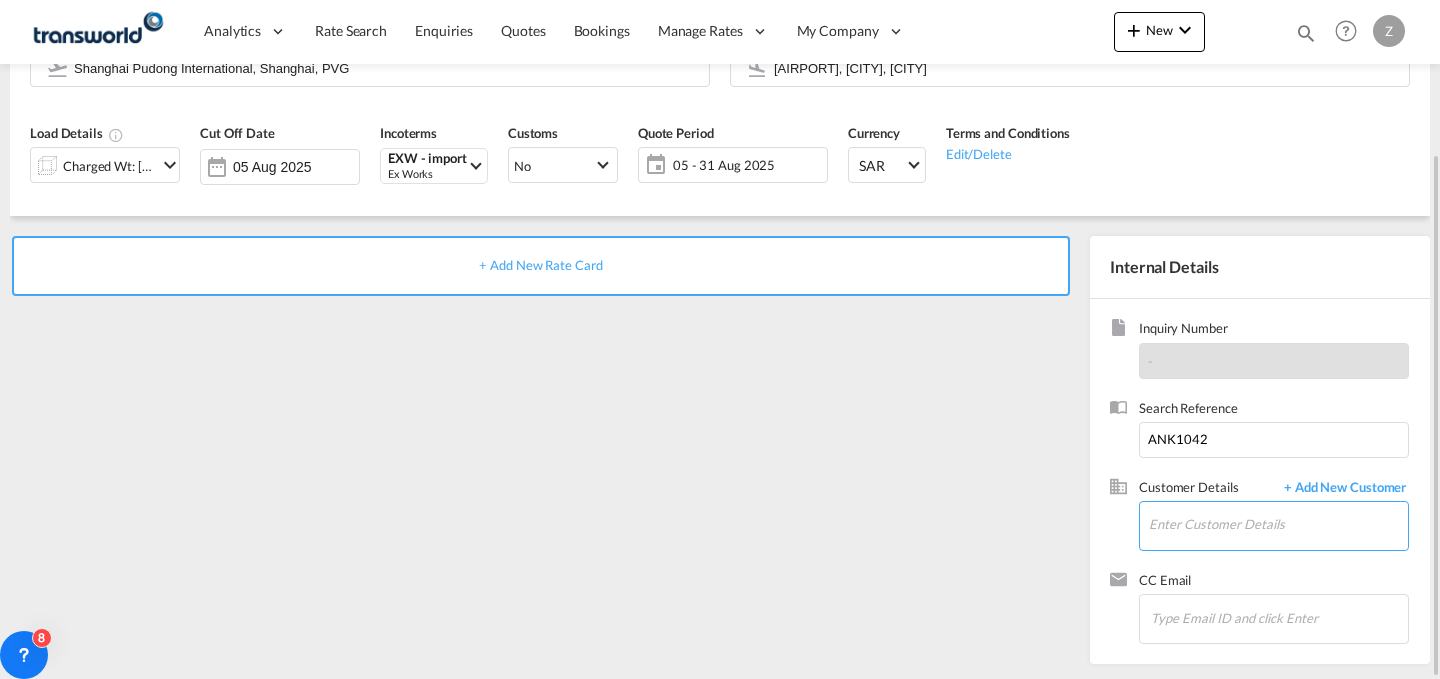 click on "Enter Customer Details" at bounding box center [1278, 524] 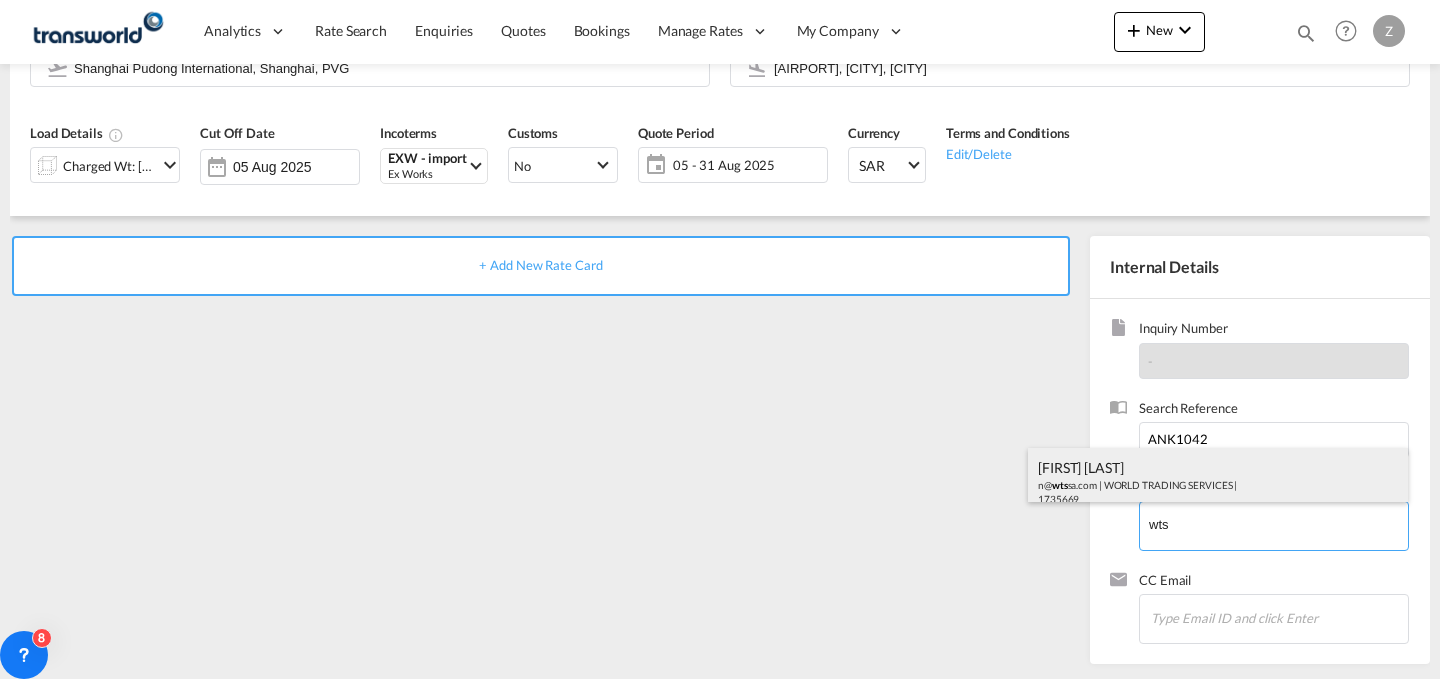 click on "[FIRST] [LAST] [EMAIL]    |    [COMPANY]
&nbsp;  |  &nbsp;   [ID]" at bounding box center [1218, 482] 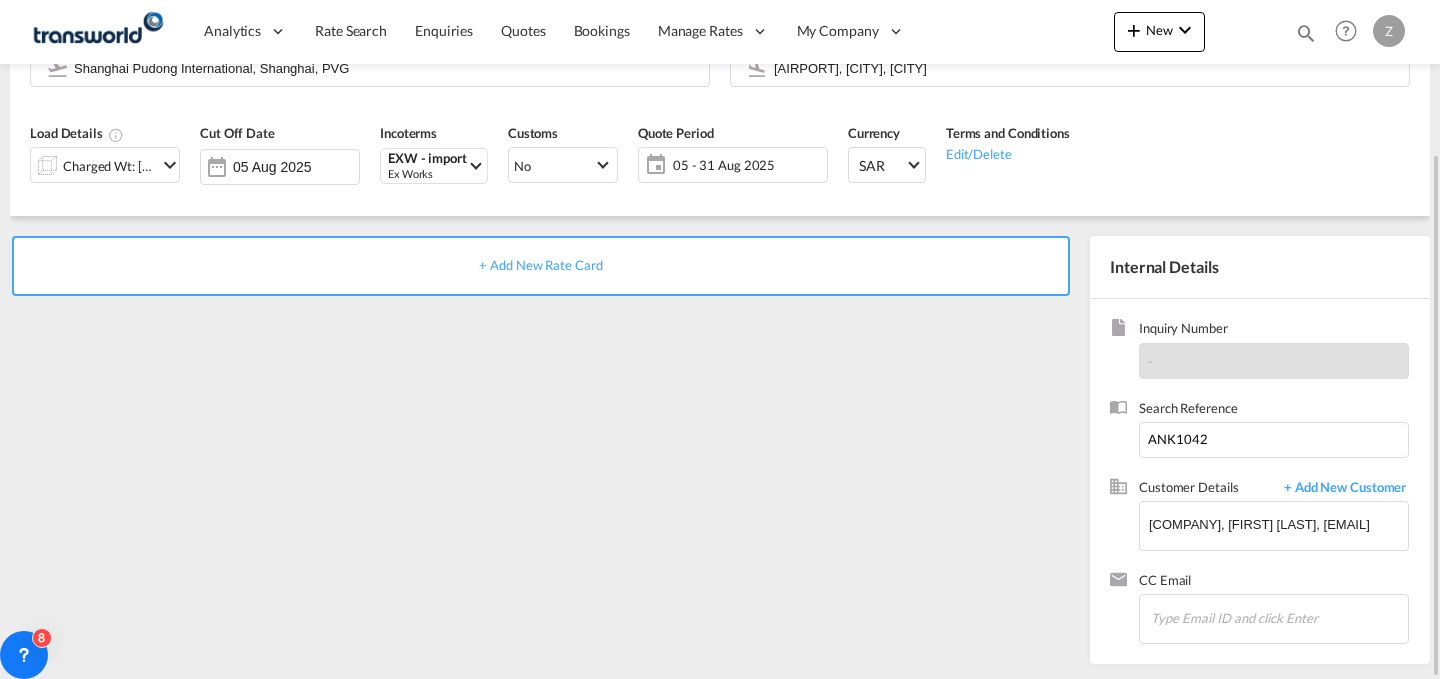 click on "+ Add New Rate Card" at bounding box center [541, 266] 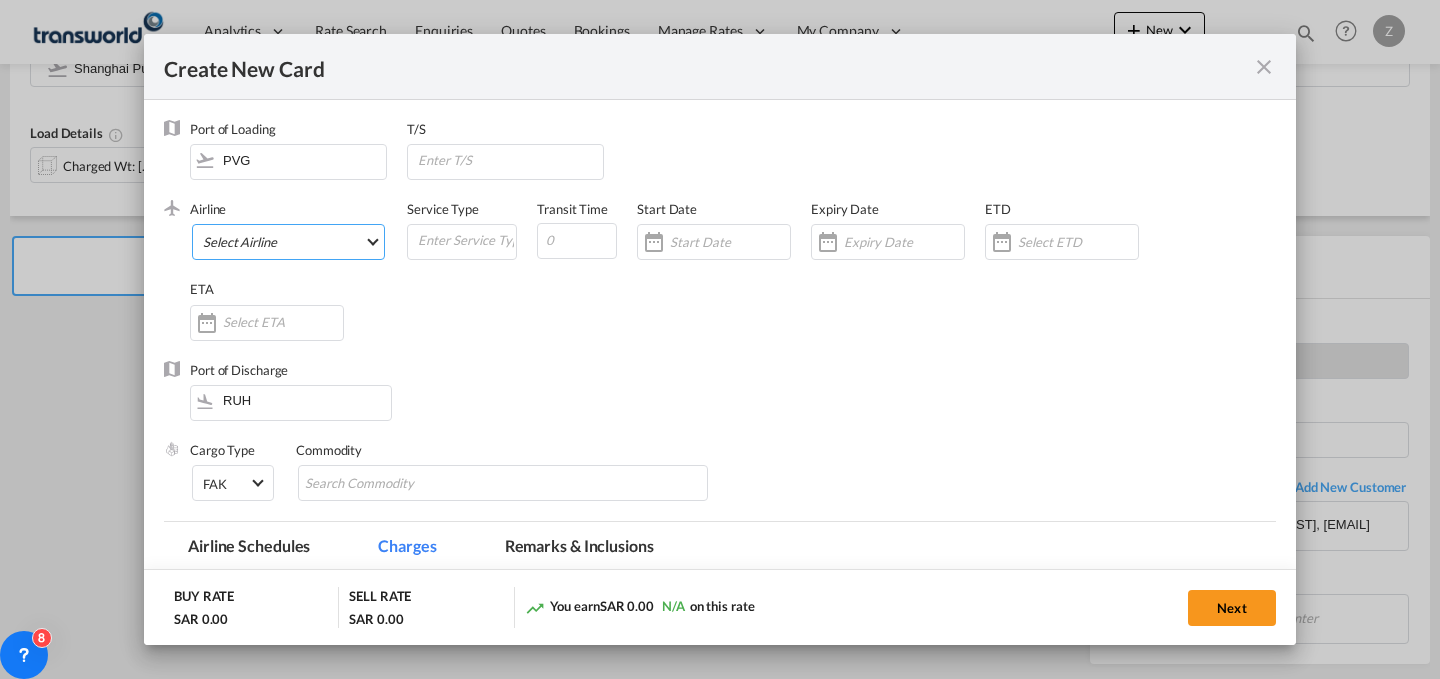 click on "Select Airline
AIR EXPRESS S.A. (1166- / -)
CMA CGM Air Cargo (1140-2C / -)
DDWL Logistics (1138-AU / -)
Fast Logistics (1150-AE / -)
NFS Airfreight (1137-NL / -)
PROAIR (1135-DE / -)
Transportdeal WW (1141-SE / -)
21 Air LLC (964-2I*-681-US / 681)
40-Mile Air, Ltd. (145-Q5* / -)
8165343 Canada Inc. dba Air Canada Rouge (164-RV / -)
9 Air Co Ltd (793-AQ-902-CN / 902)
9G Rail Limited (1101-9G* / -)
A.P.G. Distribution System (847-A1 / -)
AB AVIATION (821-Y6 / -)
ABC Aerolineas S.A. de C.V. (935-4O*-837-MX / 837)
ABSA  -  Aerolinhas Brasileiras S.A dba LATAM Cargo Brasil (95-M3-549-BR / 549)
ABX Air, Inc. (32-GB-832-US / 832)
AccesRail and Partner Railways (772-9B* / -)
ACE Belgium Freighters S.A. (222-X7-744-BE / 744)
ACP fly (1147-PA / -)
ACT Havayollari A.S. (624-9T*-556-TR / 556)
Adria Airways (JP / -)
Advanced Air, LLC (1055-AN / -)
Aegean Airlines (575-A3-390-GR / 390)
Aeko Kula, LLC dba Aloha Air Cargo (427-KH-687-US / 687)
Aer Lingus Limited (369-EI-53-IE / 53)" at bounding box center [288, 242] 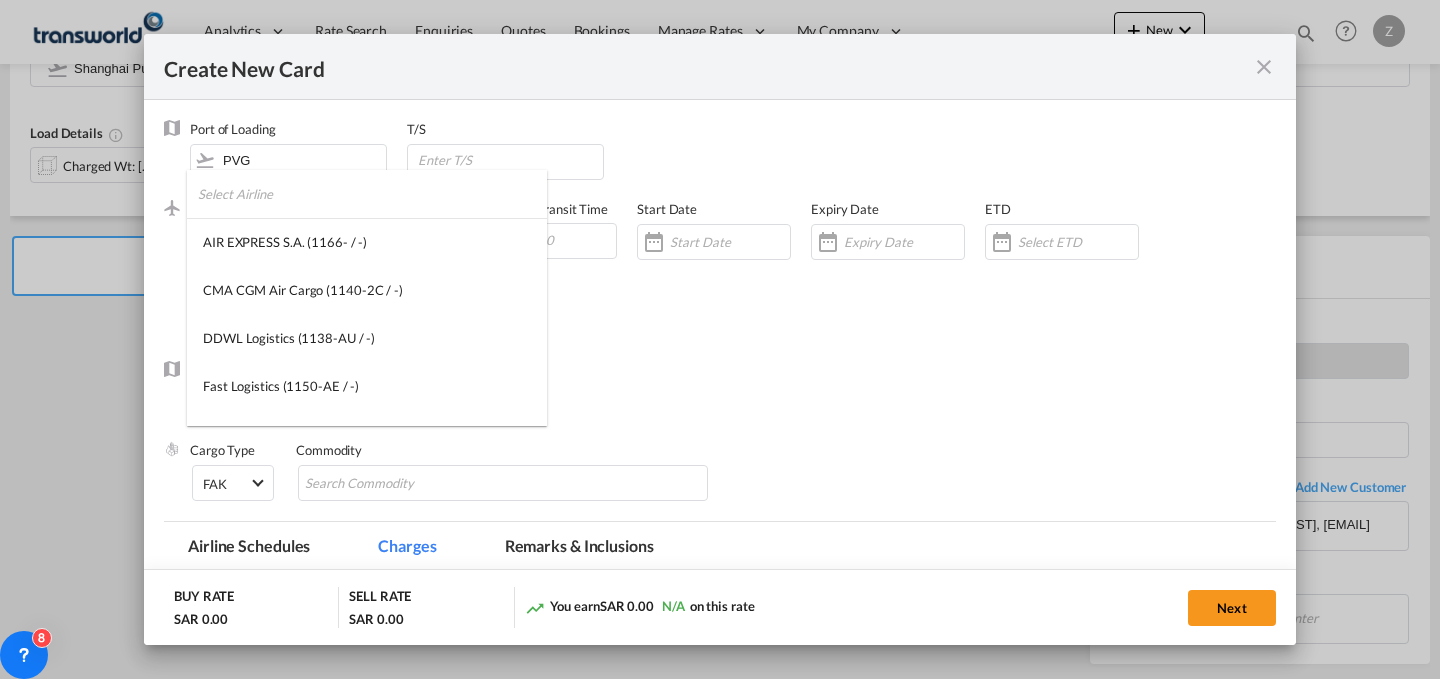 type on "1166-" 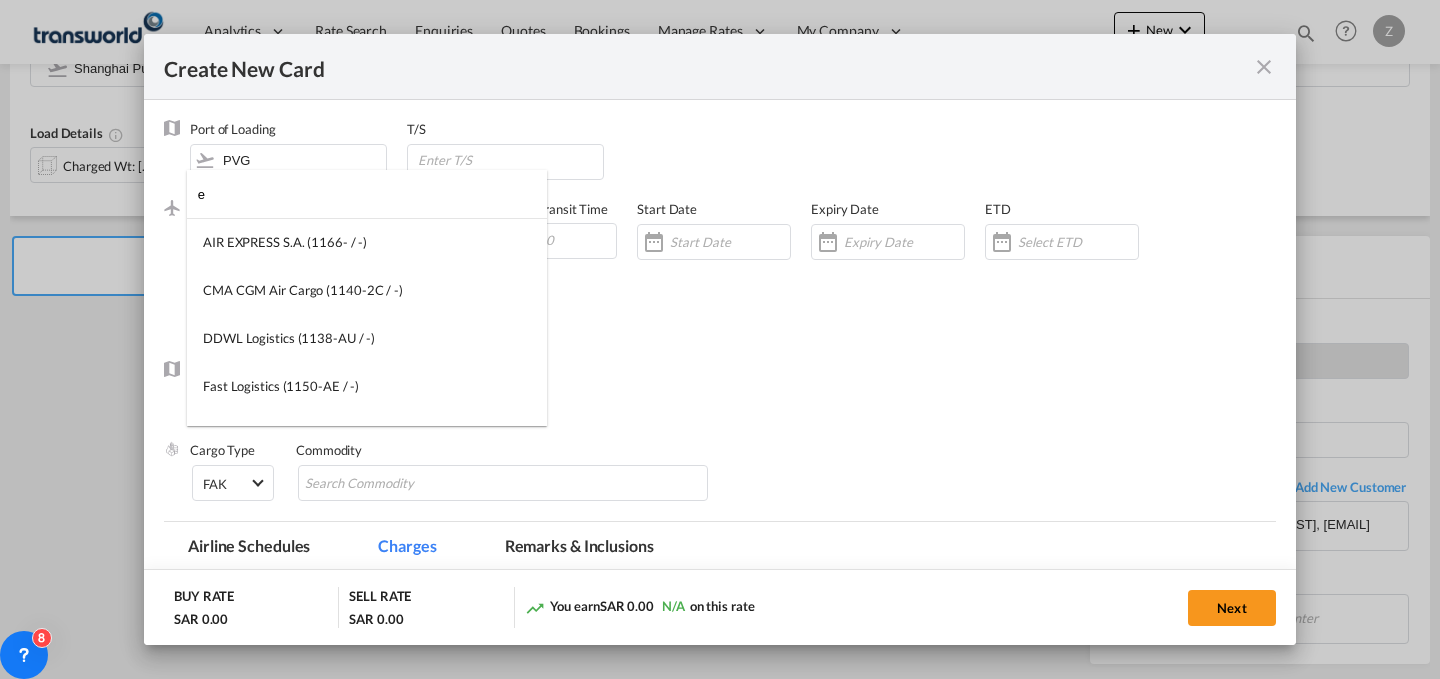 click on "e" at bounding box center [372, 194] 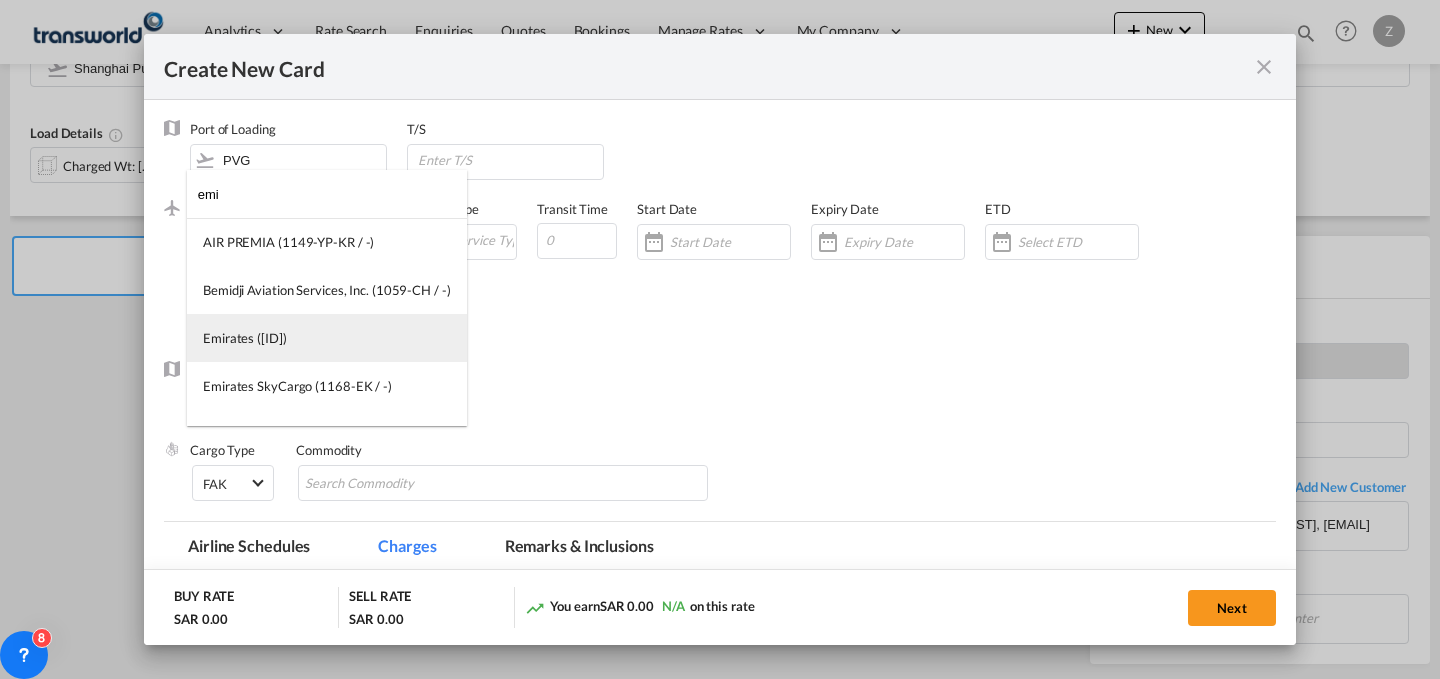 type on "emi" 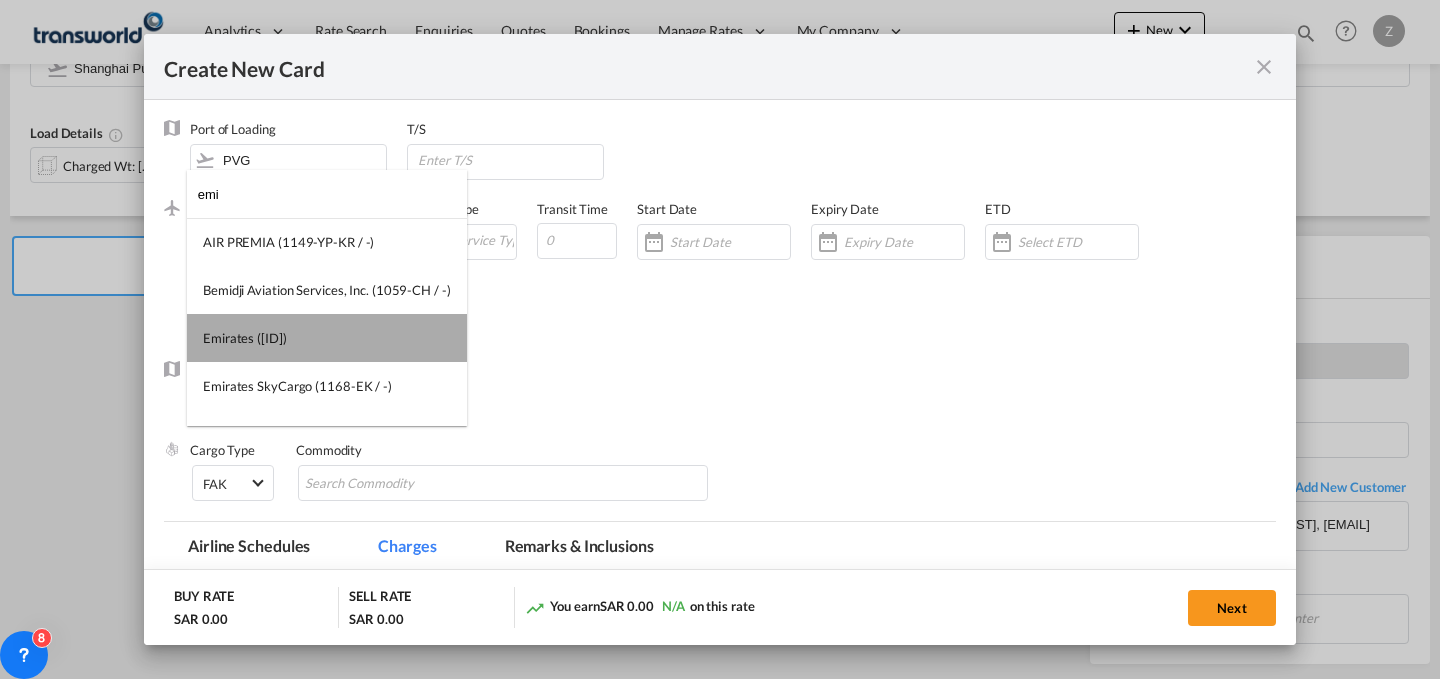 click on "Emirates ([ID])" at bounding box center (245, 338) 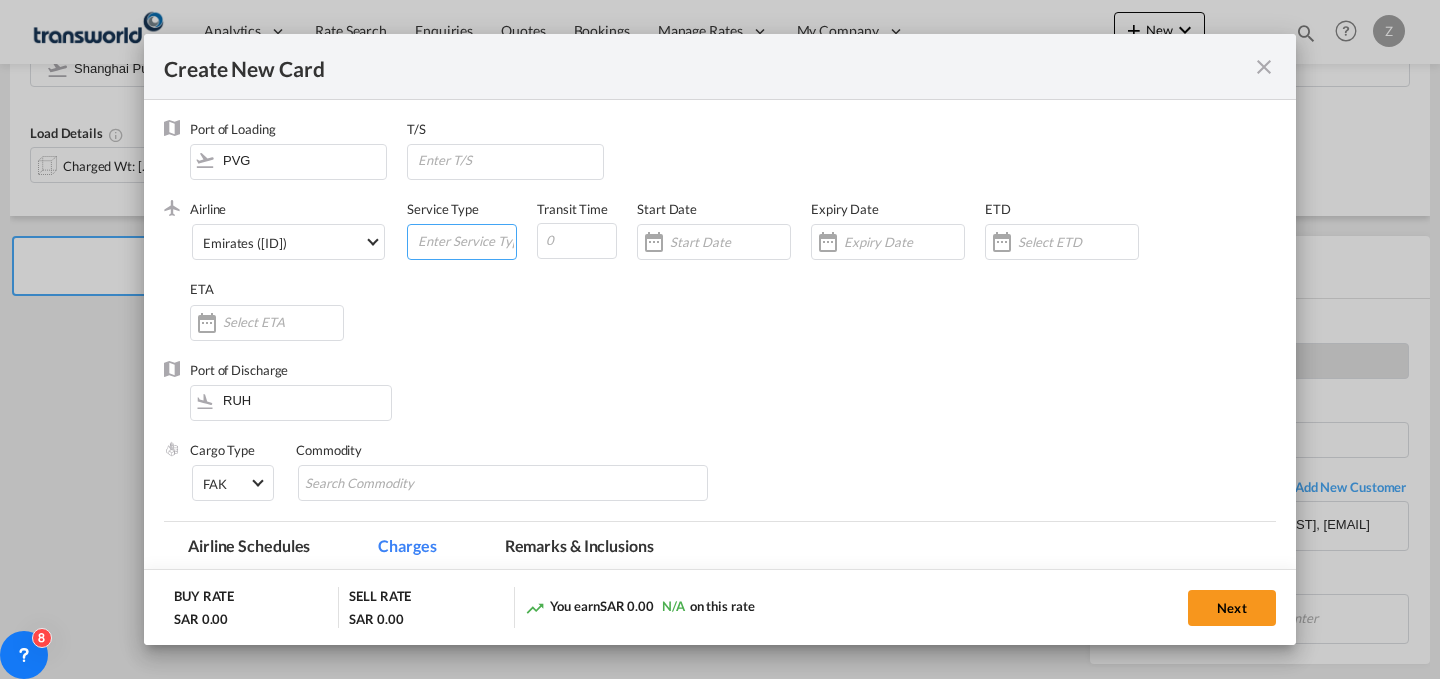 click at bounding box center [466, 240] 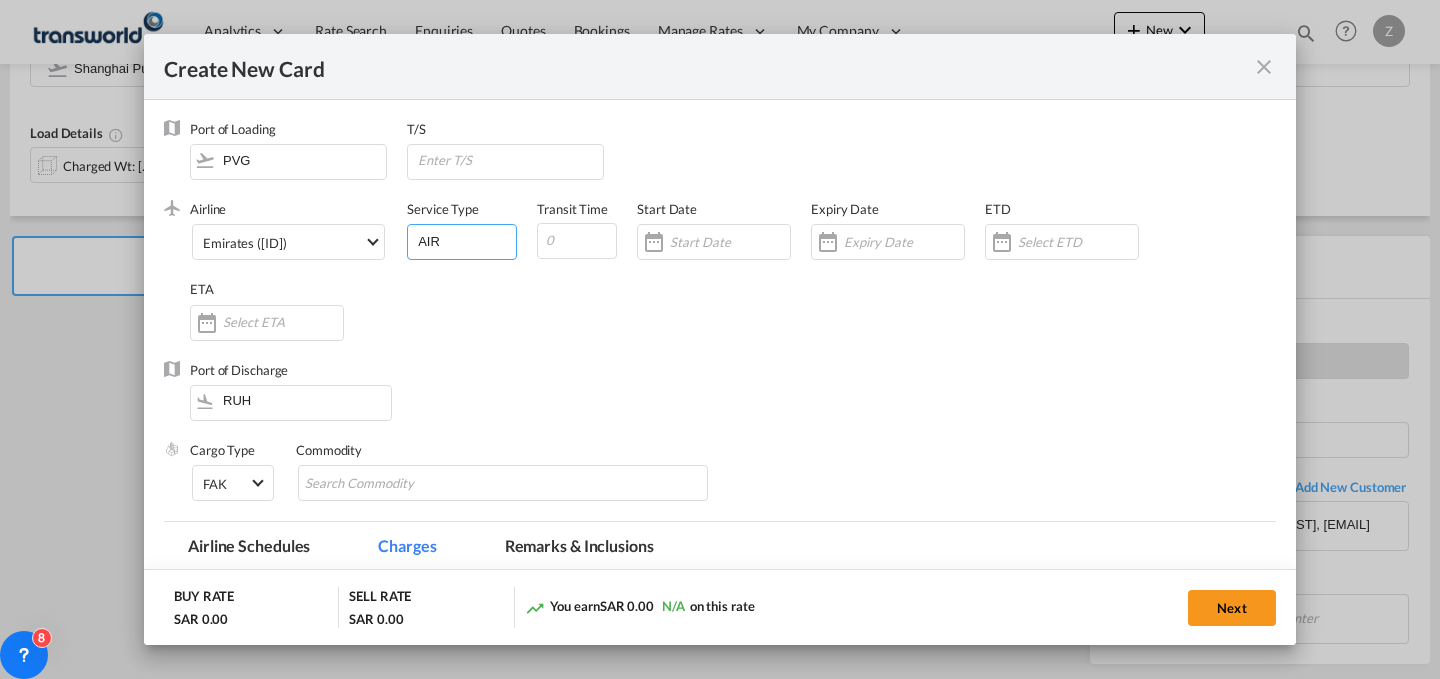 type on "AIR" 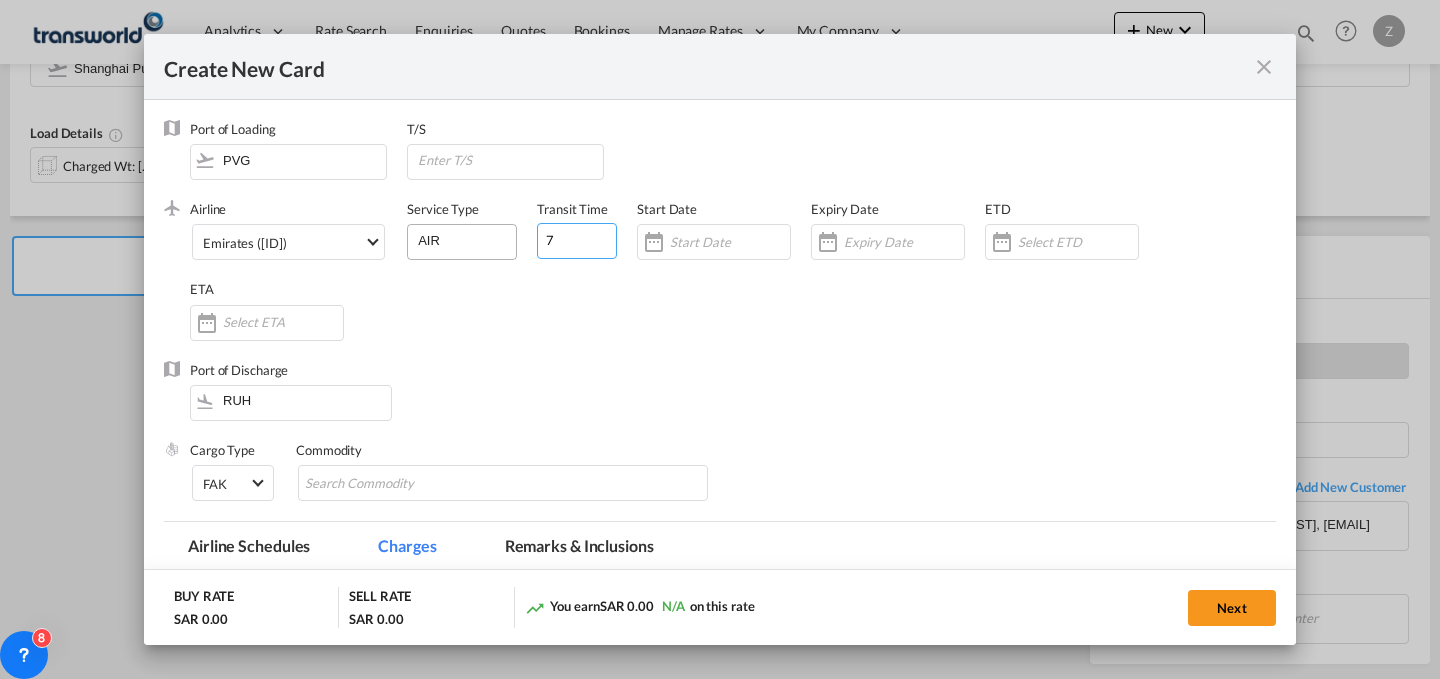 type on "7" 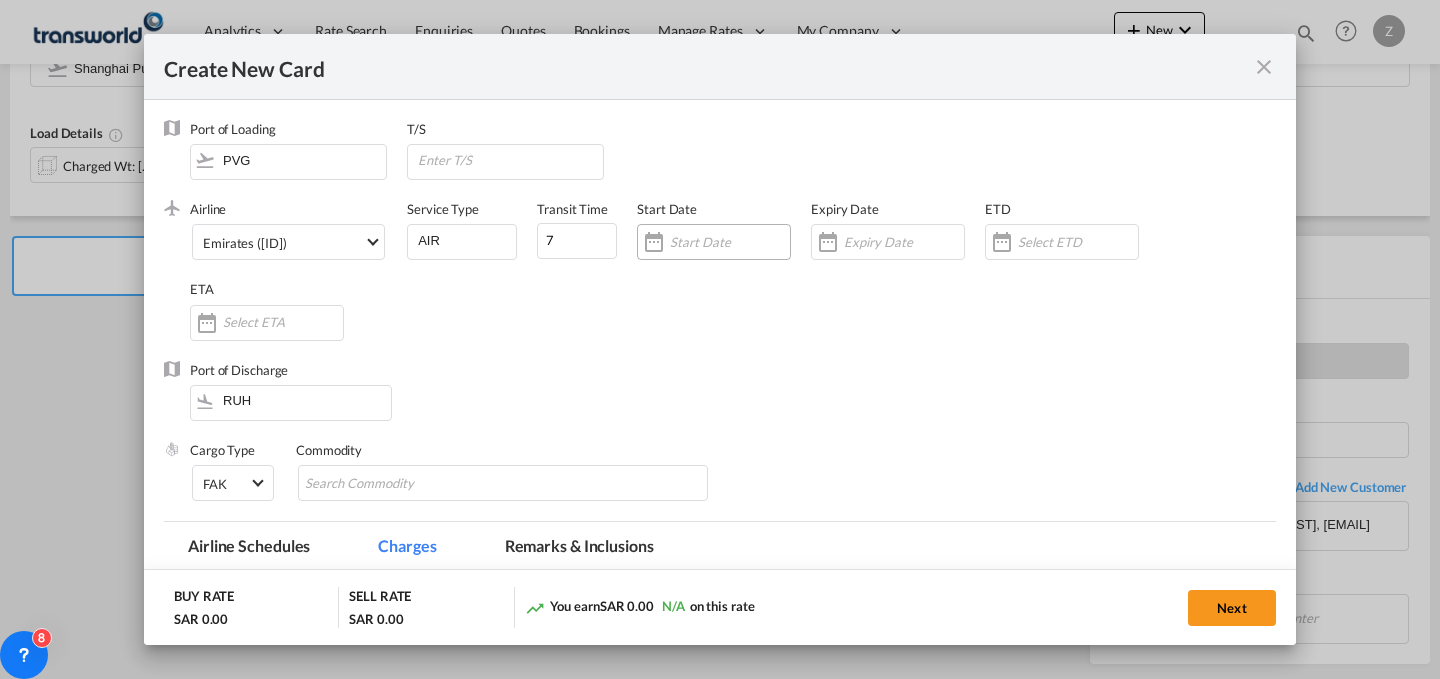 click at bounding box center (714, 242) 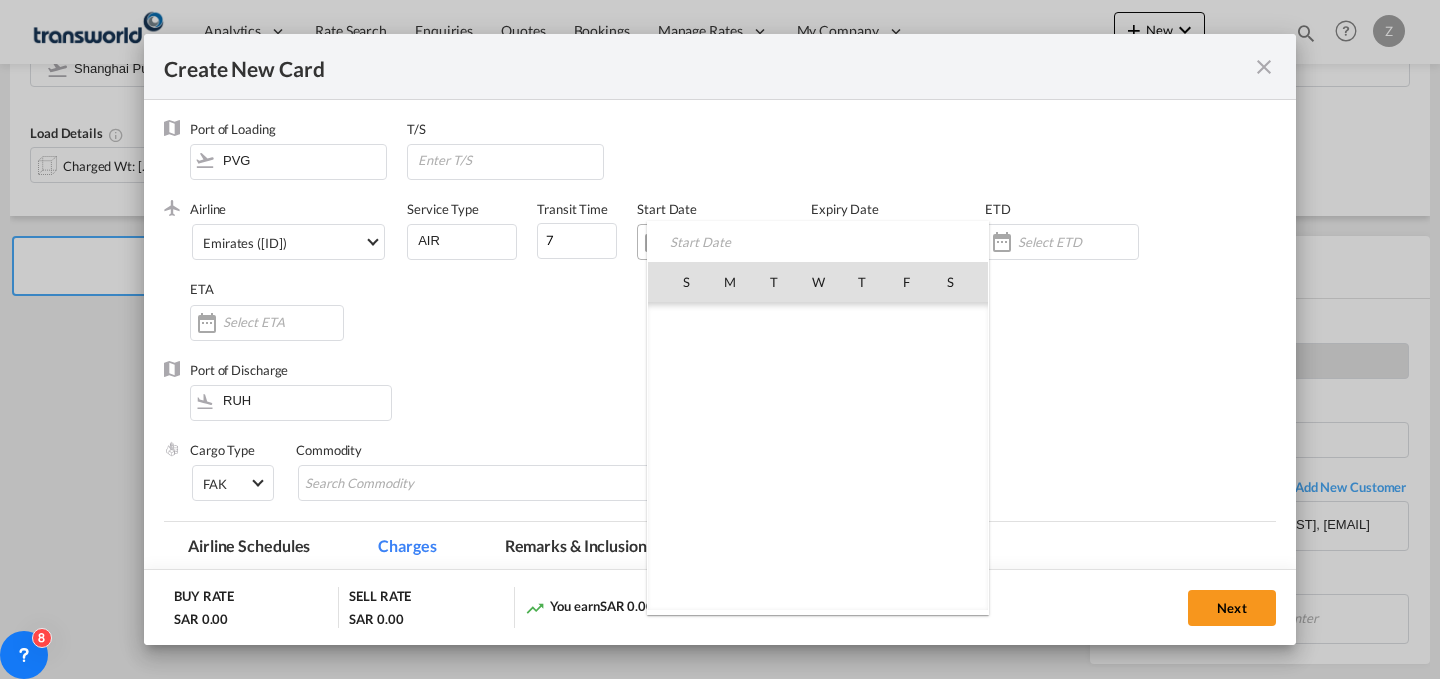 scroll, scrollTop: 462955, scrollLeft: 0, axis: vertical 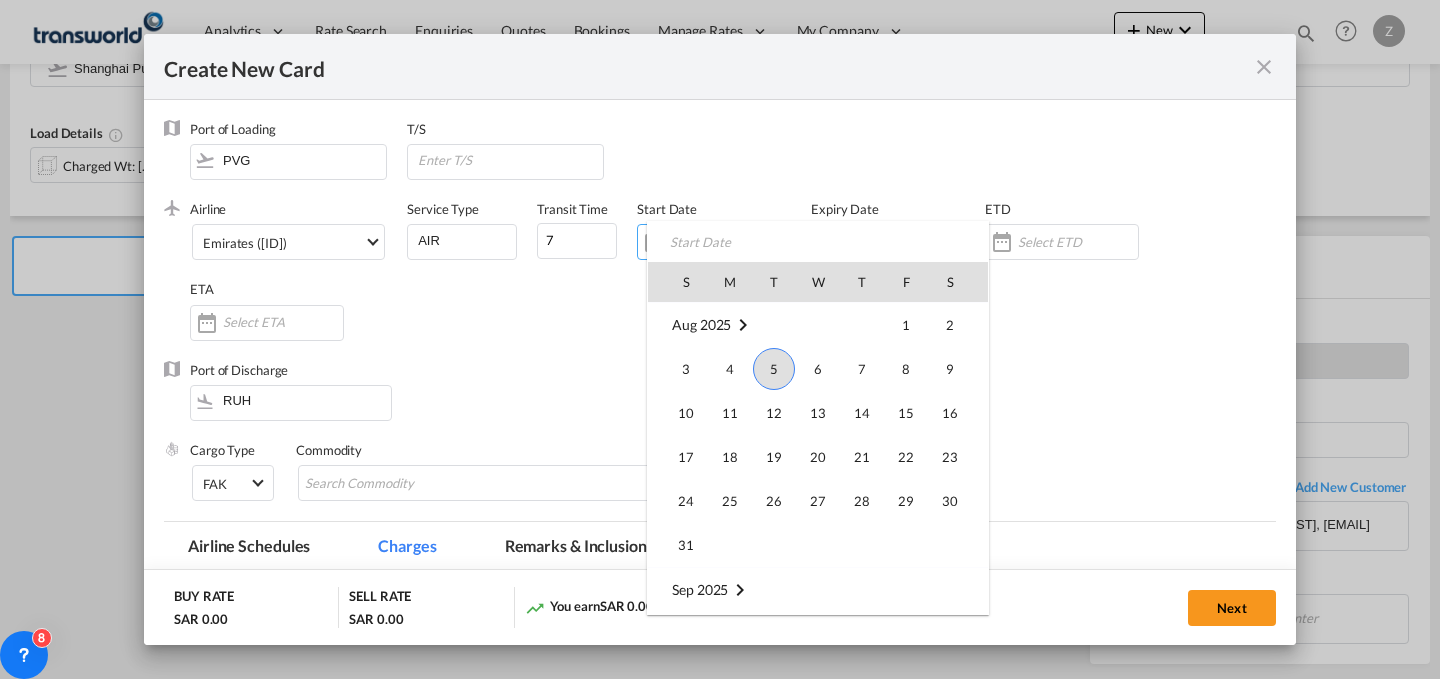 click on "5" at bounding box center [774, 369] 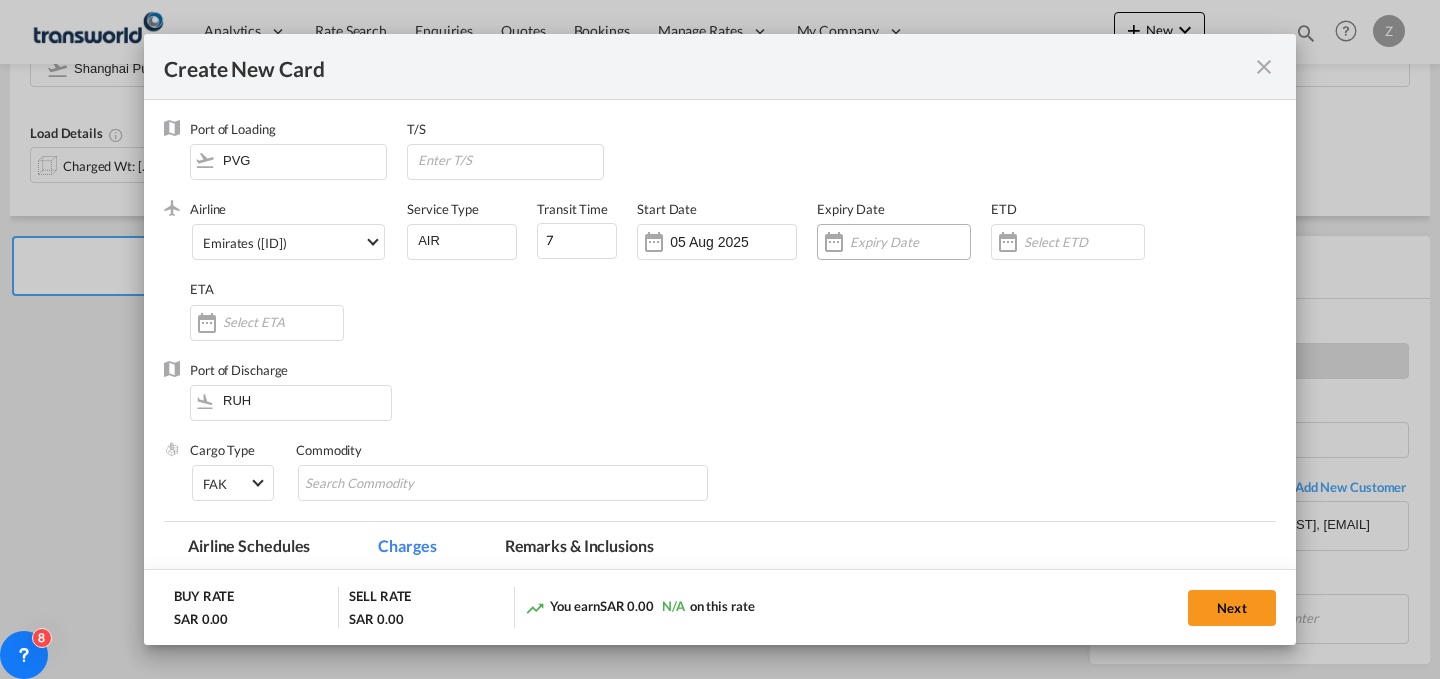 click at bounding box center [910, 242] 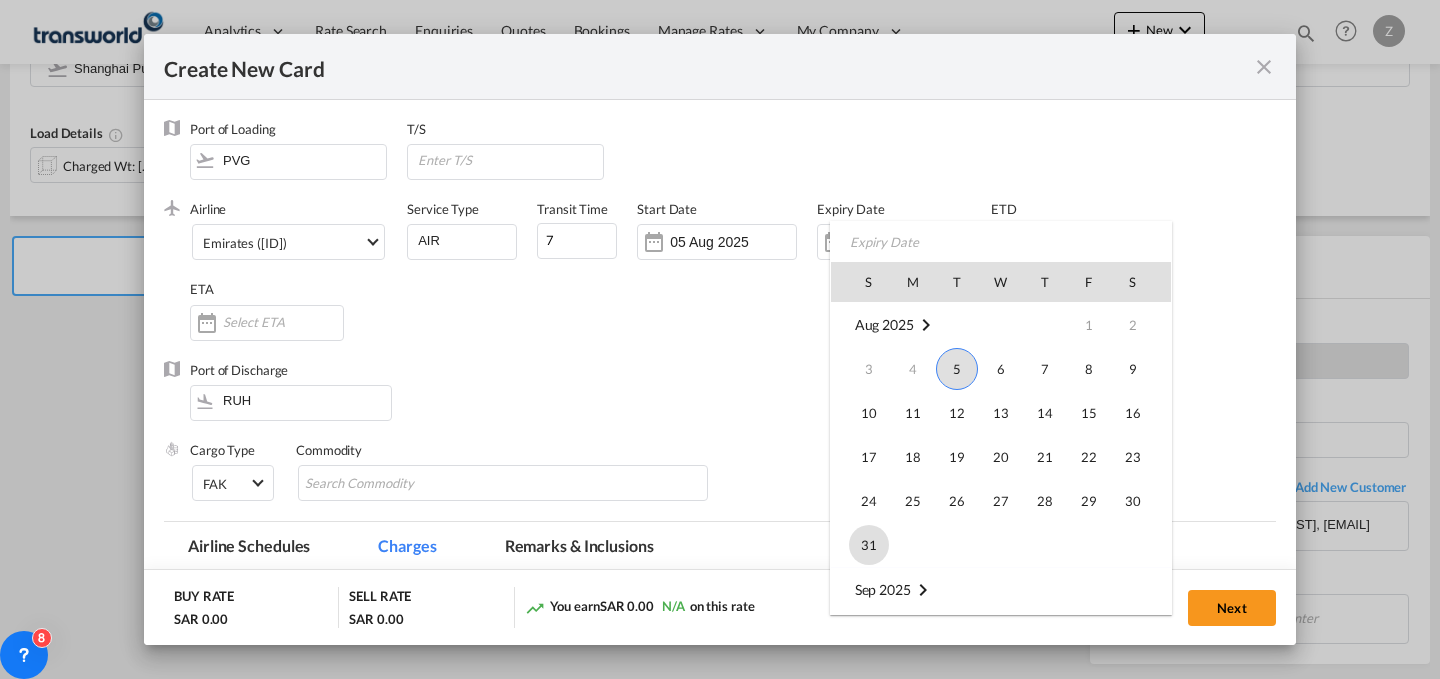 click on "31" at bounding box center [869, 545] 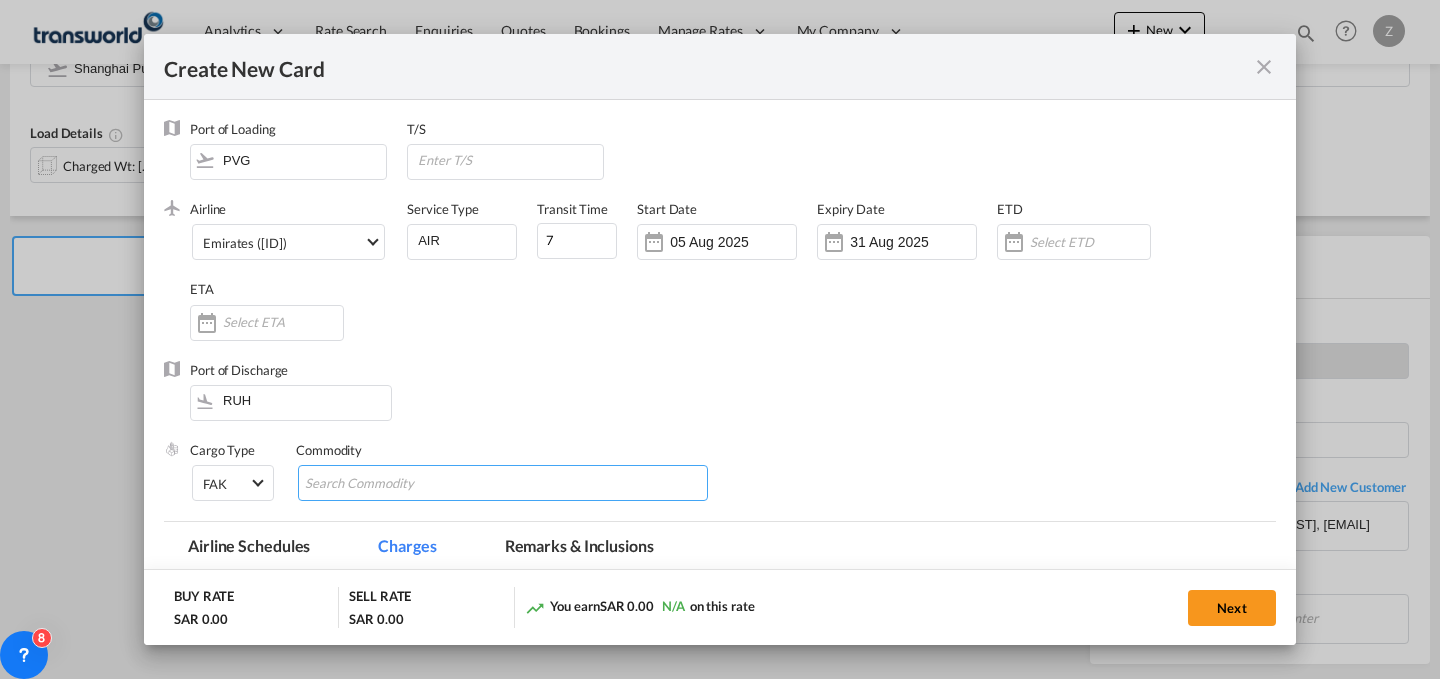 click at bounding box center [396, 484] 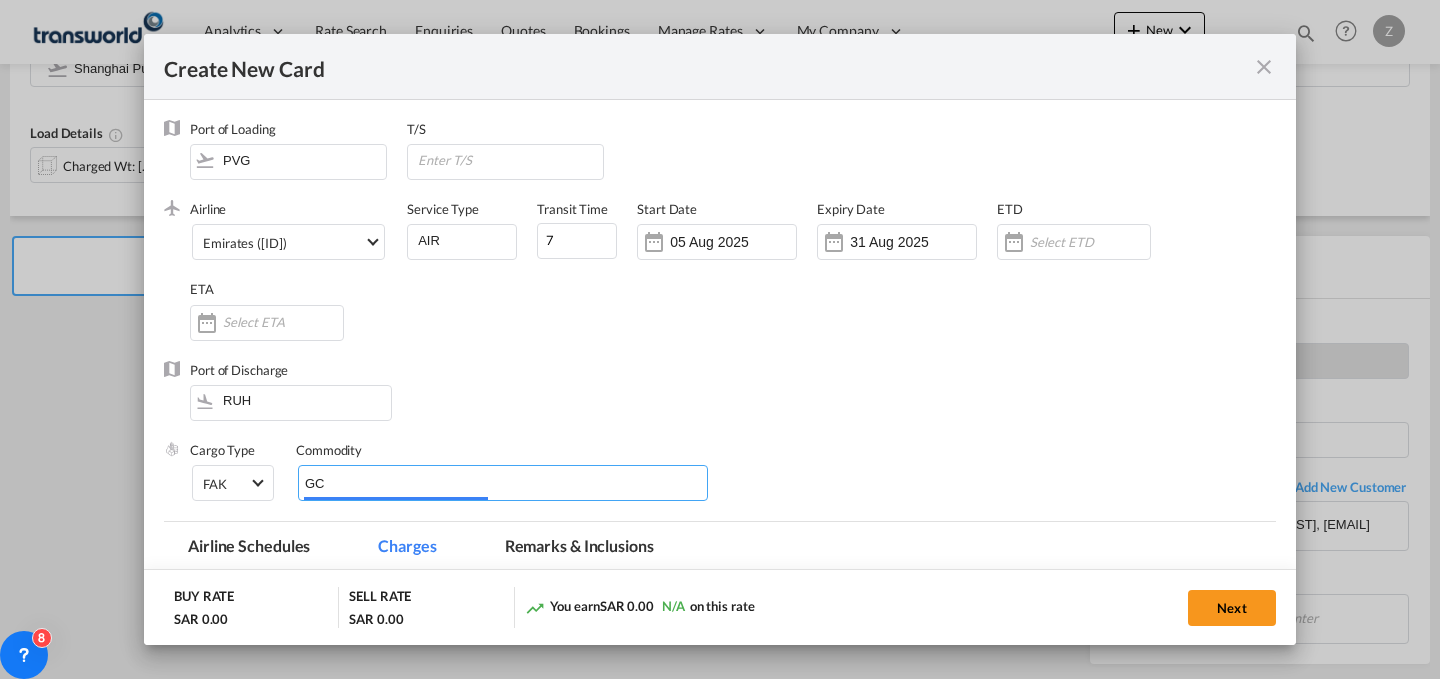 type on "GC" 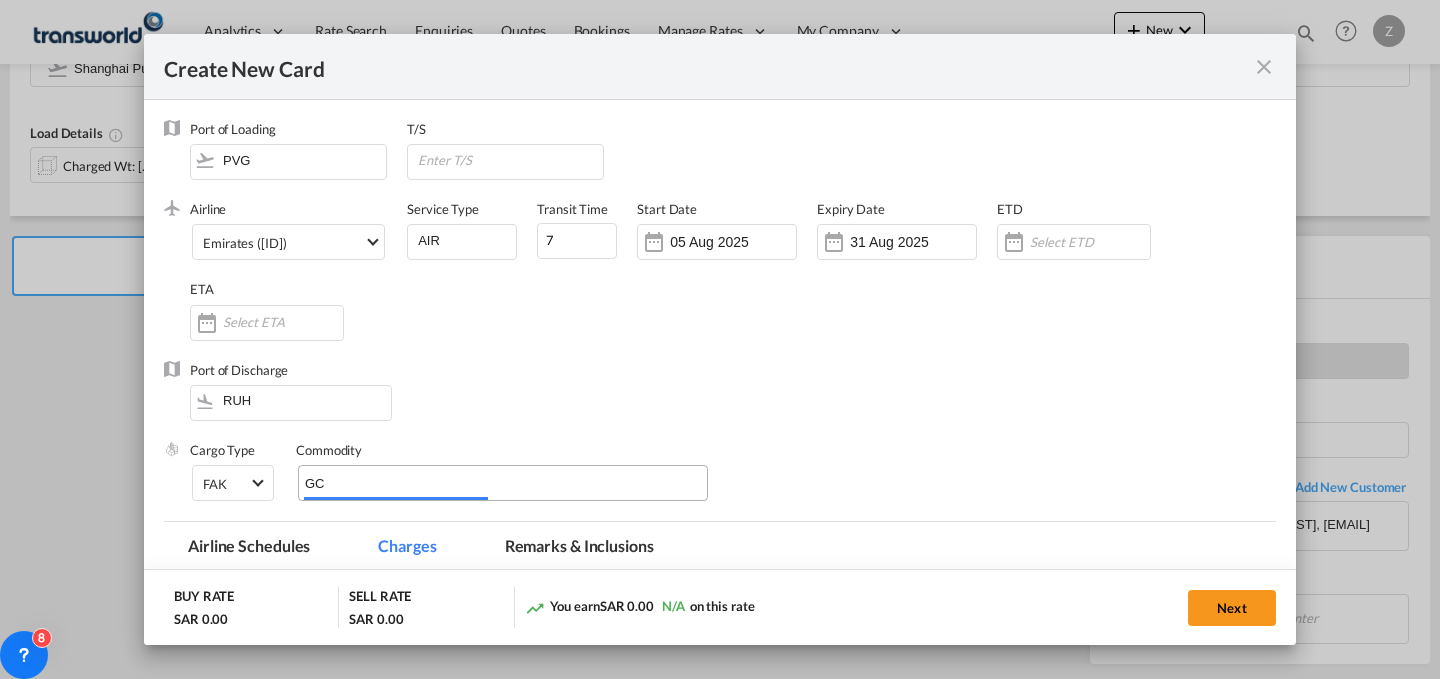 type 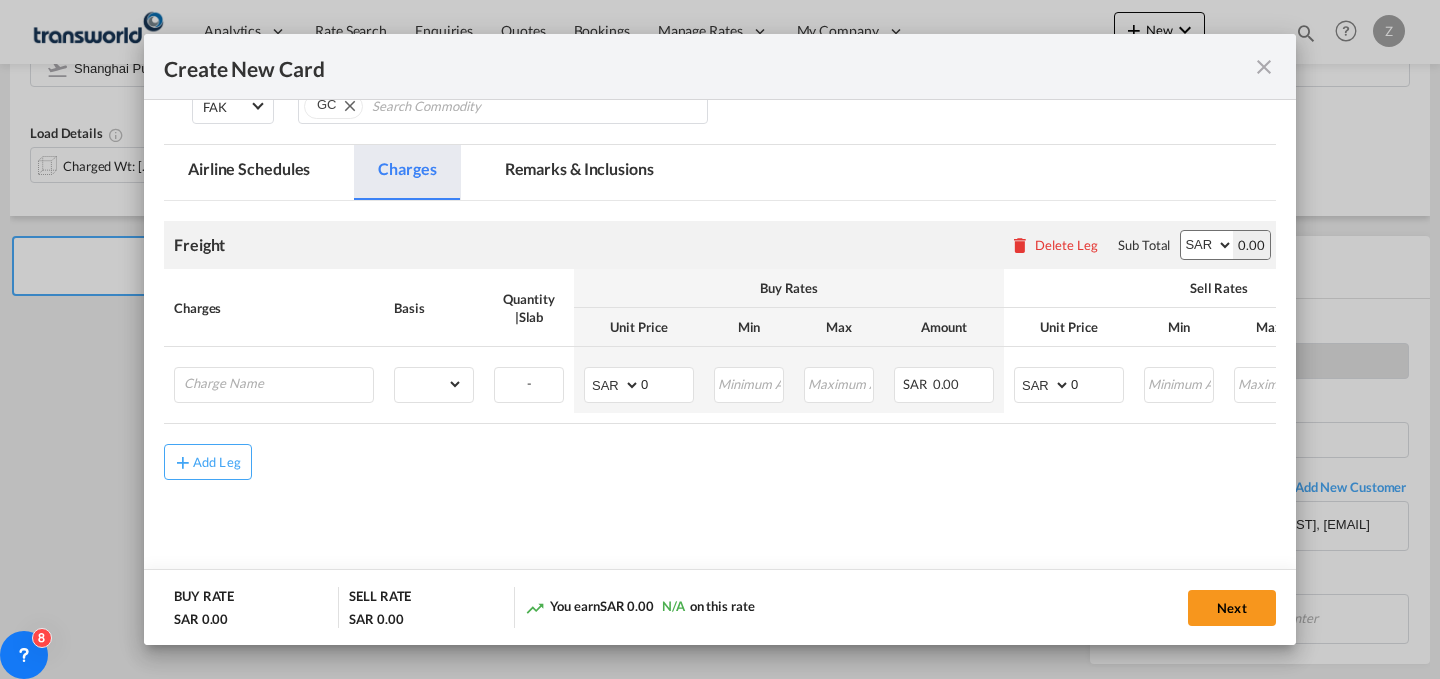 scroll, scrollTop: 378, scrollLeft: 0, axis: vertical 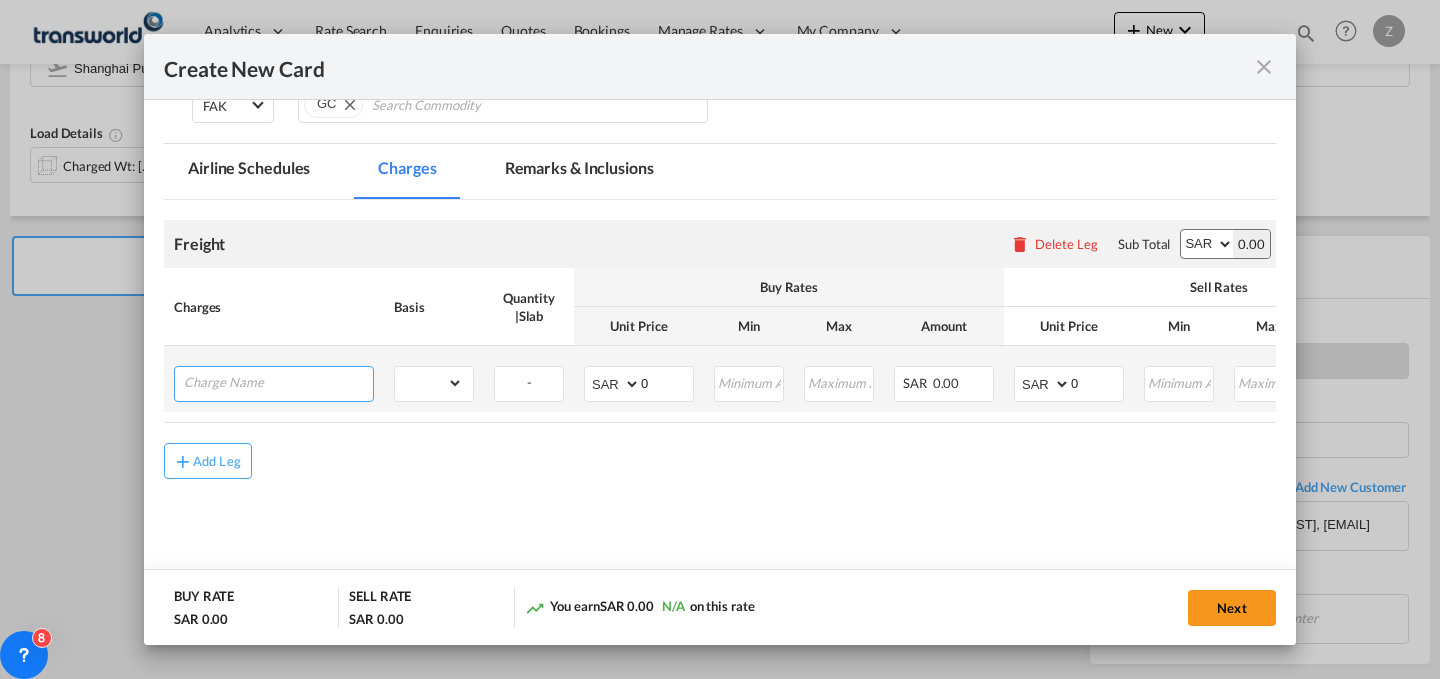 click at bounding box center (278, 382) 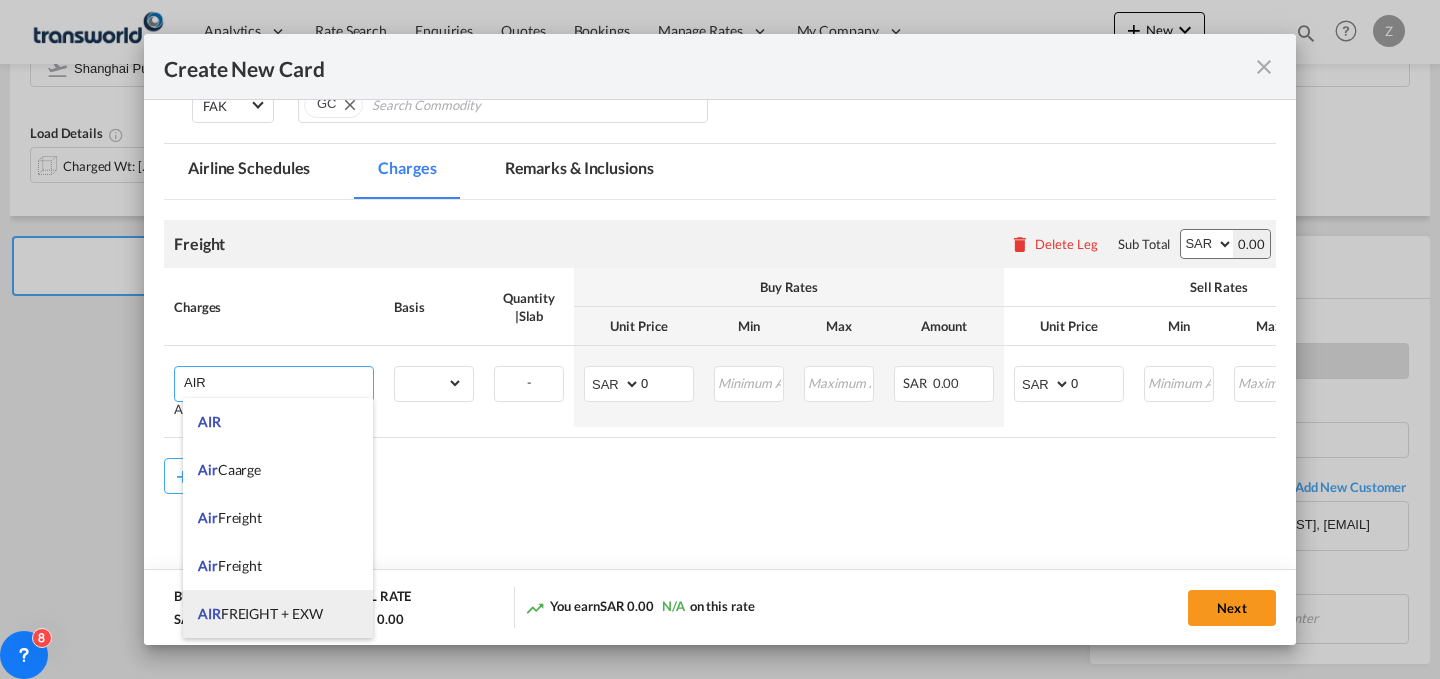 click on "AIR  FREIGHT + EXW" at bounding box center [260, 613] 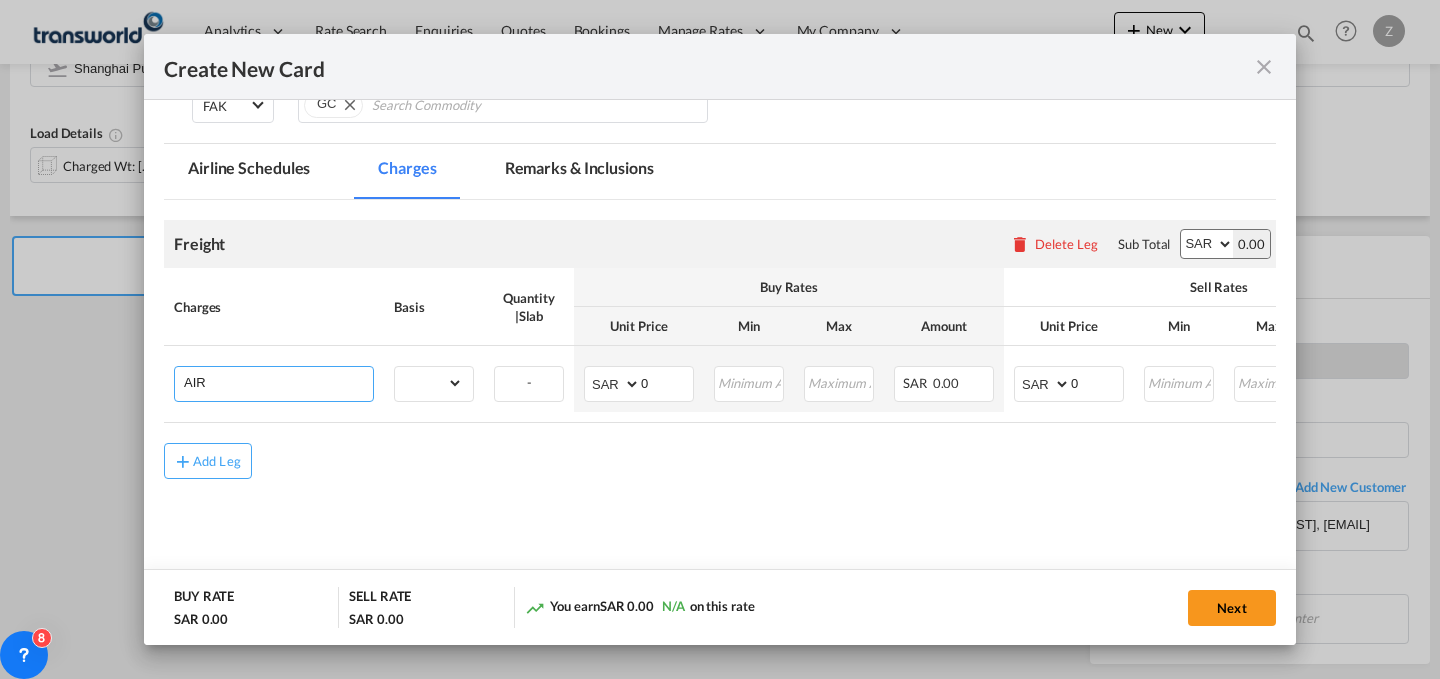 type on "AIR FREIGHT + EXW" 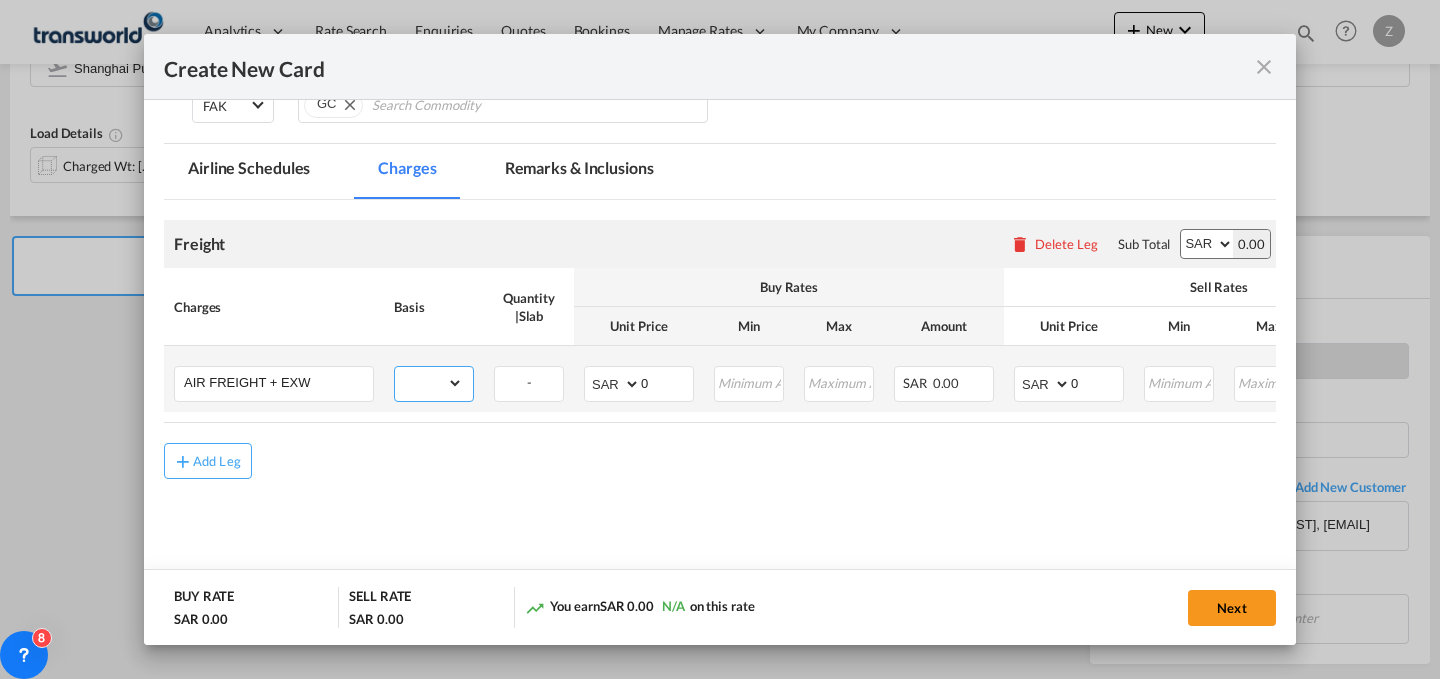 click on "gross_weight
volumetric_weight
per_shipment
per_bl
per_km
% on air freight
per_hawb
per_kg
per_pallet
per_carton
flat
chargeable_weight
per_ton
per_cbm
per_hbl
per_w/m
per_awb
per_sbl
per shipping bill
per_quintal
per_lbs
per_vehicle
per_shift
per_invoice
per_package
per_day
per_revalidation
per_declaration
per_document
per clearance" at bounding box center [429, 383] 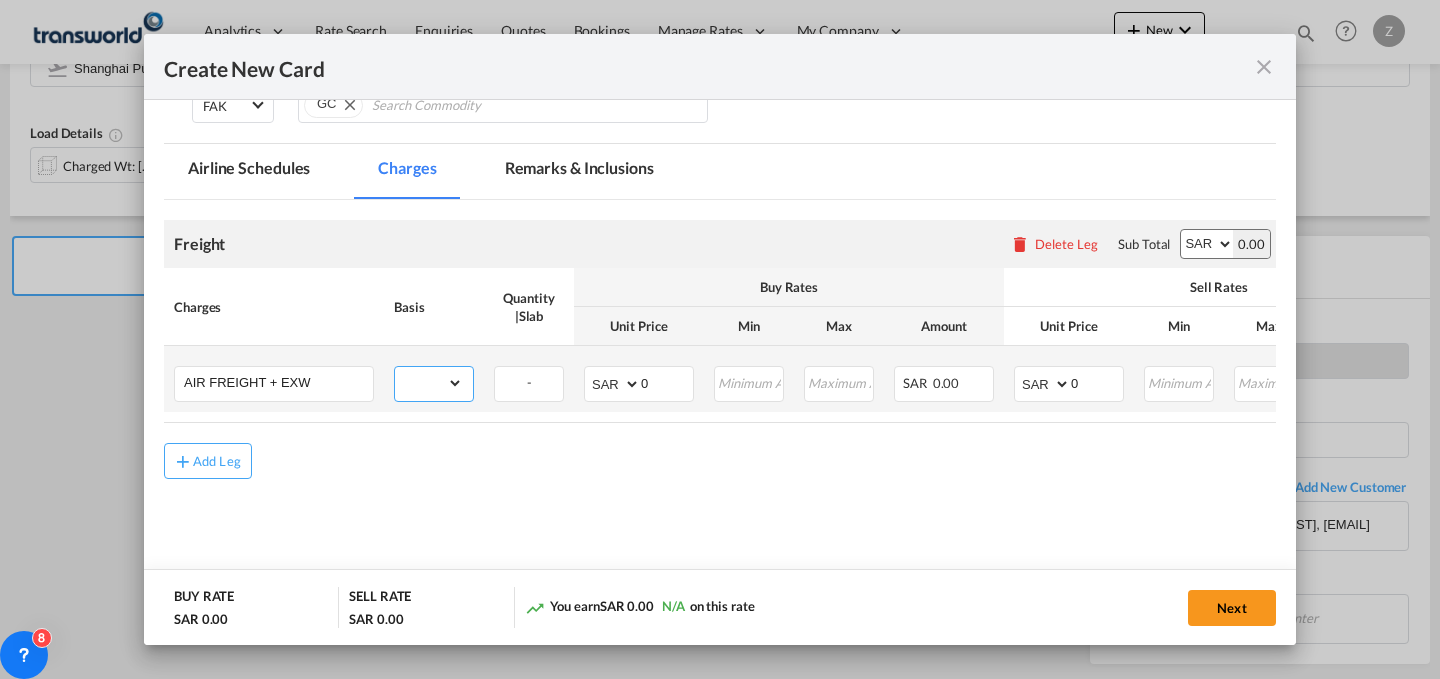select on "per_shipment" 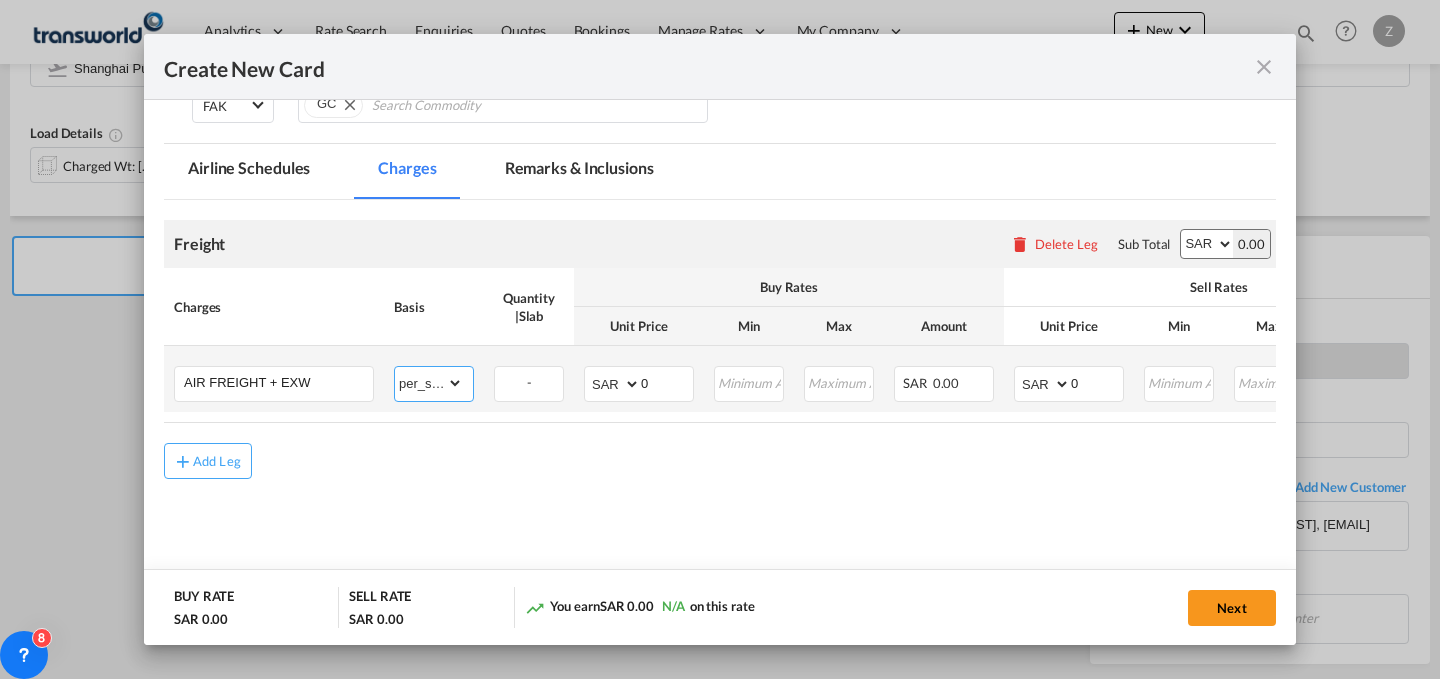 click on "gross_weight
volumetric_weight
per_shipment
per_bl
per_km
% on air freight
per_hawb
per_kg
per_pallet
per_carton
flat
chargeable_weight
per_ton
per_cbm
per_hbl
per_w/m
per_awb
per_sbl
per shipping bill
per_quintal
per_lbs
per_vehicle
per_shift
per_invoice
per_package
per_day
per_revalidation
per_declaration
per_document
per clearance" at bounding box center [429, 383] 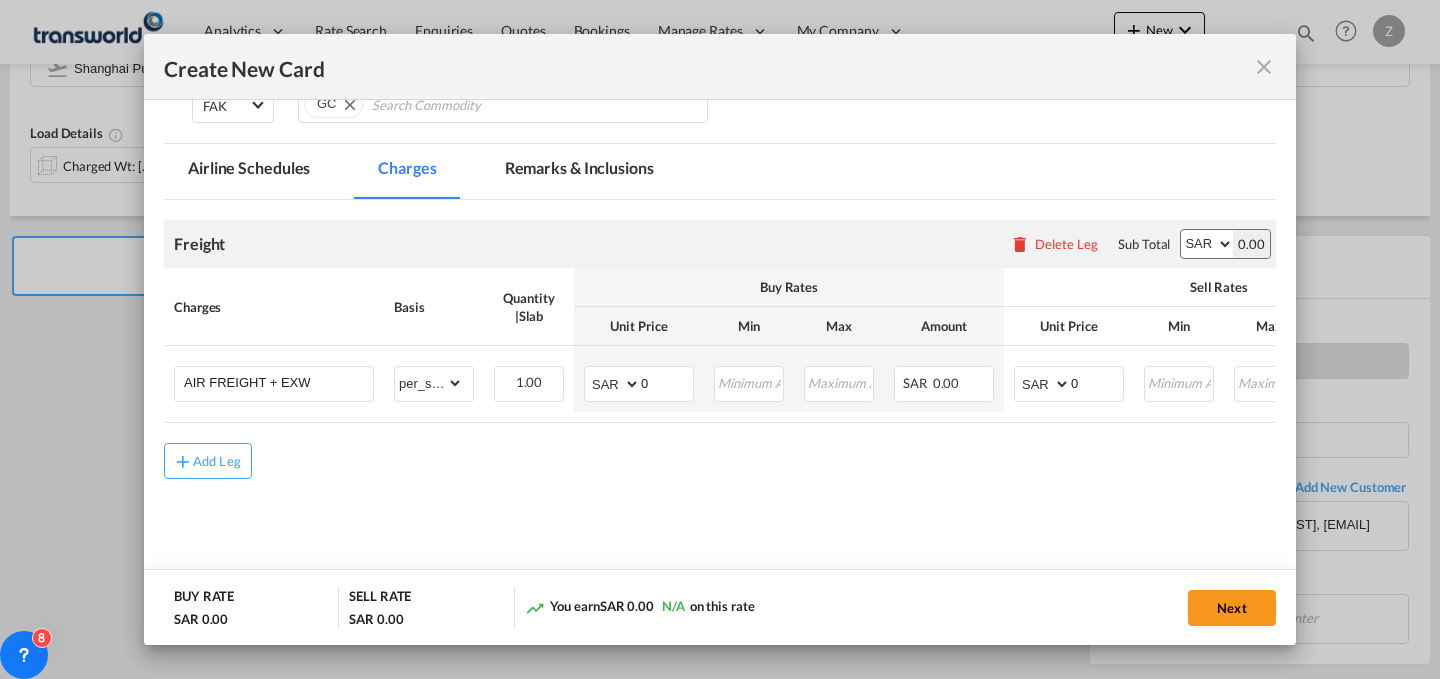 click on "AED AFN ALL AMD ANG AOA ARS AUD AWG AZN BAM BBD BDT BGN BHD BIF BMD BND BOB BRL BSD BTN BWP BYN BZD CAD CDF CHF CLP CNY COP CRC CUC CUP CVE CZK DJF DKK DOP DZD EGP ERN ETB EUR FJD FKP FOK GBP GEL GGP GHS GIP GMD GNF GTQ GYD HKD HNL HRK HTG HUF IDR ILS IMP INR IQD IRR ISK JMD JOD JPY KES KGS KHR KID KMF KRW KWD KYD KZT LAK LBP LKR LRD LSL LYD MAD MDL MGA MKD MMK MNT MOP MRU MUR MVR MWK MXN MYR MZN NAD NGN NIO NOK NPR NZD OMR PAB PEN PGK PHP PKR PLN PYG QAR RON RSD RUB RWF SAR SBD SCR SDG SEK SGD SHP SLL SOS SRD SSP STN SYP SZL THB TJS TMT TND TOP TRY TTD TVD TWD TZS UAH UGX USD UYU UZS VES VND VUV WST XAF XCD XDR XOF XPF YER ZAR ZMW" at bounding box center [1207, 244] 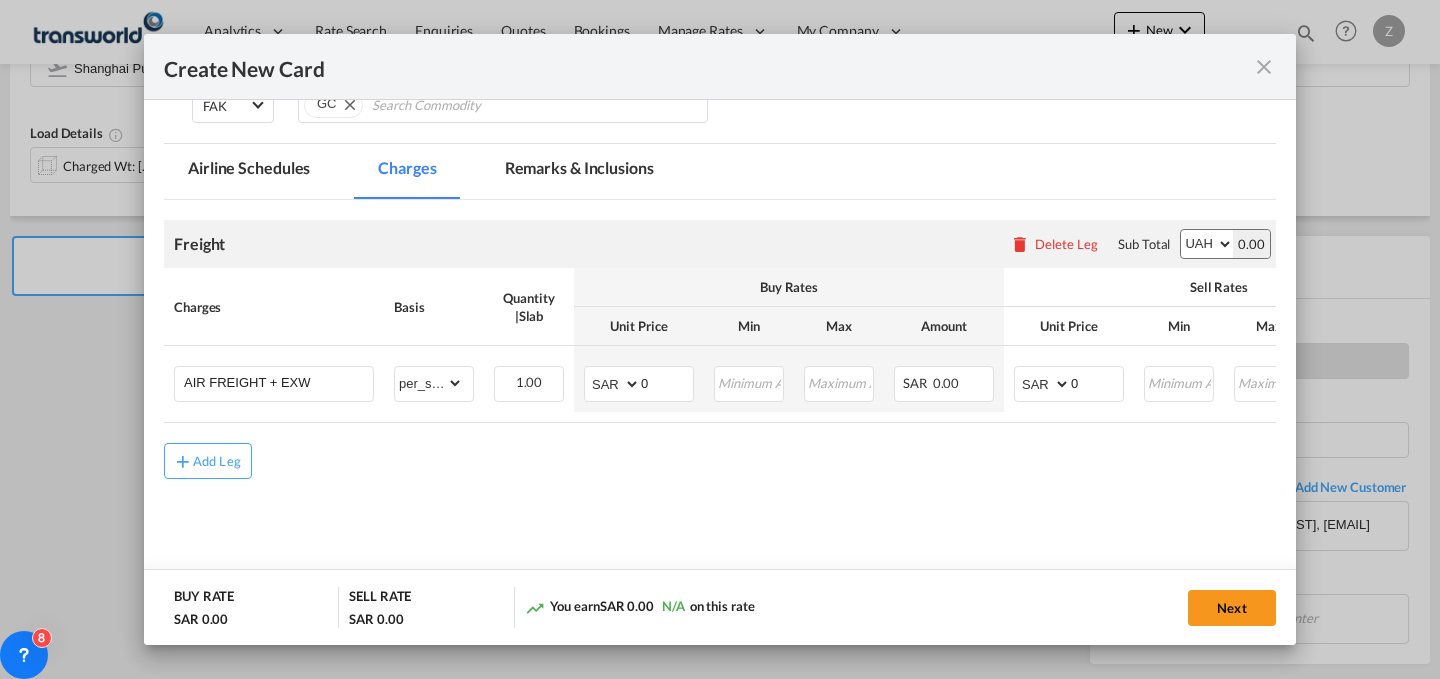 select on "string:USD" 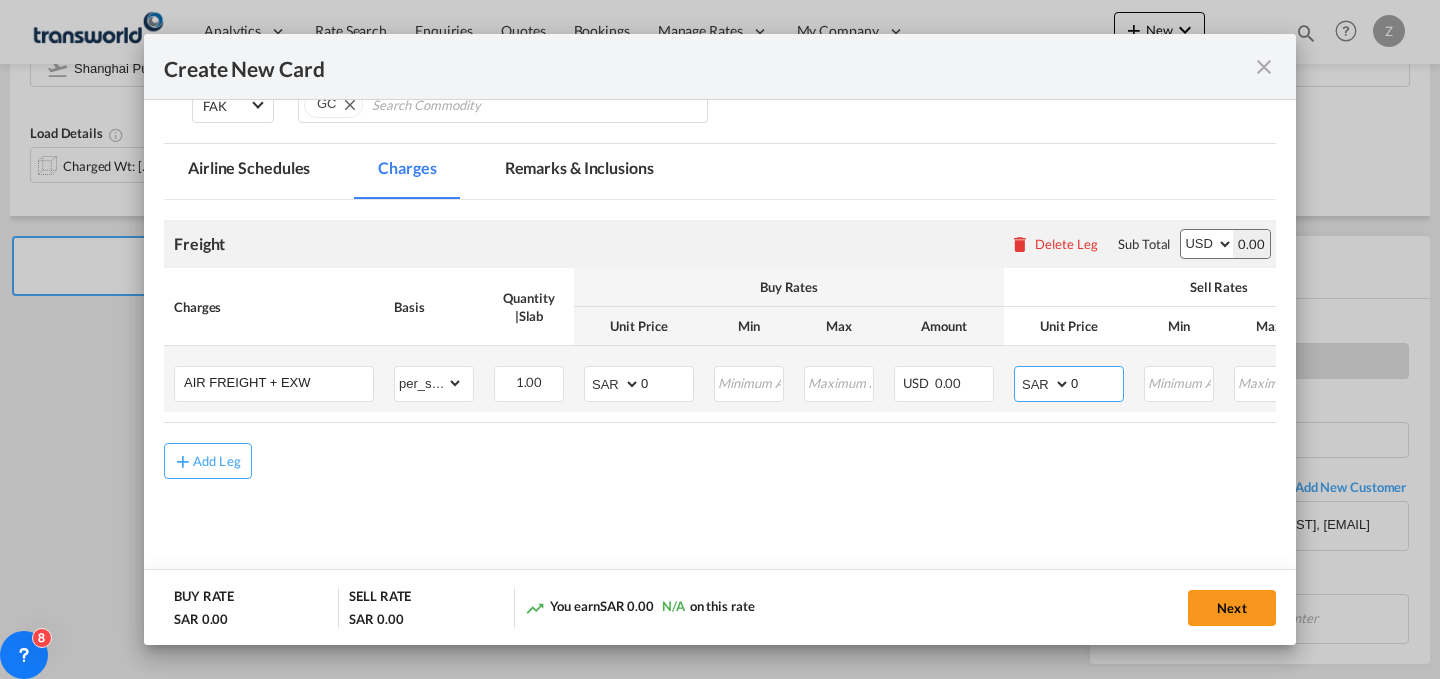 click on "AED AFN ALL AMD ANG AOA ARS AUD AWG AZN BAM BBD BDT BGN BHD BIF BMD BND BOB BRL BSD BTN BWP BYN BZD CAD CDF CHF CLP CNY COP CRC CUC CUP CVE CZK DJF DKK DOP DZD EGP ERN ETB EUR FJD FKP FOK GBP GEL GGP GHS GIP GMD GNF GTQ GYD HKD HNL HRK HTG HUF IDR ILS IMP INR IQD IRR ISK JMD JOD JPY KES KGS KHR KID KMF KRW KWD KYD KZT LAK LBP LKR LRD LSL LYD MAD MDL MGA MKD MMK MNT MOP MRU MUR MVR MWK MXN MYR MZN NAD NGN NIO NOK NPR NZD OMR PAB PEN PGK PHP PKR PLN PYG QAR RON RSD RUB RWF SAR SBD SCR SDG SEK SGD SHP SLL SOS SRD SSP STN SYP SZL THB TJS TMT TND TOP TRY TTD TVD TWD TZS UAH UGX USD UYU UZS VES VND VUV WST XAF XCD XDR XOF XPF YER ZAR ZMW" at bounding box center [1044, 384] 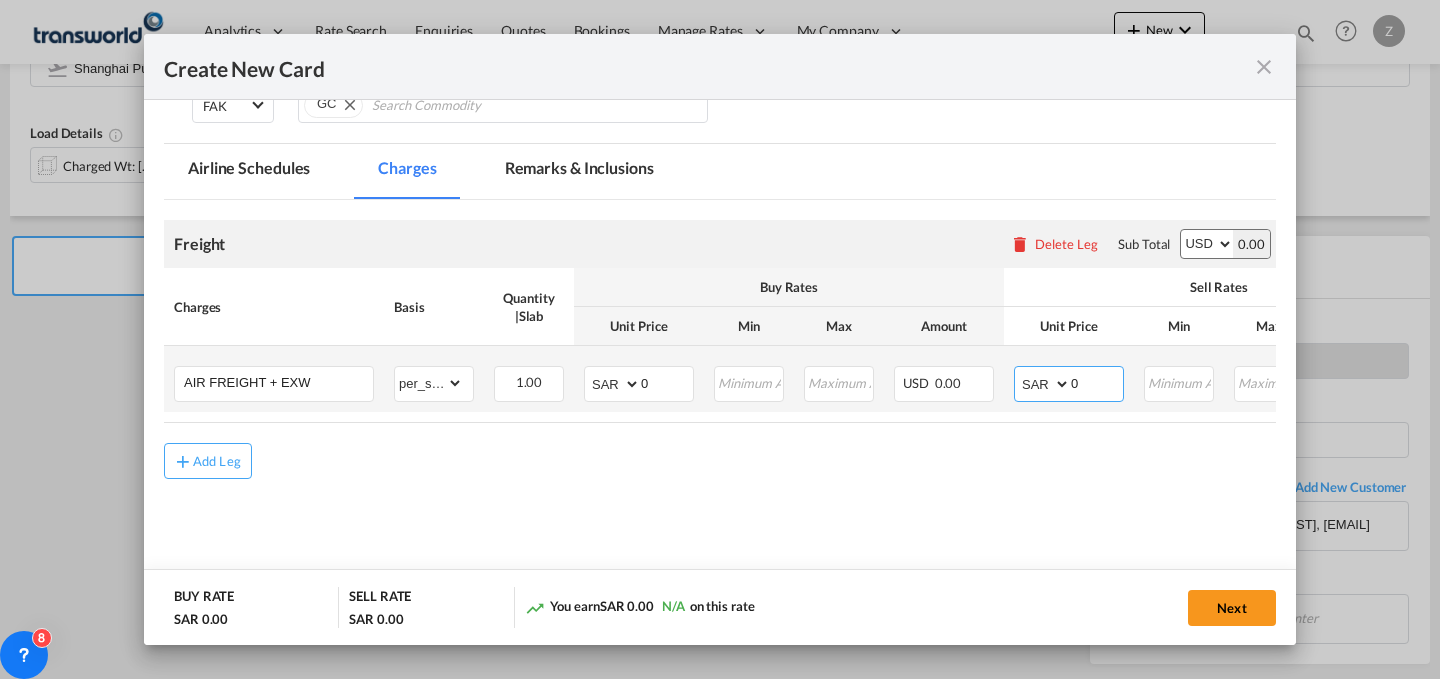 select on "string:USD" 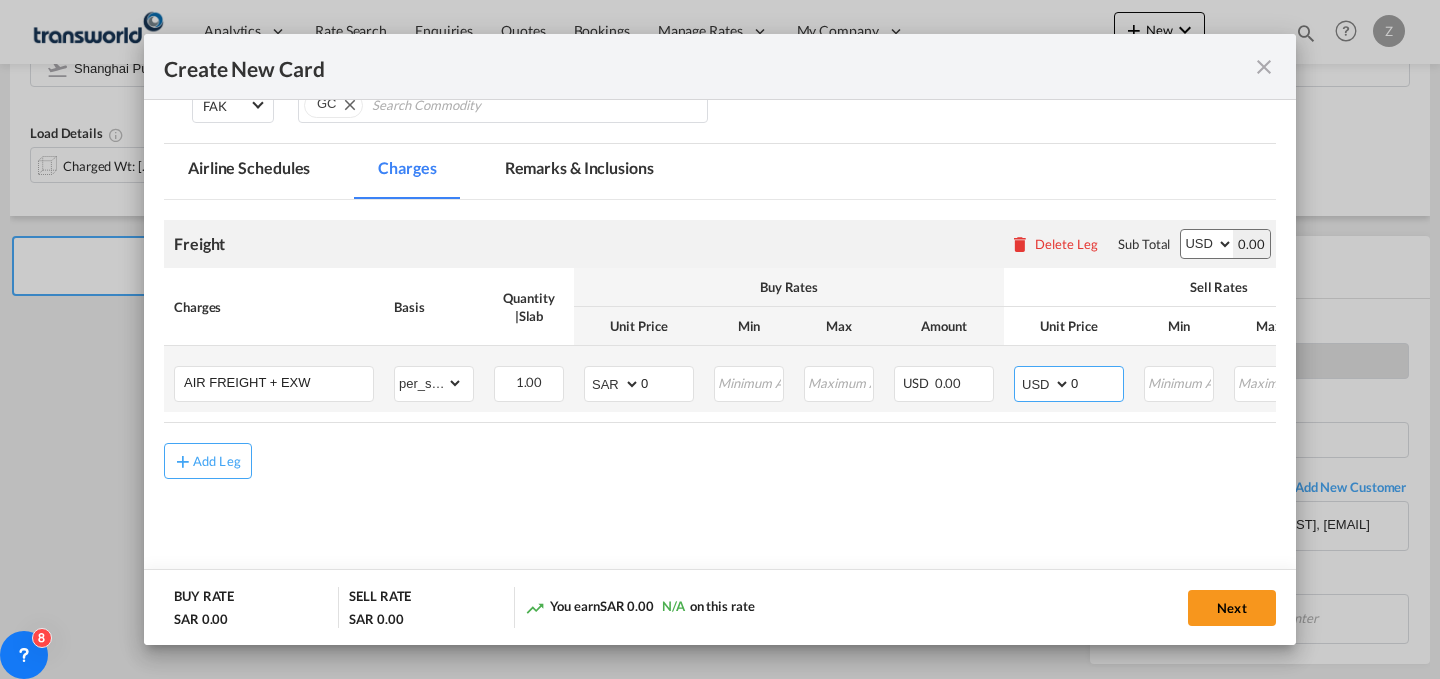click on "AED AFN ALL AMD ANG AOA ARS AUD AWG AZN BAM BBD BDT BGN BHD BIF BMD BND BOB BRL BSD BTN BWP BYN BZD CAD CDF CHF CLP CNY COP CRC CUC CUP CVE CZK DJF DKK DOP DZD EGP ERN ETB EUR FJD FKP FOK GBP GEL GGP GHS GIP GMD GNF GTQ GYD HKD HNL HRK HTG HUF IDR ILS IMP INR IQD IRR ISK JMD JOD JPY KES KGS KHR KID KMF KRW KWD KYD KZT LAK LBP LKR LRD LSL LYD MAD MDL MGA MKD MMK MNT MOP MRU MUR MVR MWK MXN MYR MZN NAD NGN NIO NOK NPR NZD OMR PAB PEN PGK PHP PKR PLN PYG QAR RON RSD RUB RWF SAR SBD SCR SDG SEK SGD SHP SLL SOS SRD SSP STN SYP SZL THB TJS TMT TND TOP TRY TTD TVD TWD TZS UAH UGX USD UYU UZS VES VND VUV WST XAF XCD XDR XOF XPF YER ZAR ZMW" at bounding box center (1044, 384) 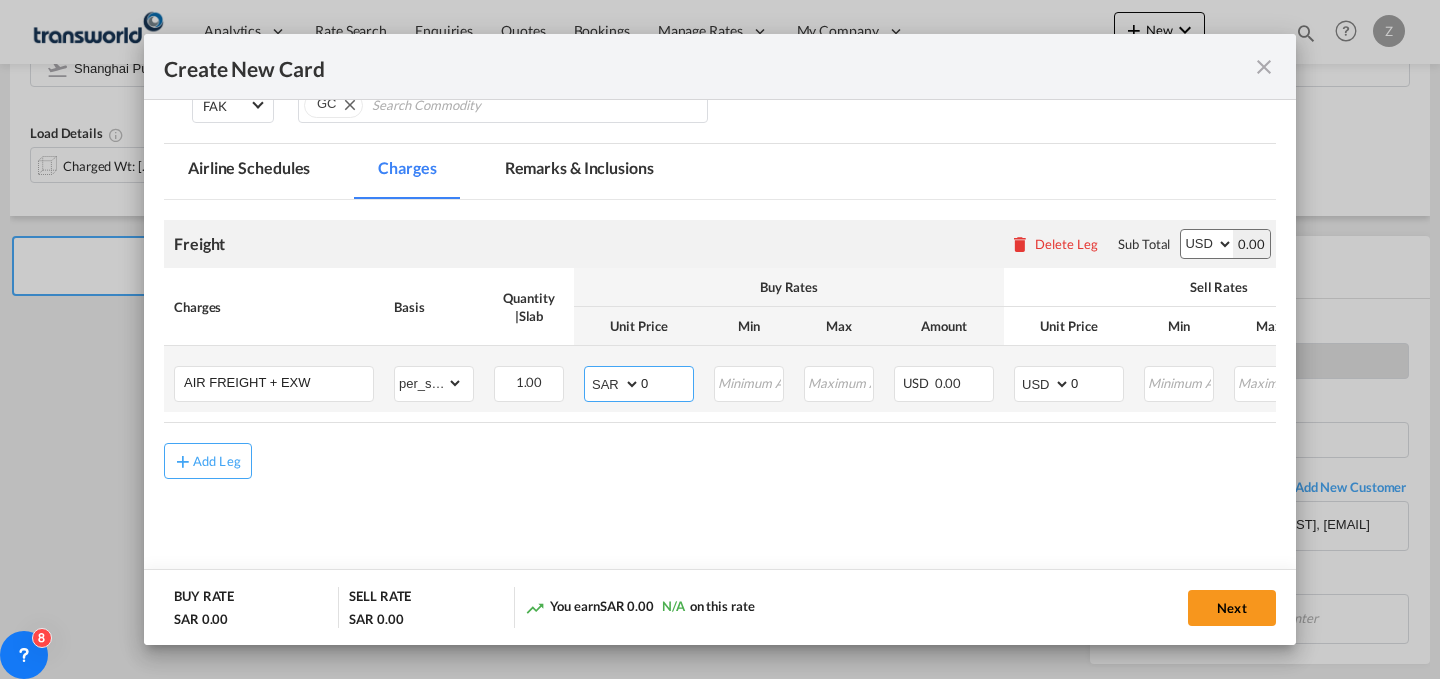 click on "AED AFN ALL AMD ANG AOA ARS AUD AWG AZN BAM BBD BDT BGN BHD BIF BMD BND BOB BRL BSD BTN BWP BYN BZD CAD CDF CHF CLP CNY COP CRC CUC CUP CVE CZK DJF DKK DOP DZD EGP ERN ETB EUR FJD FKP FOK GBP GEL GGP GHS GIP GMD GNF GTQ GYD HKD HNL HRK HTG HUF IDR ILS IMP INR IQD IRR ISK JMD JOD JPY KES KGS KHR KID KMF KRW KWD KYD KZT LAK LBP LKR LRD LSL LYD MAD MDL MGA MKD MMK MNT MOP MRU MUR MVR MWK MXN MYR MZN NAD NGN NIO NOK NPR NZD OMR PAB PEN PGK PHP PKR PLN PYG QAR RON RSD RUB RWF SAR SBD SCR SDG SEK SGD SHP SLL SOS SRD SSP STN SYP SZL THB TJS TMT TND TOP TRY TTD TVD TWD TZS UAH UGX USD UYU UZS VES VND VUV WST XAF XCD XDR XOF XPF YER ZAR ZMW" at bounding box center (614, 384) 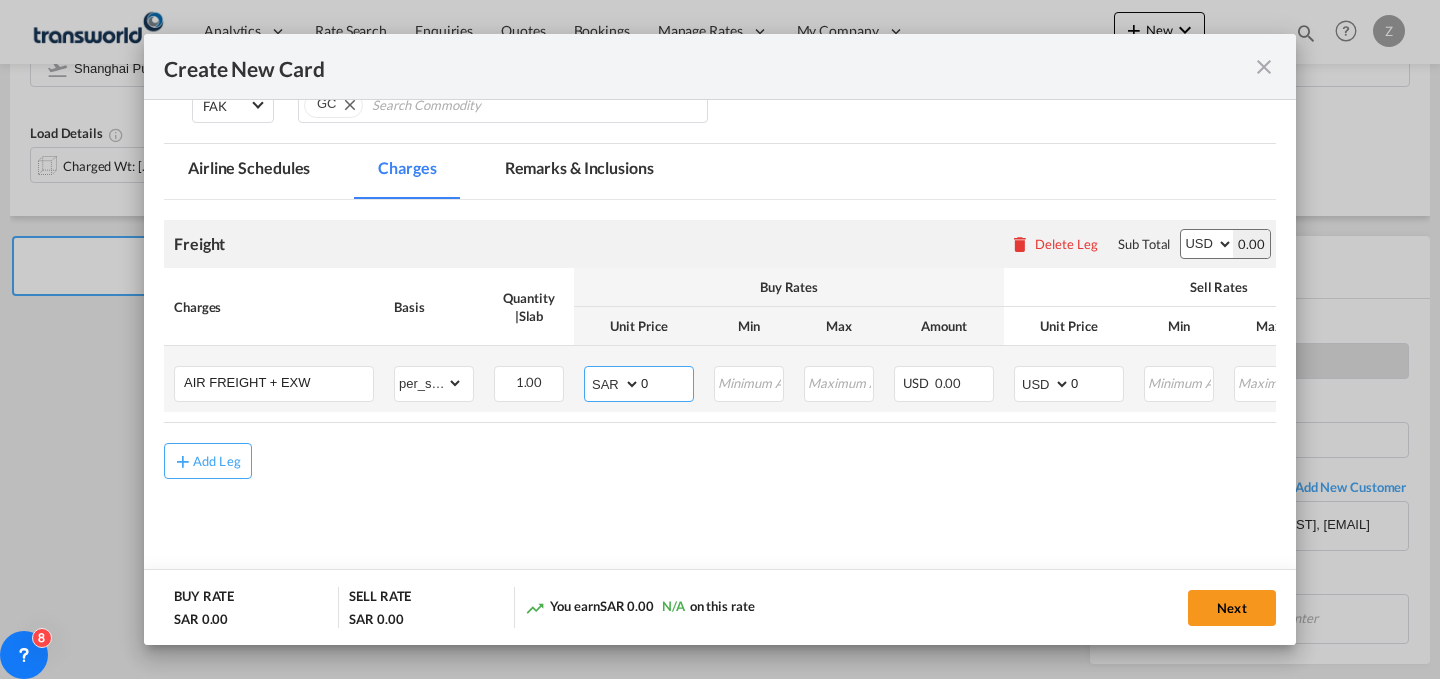 select on "string:USD" 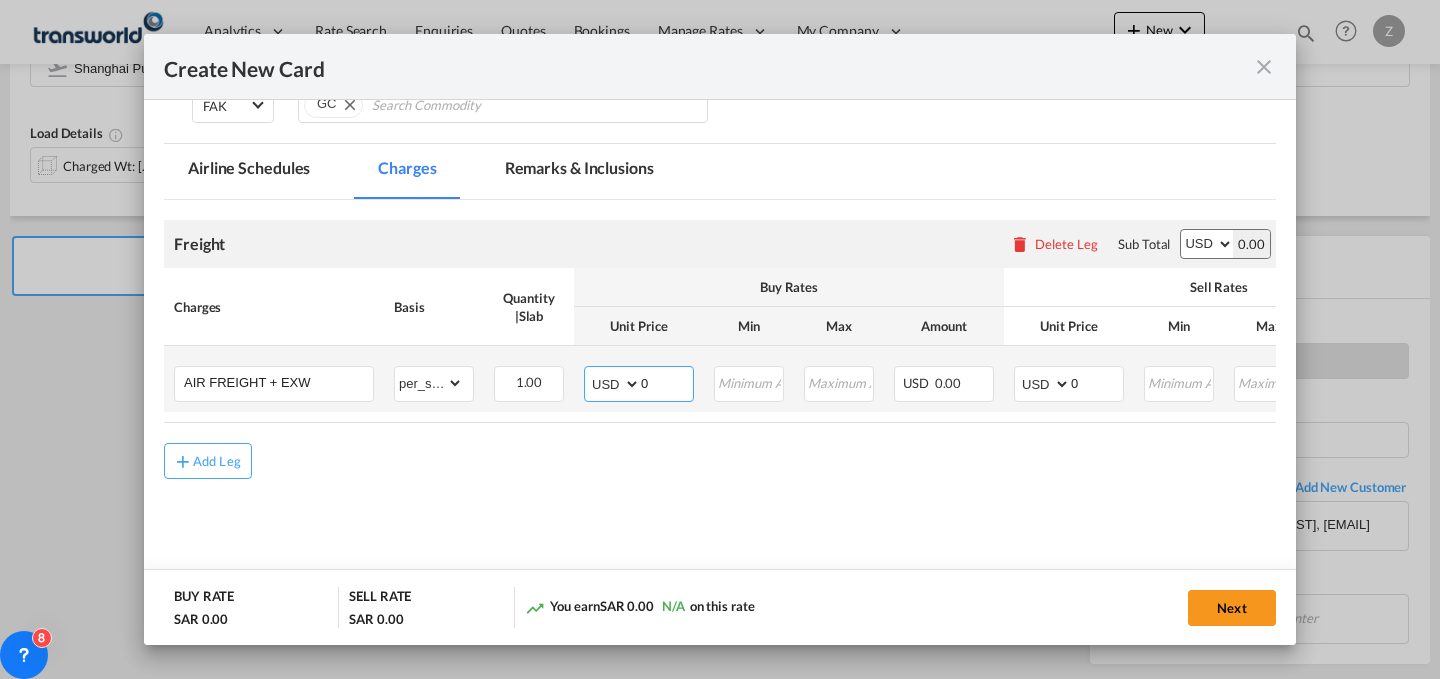 click on "AED AFN ALL AMD ANG AOA ARS AUD AWG AZN BAM BBD BDT BGN BHD BIF BMD BND BOB BRL BSD BTN BWP BYN BZD CAD CDF CHF CLP CNY COP CRC CUC CUP CVE CZK DJF DKK DOP DZD EGP ERN ETB EUR FJD FKP FOK GBP GEL GGP GHS GIP GMD GNF GTQ GYD HKD HNL HRK HTG HUF IDR ILS IMP INR IQD IRR ISK JMD JOD JPY KES KGS KHR KID KMF KRW KWD KYD KZT LAK LBP LKR LRD LSL LYD MAD MDL MGA MKD MMK MNT MOP MRU MUR MVR MWK MXN MYR MZN NAD NGN NIO NOK NPR NZD OMR PAB PEN PGK PHP PKR PLN PYG QAR RON RSD RUB RWF SAR SBD SCR SDG SEK SGD SHP SLL SOS SRD SSP STN SYP SZL THB TJS TMT TND TOP TRY TTD TVD TWD TZS UAH UGX USD UYU UZS VES VND VUV WST XAF XCD XDR XOF XPF YER ZAR ZMW" at bounding box center (614, 384) 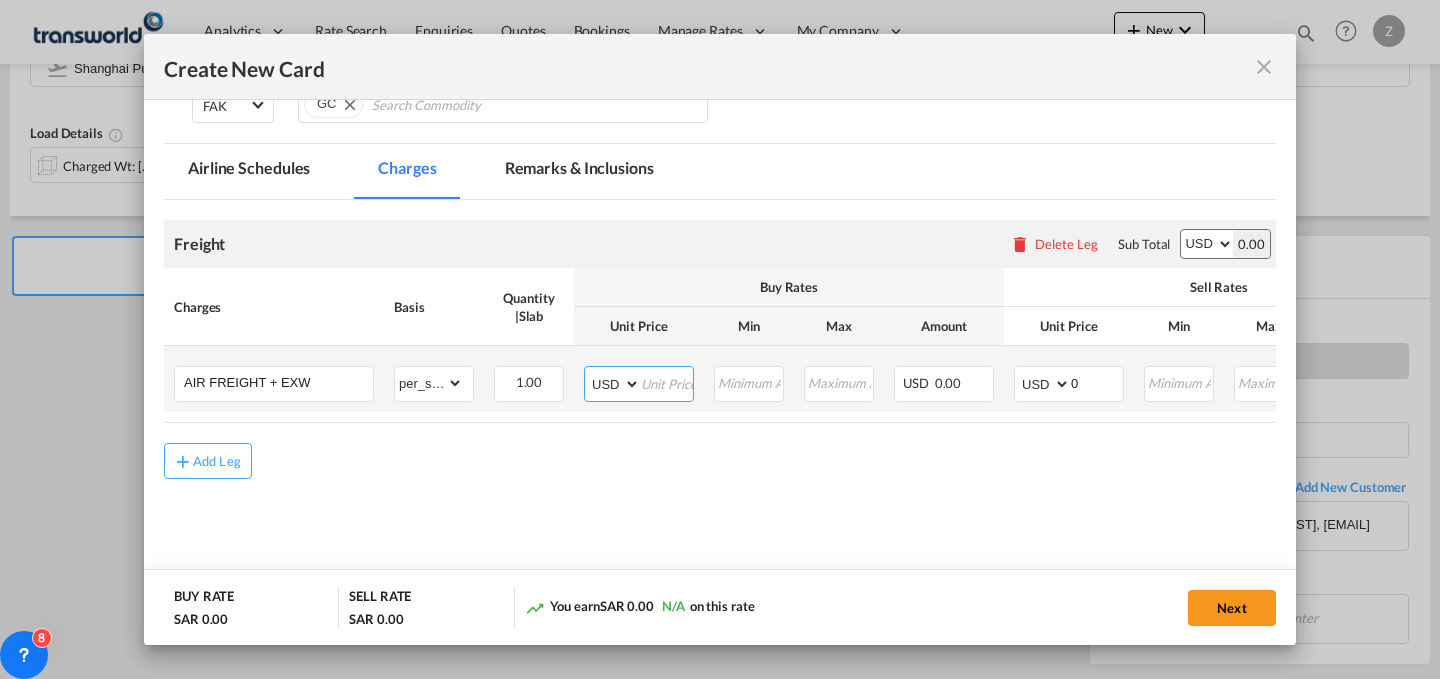 click at bounding box center (667, 382) 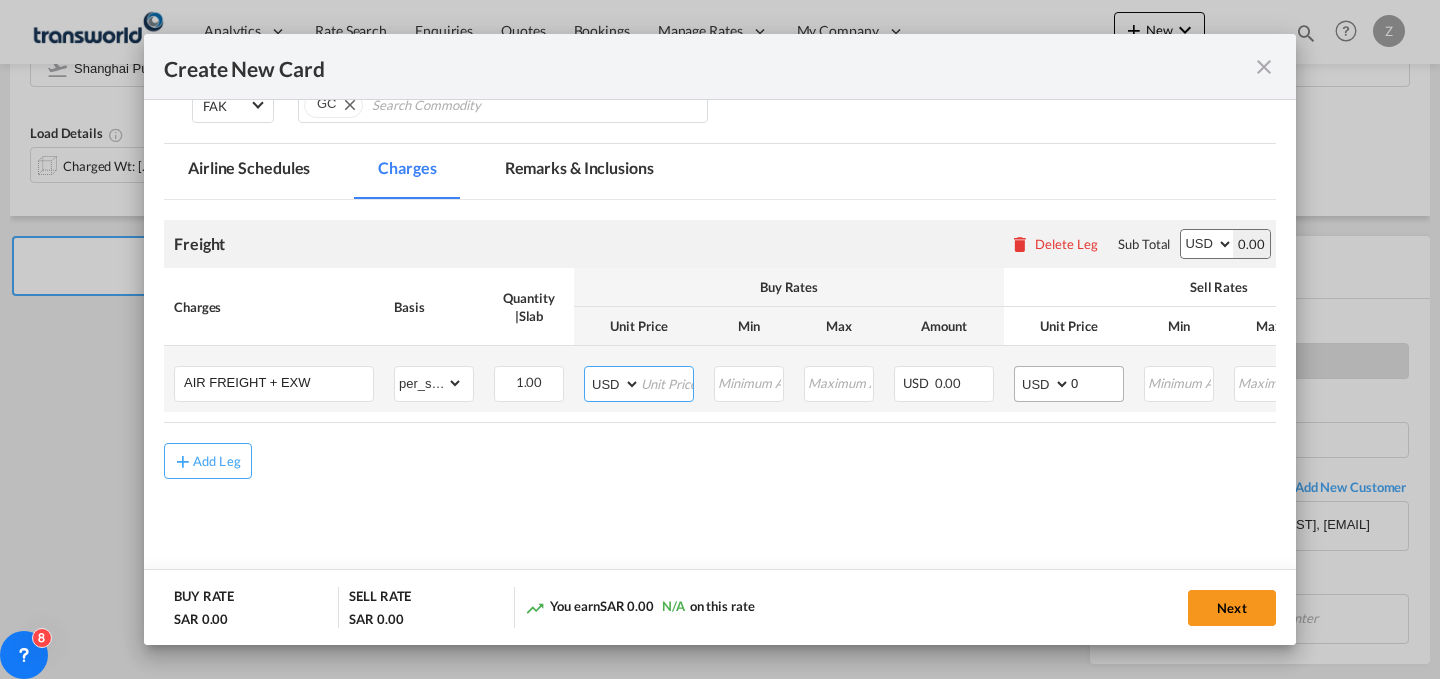 type 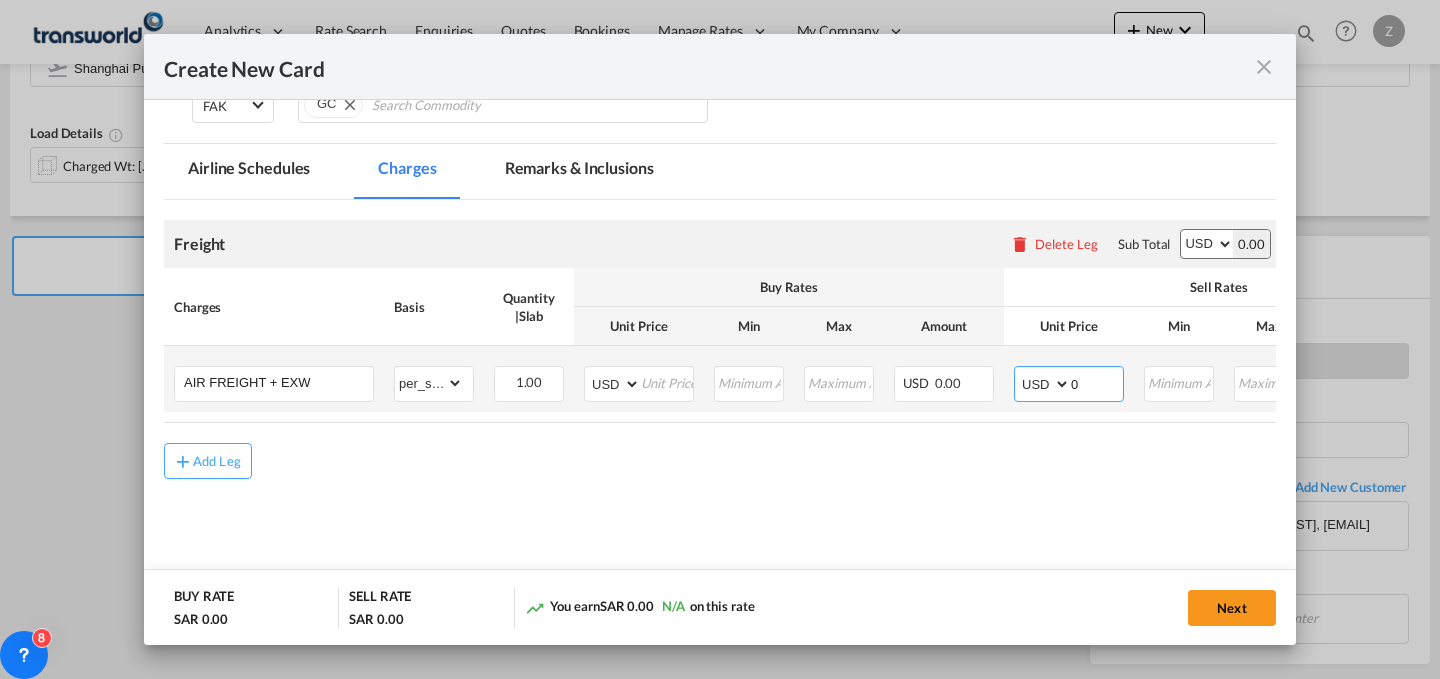 click on "0" at bounding box center (1097, 382) 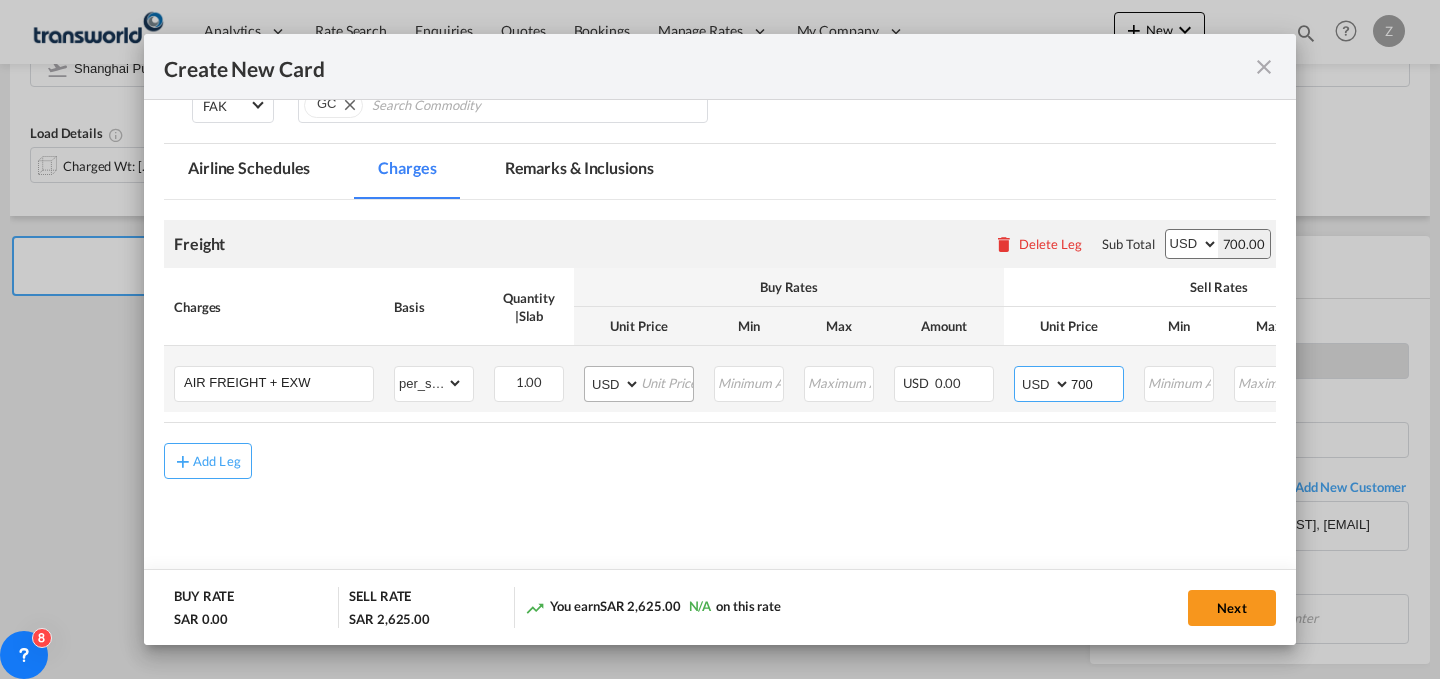 type on "700" 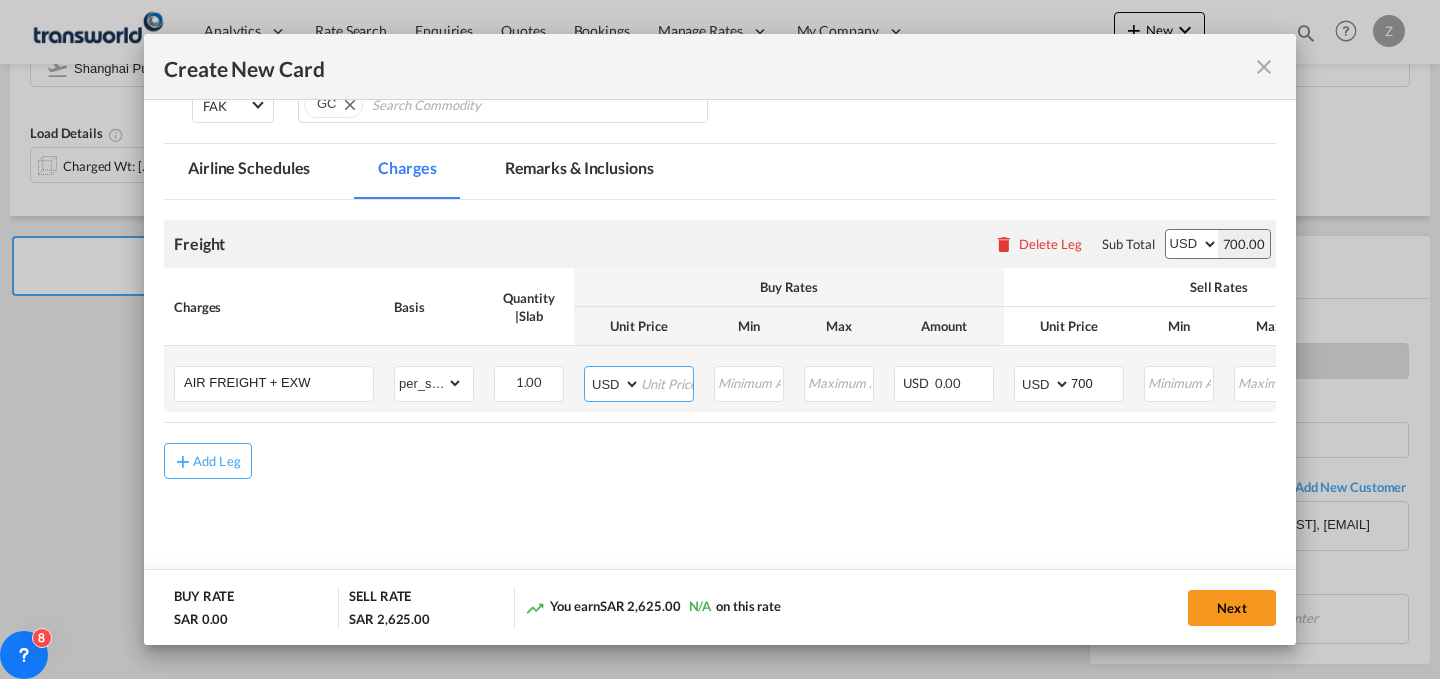 click at bounding box center [667, 382] 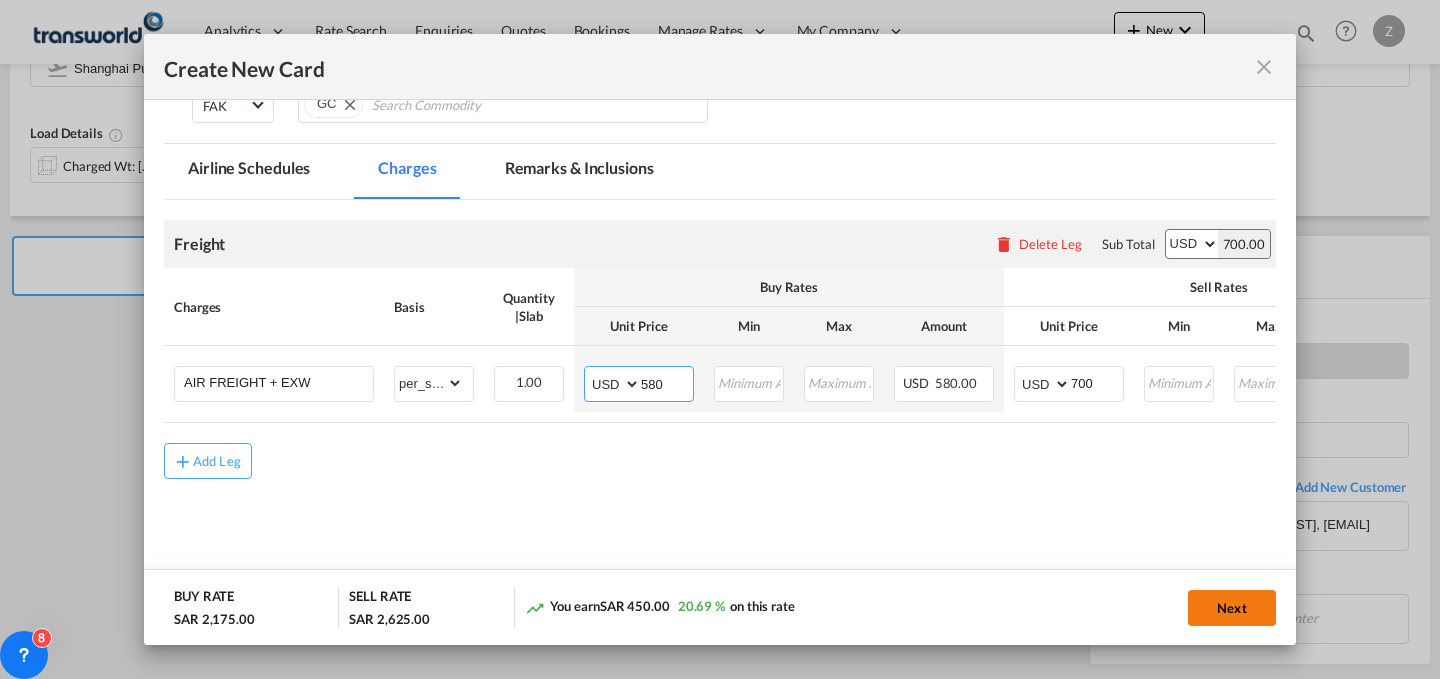 type on "580" 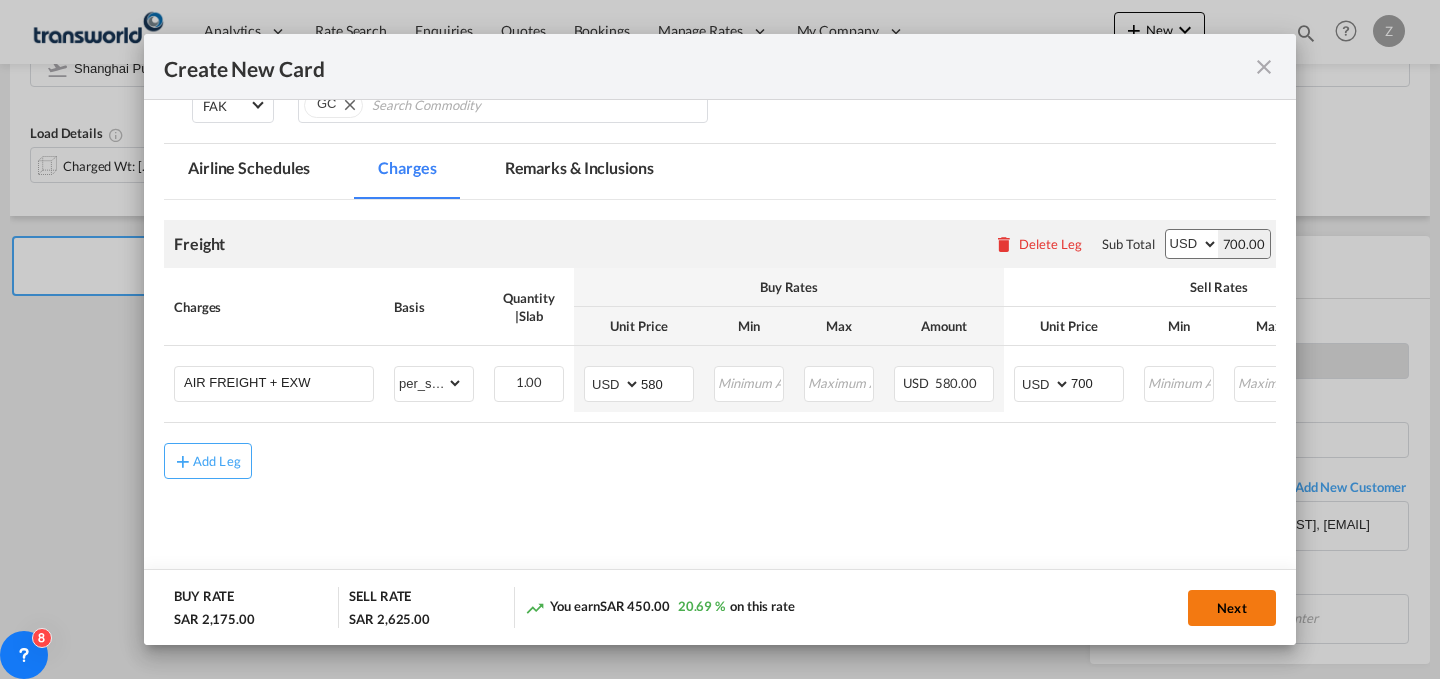click on "Next" 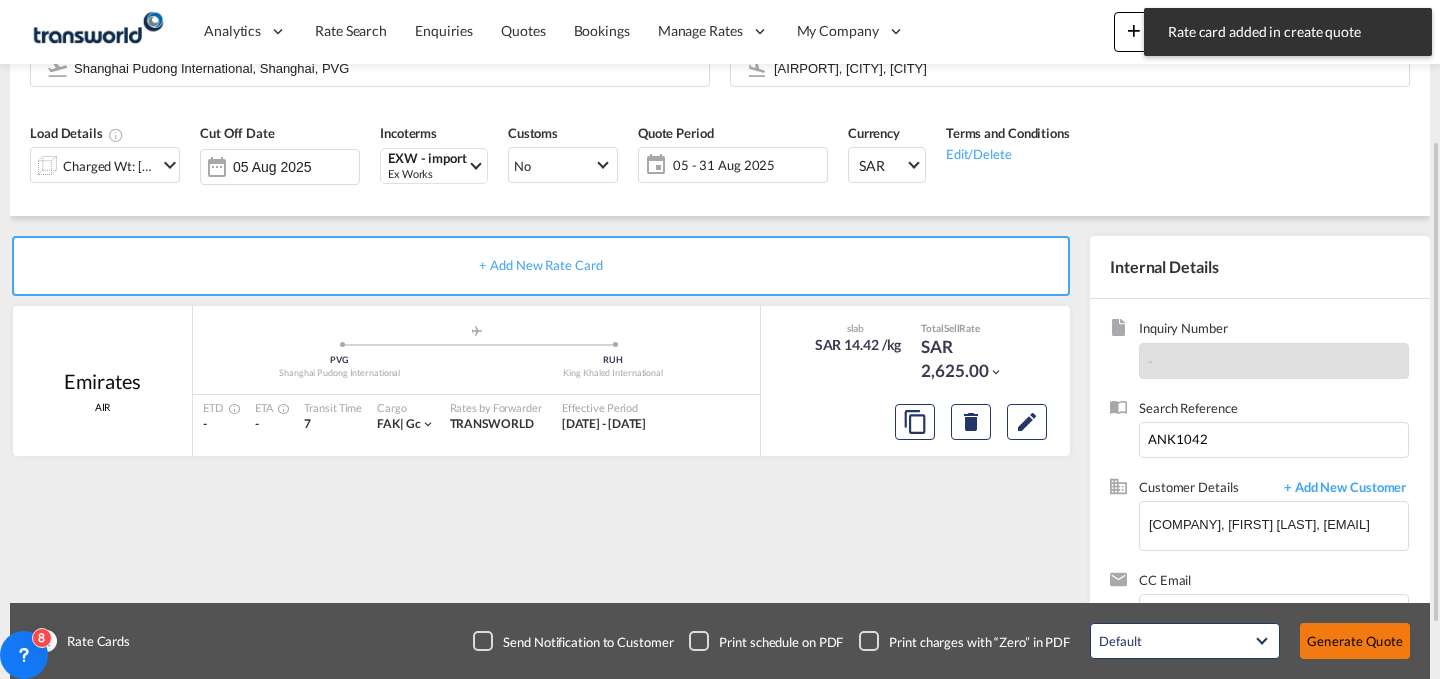 click on "Generate Quote" at bounding box center [1355, 641] 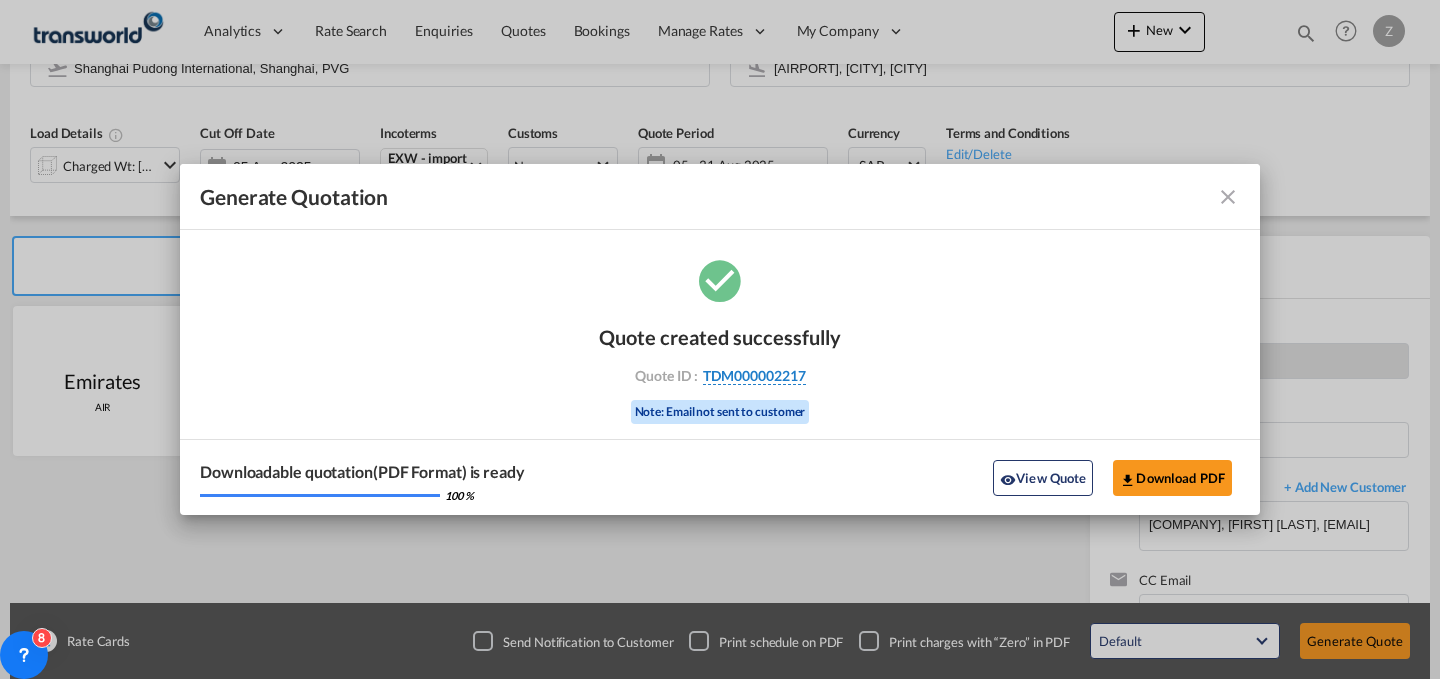 click on "TDM000002217" at bounding box center (754, 376) 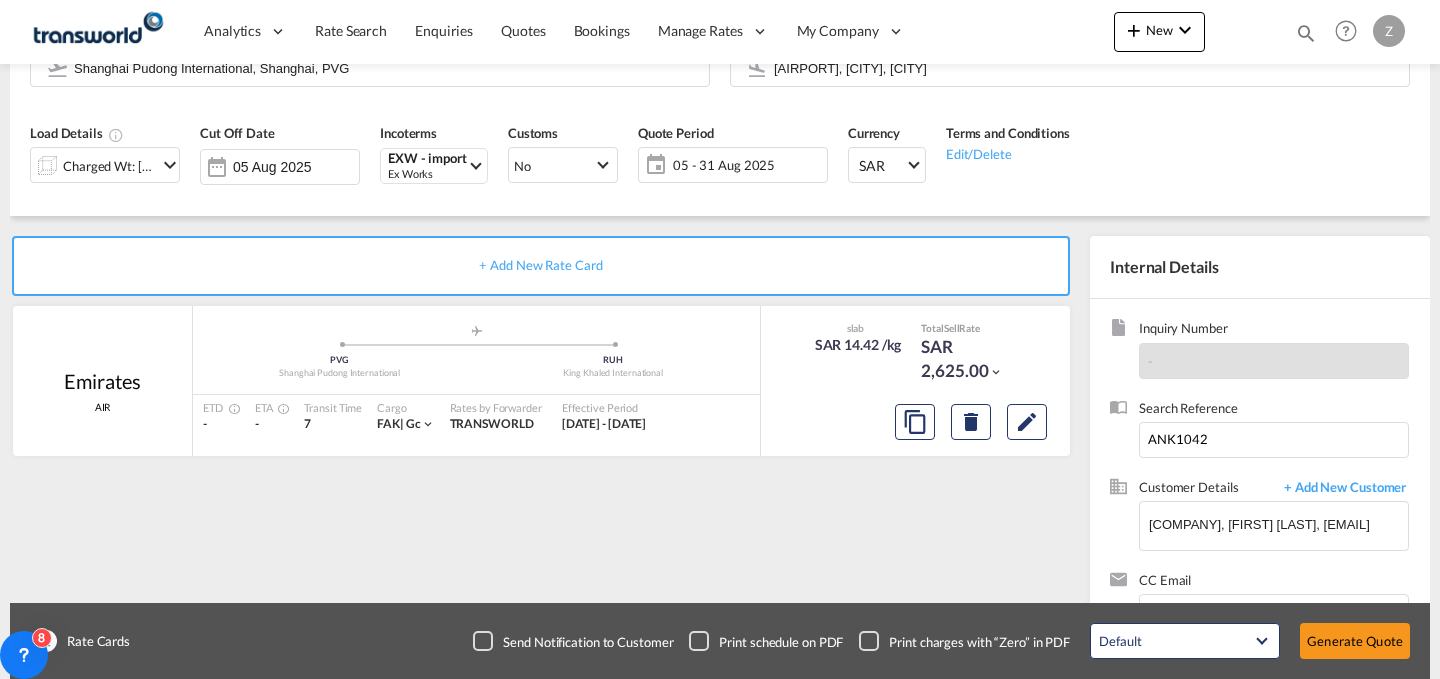 click on "Quote created successfully Quote ID :  [QUOTE ID]
Note: Email not sent to customer" at bounding box center [720, 355] 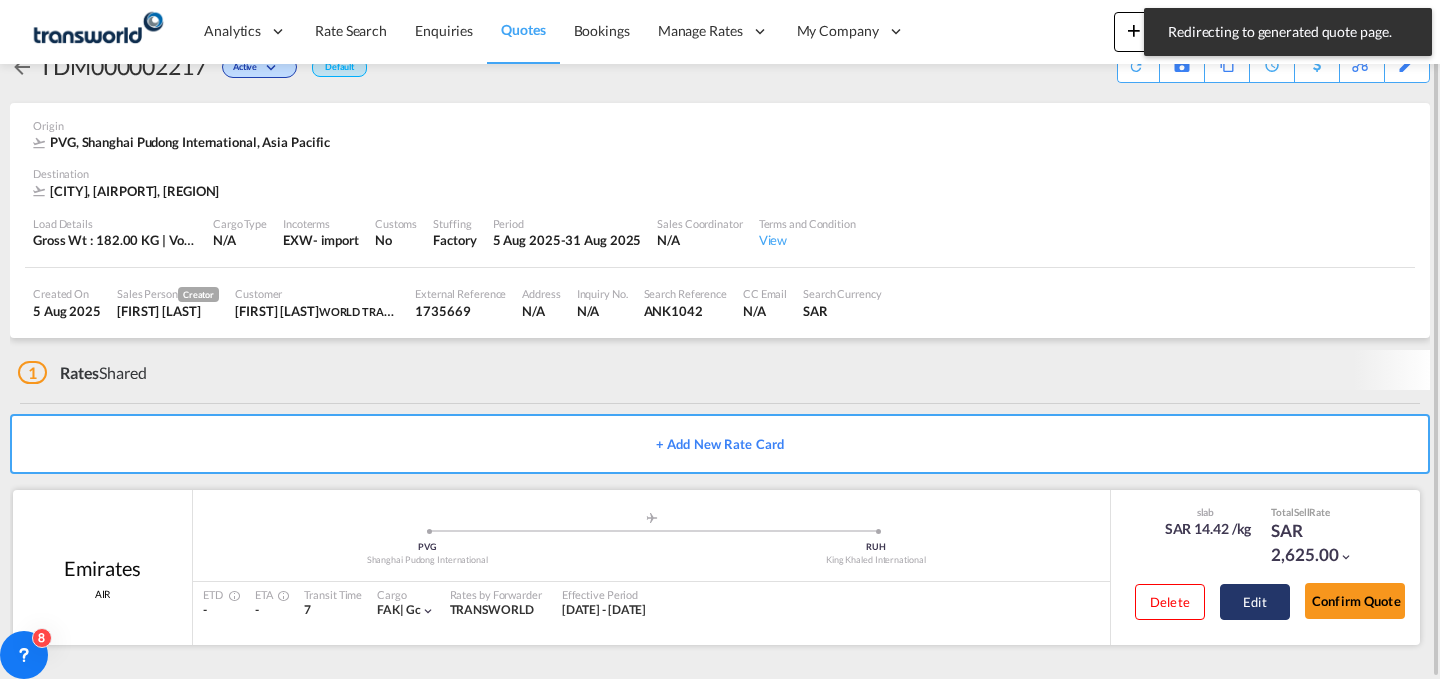 scroll, scrollTop: 38, scrollLeft: 0, axis: vertical 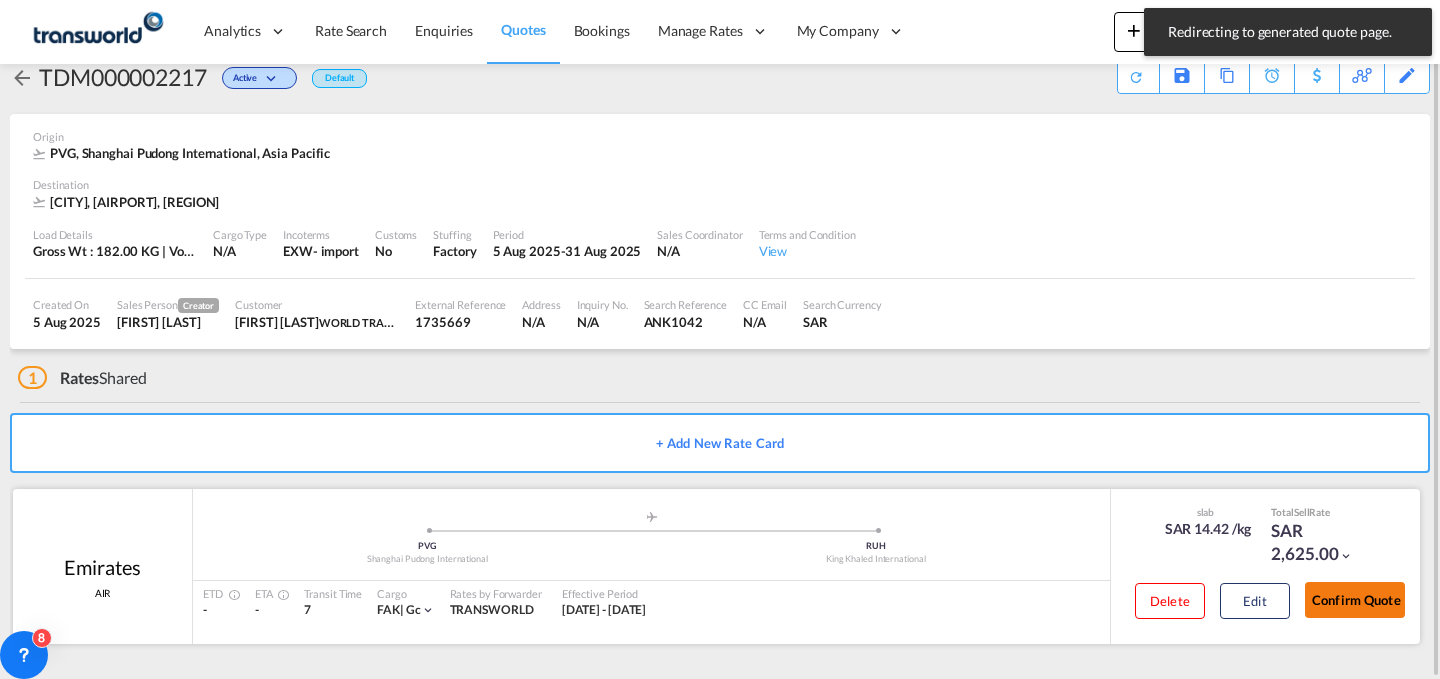 click on "Confirm Quote" at bounding box center [1355, 600] 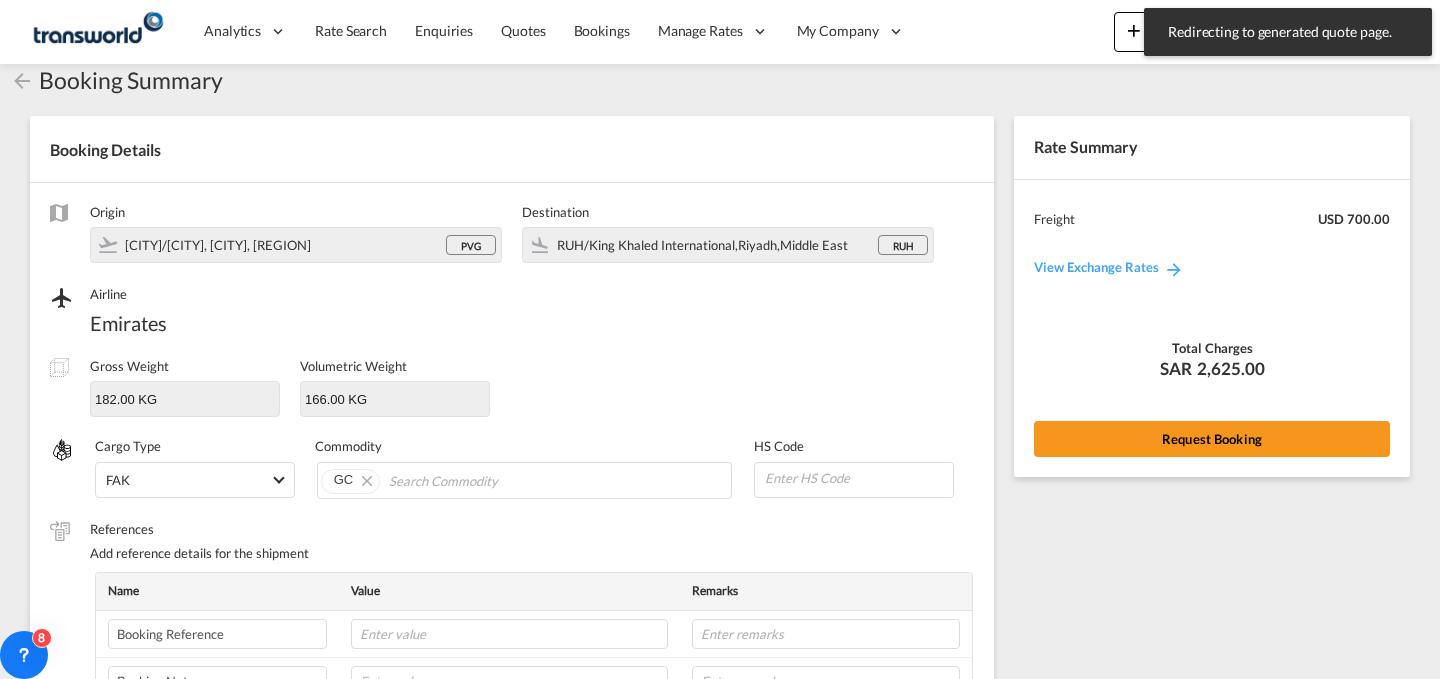 scroll, scrollTop: 668, scrollLeft: 0, axis: vertical 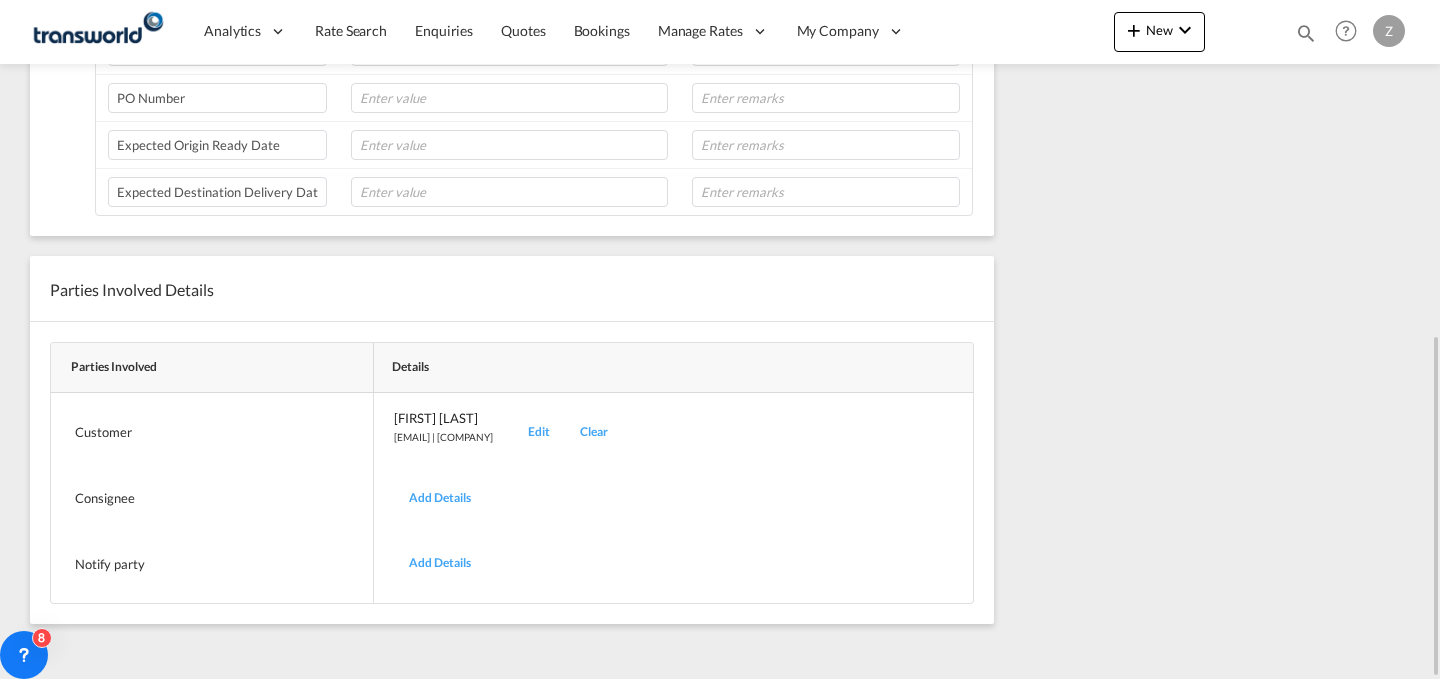 click on "Edit" at bounding box center [539, 432] 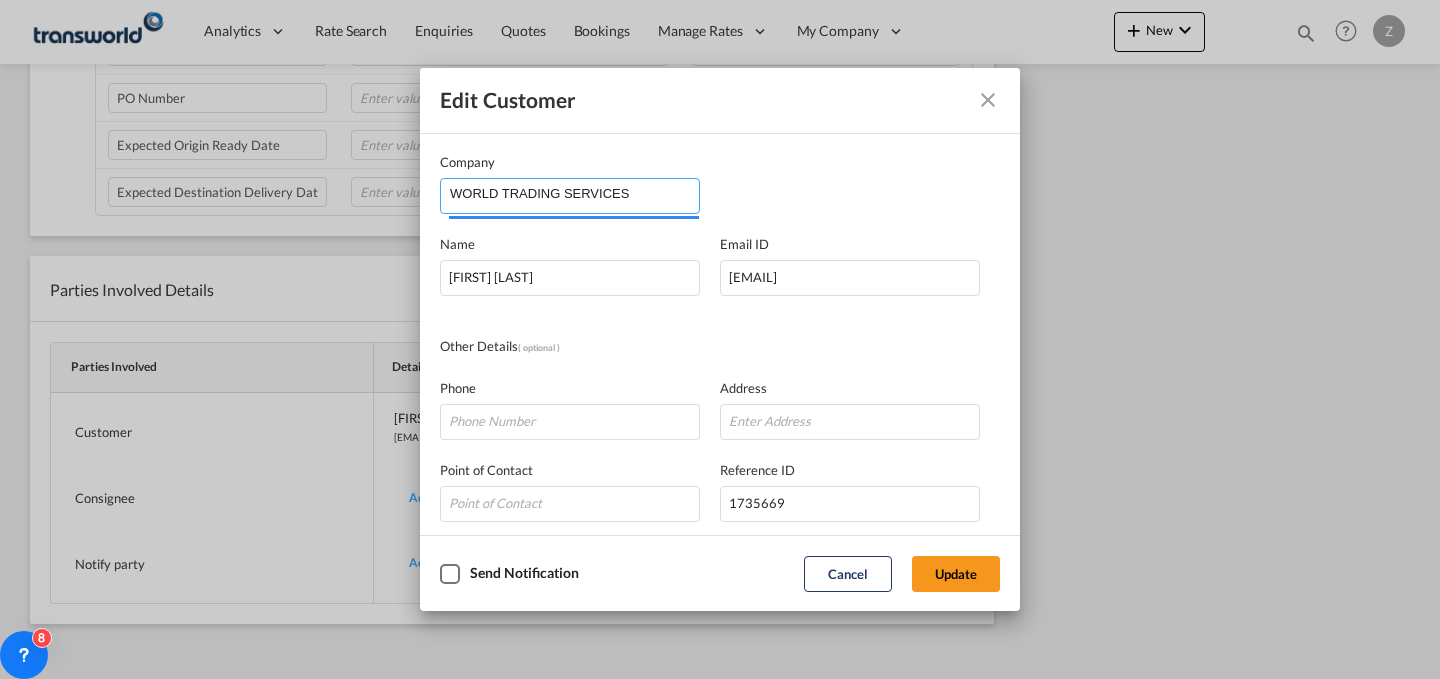 drag, startPoint x: 653, startPoint y: 204, endPoint x: 53, endPoint y: 275, distance: 604.1862 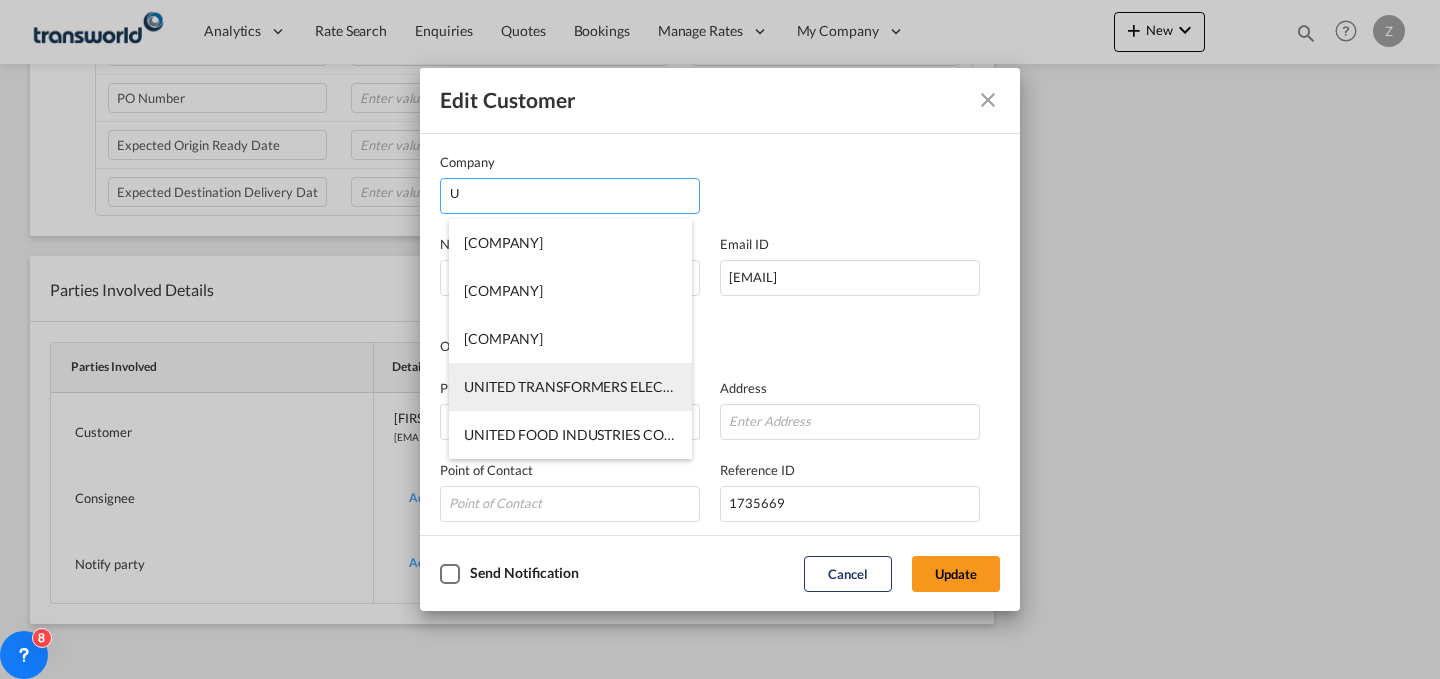 click on "UNITED TRANSFORMERS ELECTRIC CO." at bounding box center (570, 387) 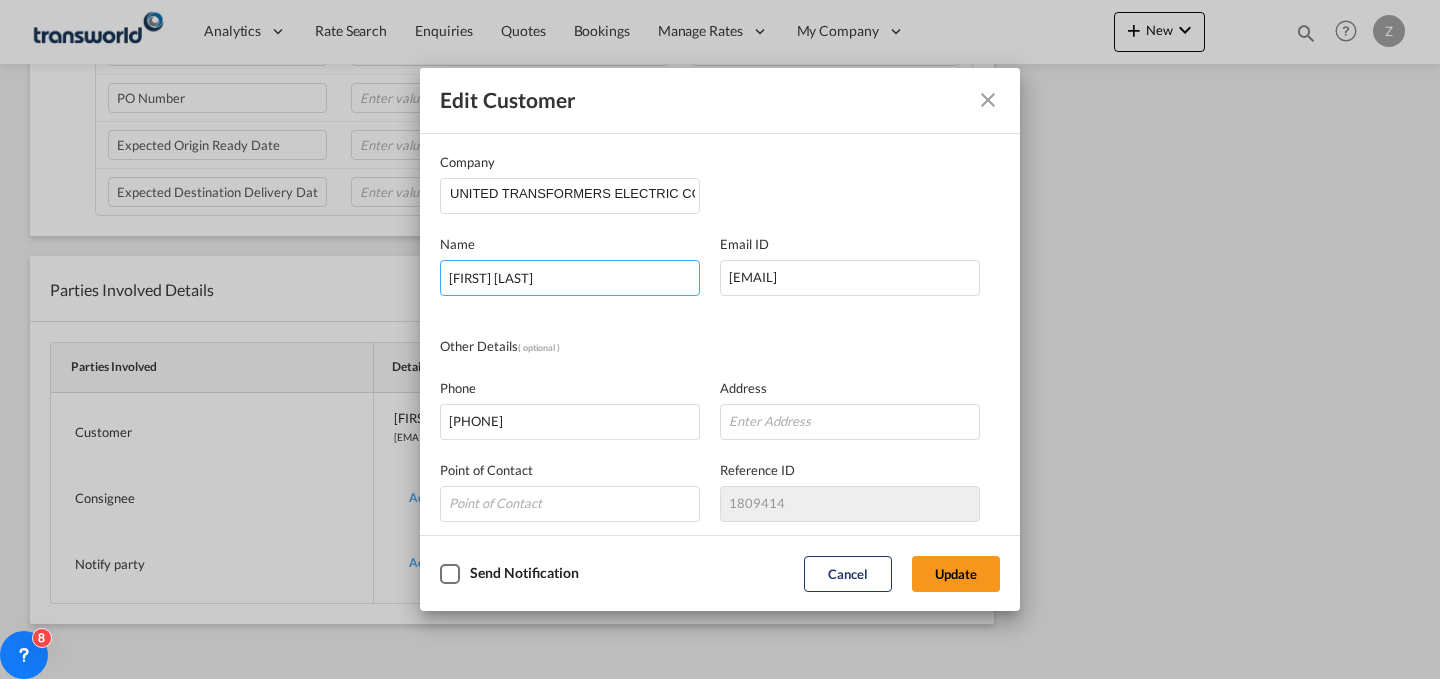 click on "[FIRST] [LAST]" at bounding box center [570, 278] 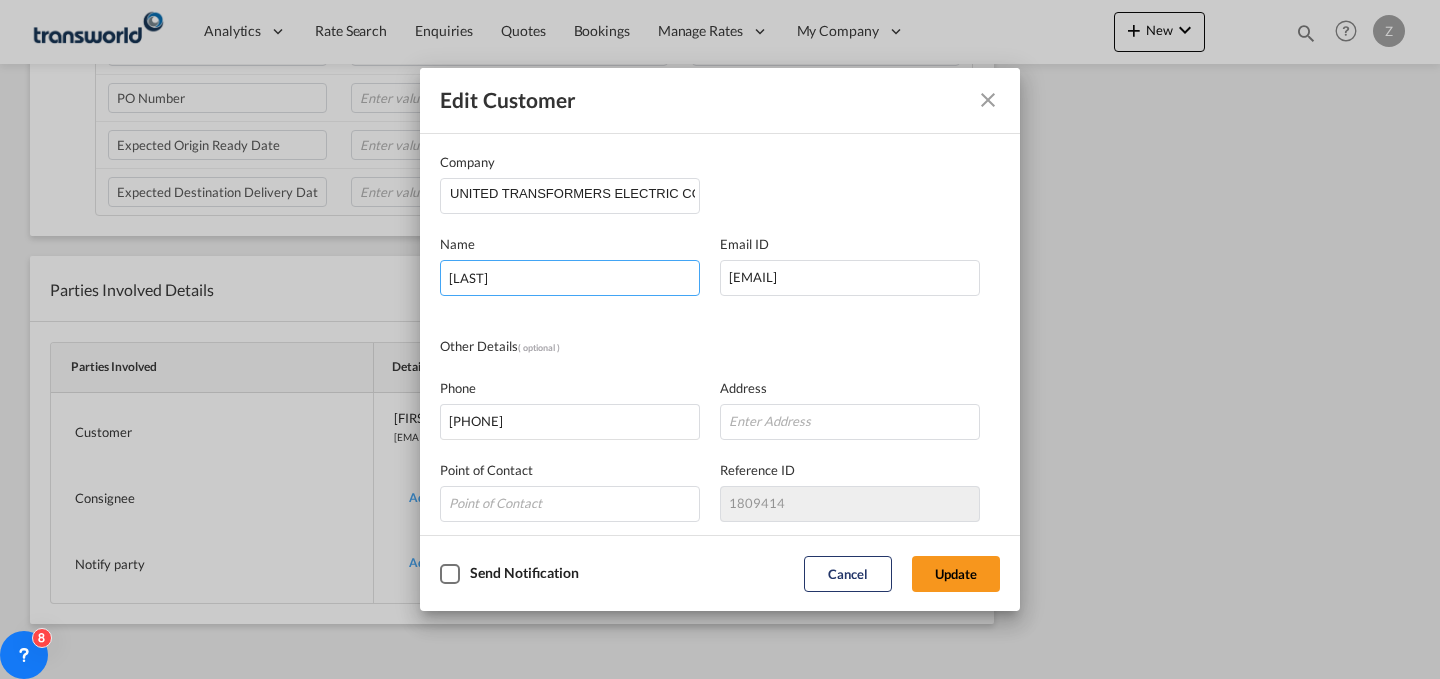 type on "[FIRST] [LAST]" 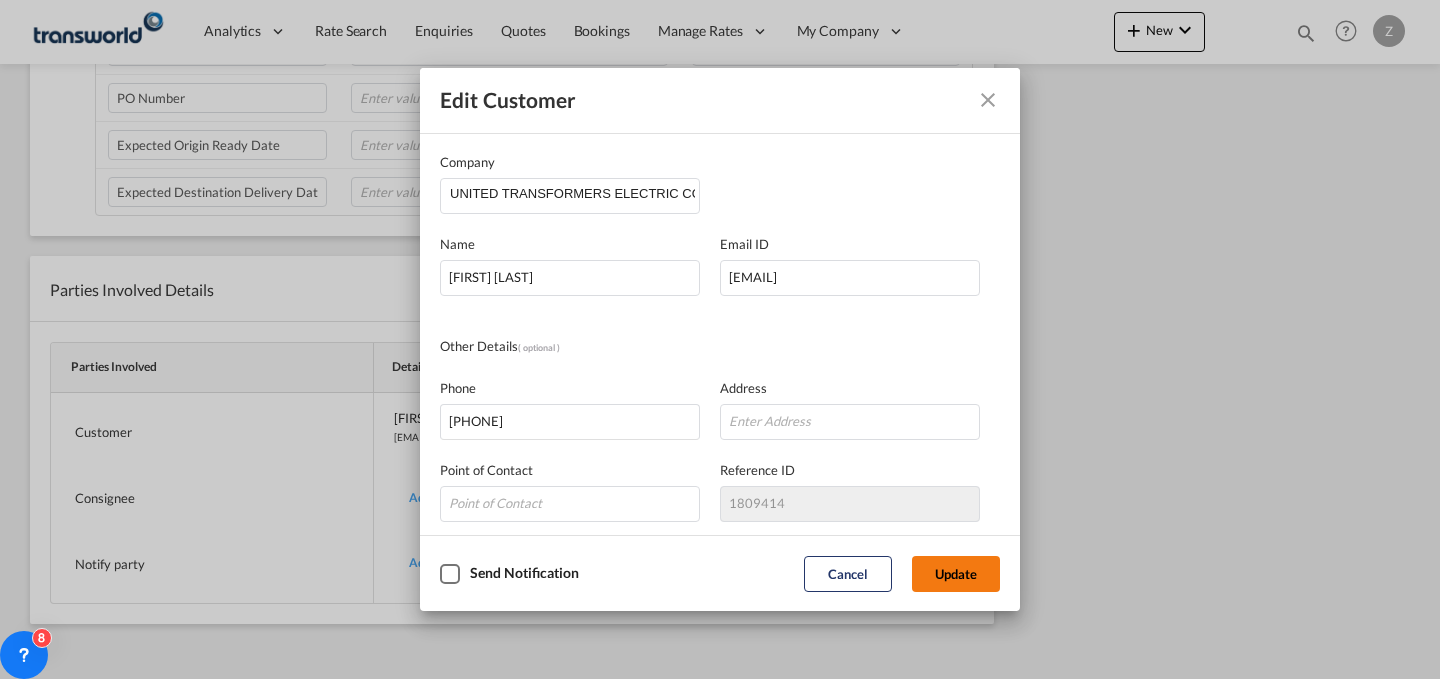 click on "Update" 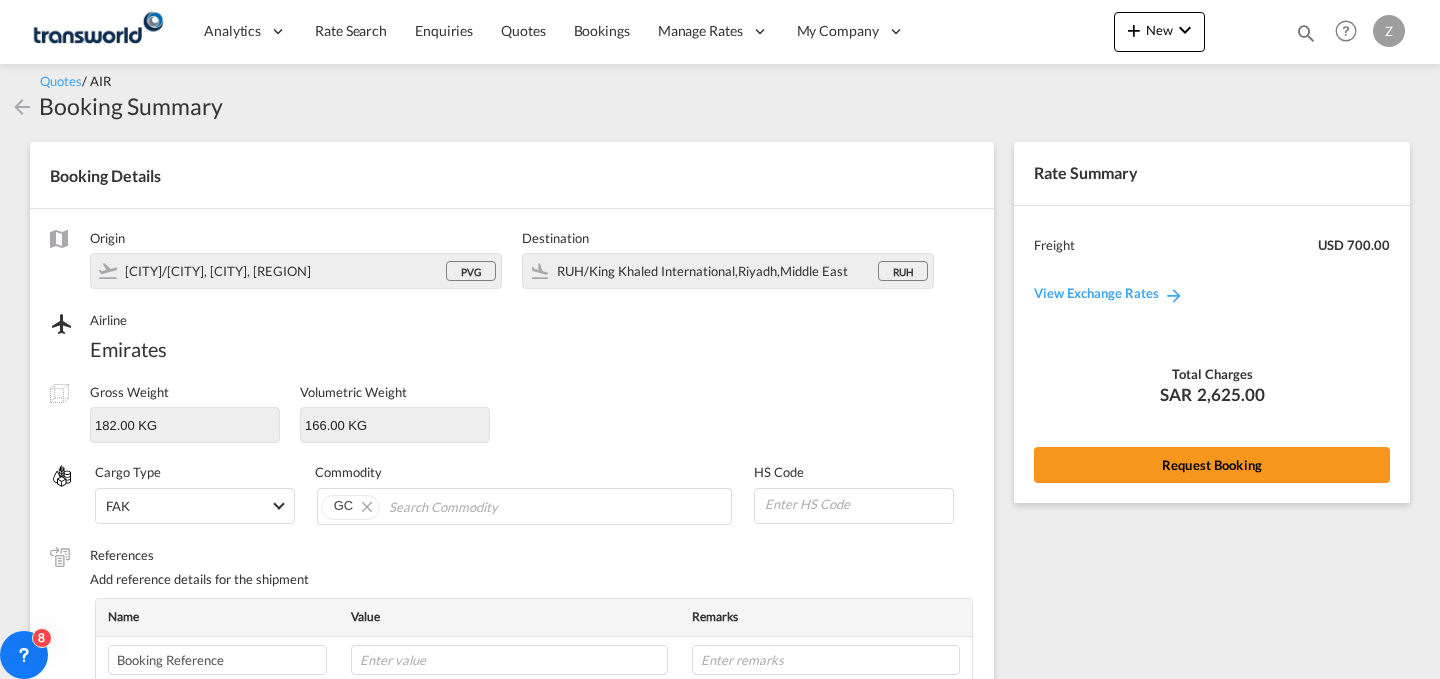 scroll, scrollTop: 0, scrollLeft: 0, axis: both 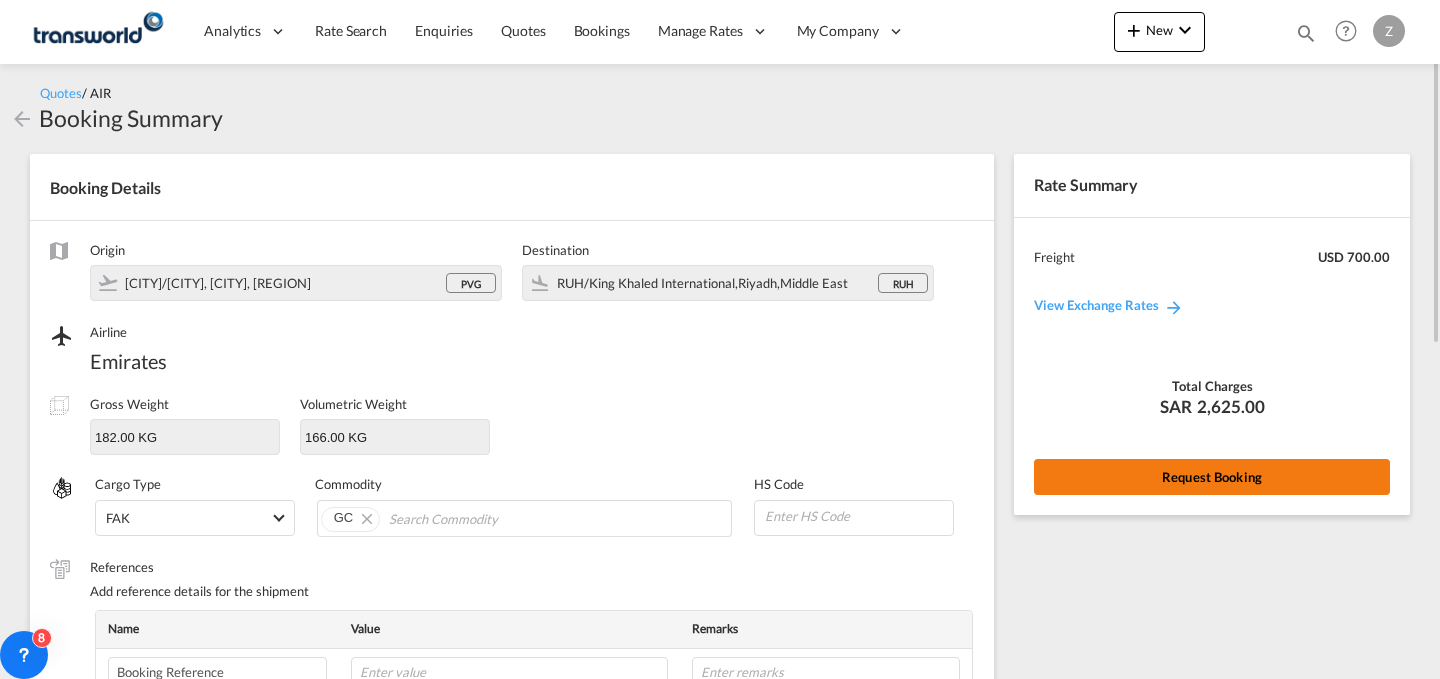 click on "Request Booking" at bounding box center [1212, 477] 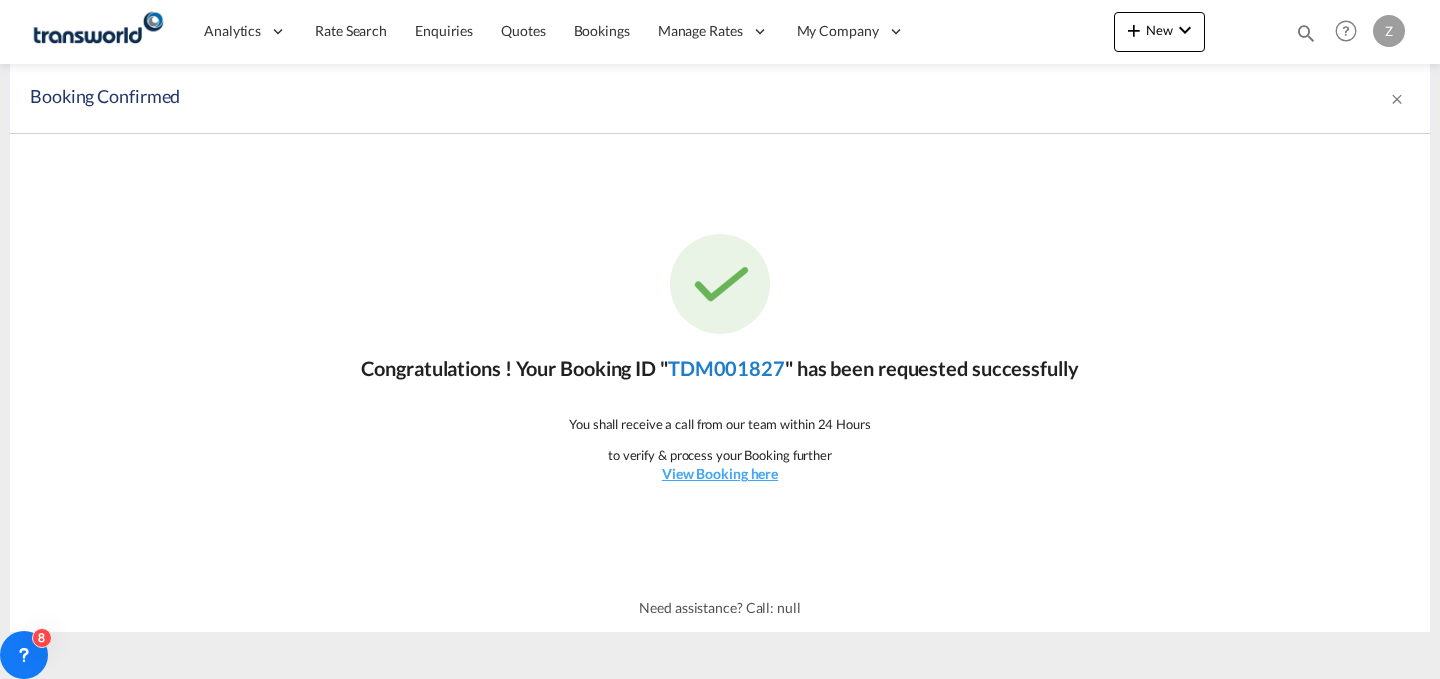 click on "TDM001827" 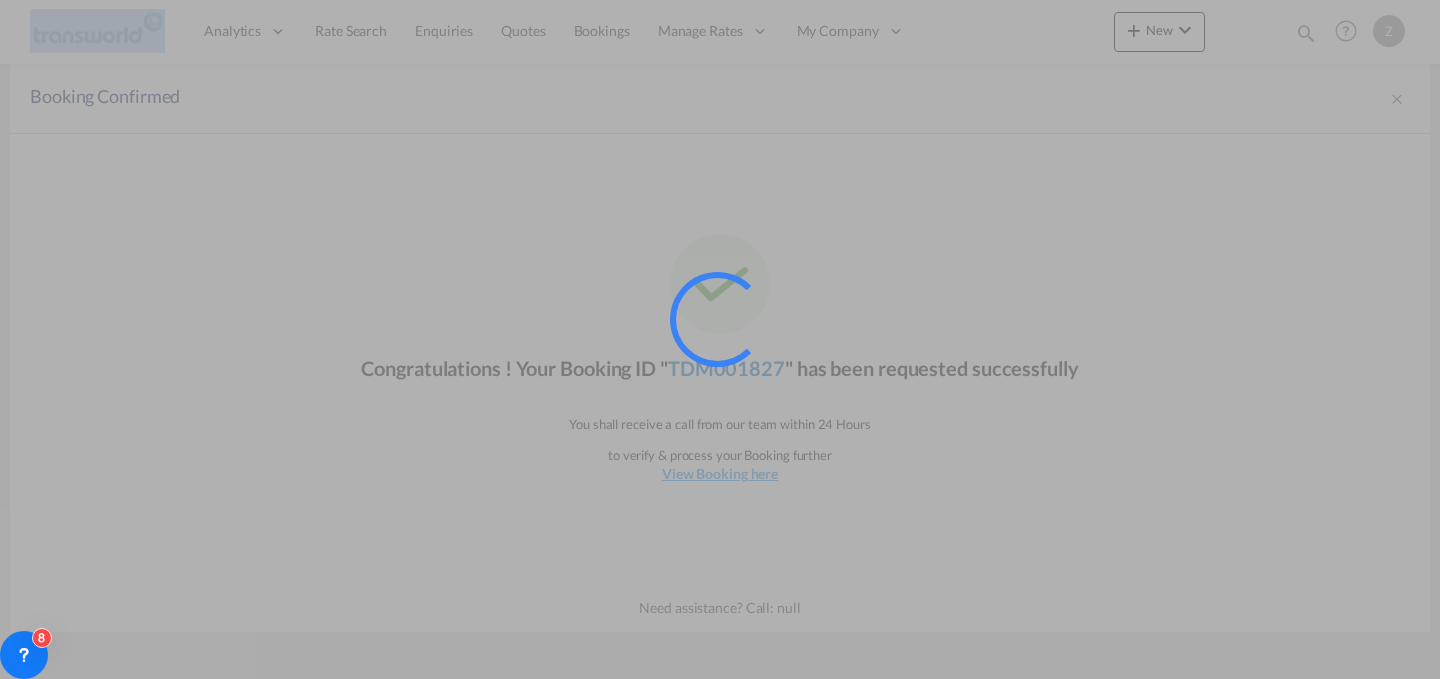 click at bounding box center (745, 347) 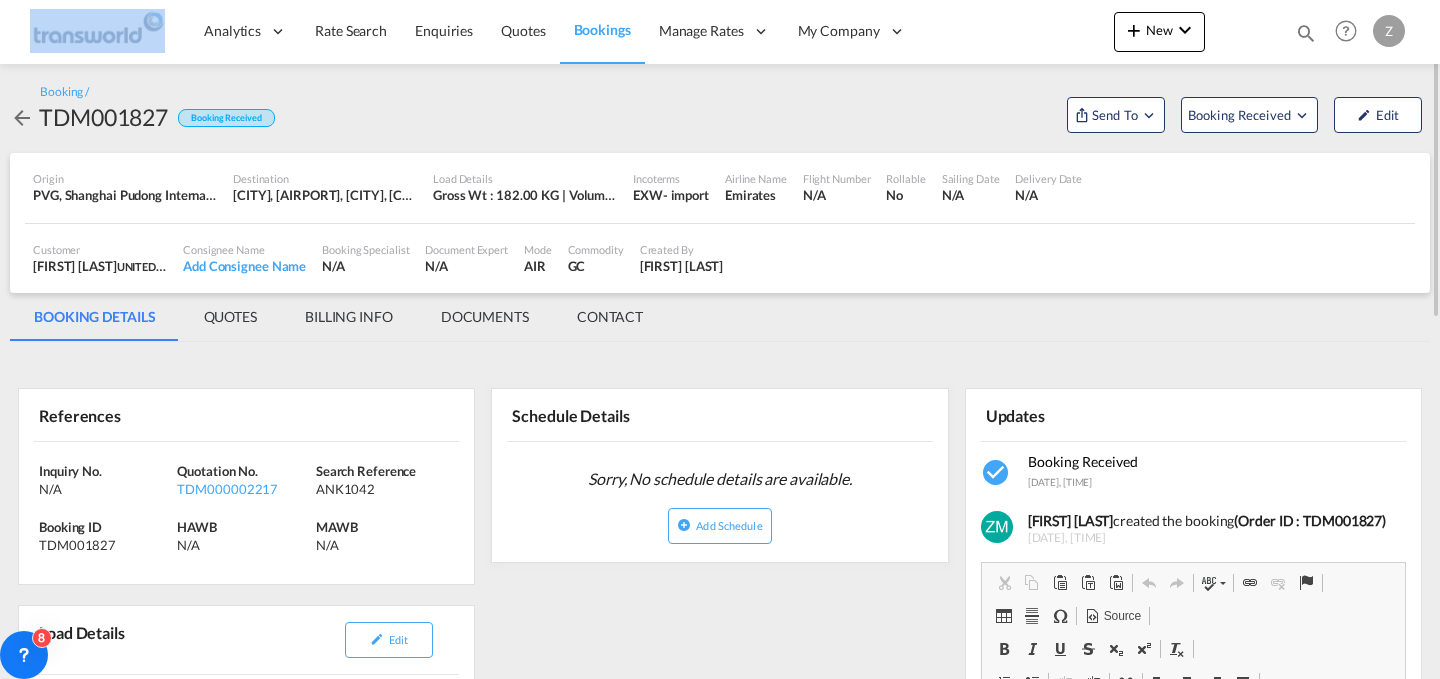 scroll, scrollTop: 0, scrollLeft: 0, axis: both 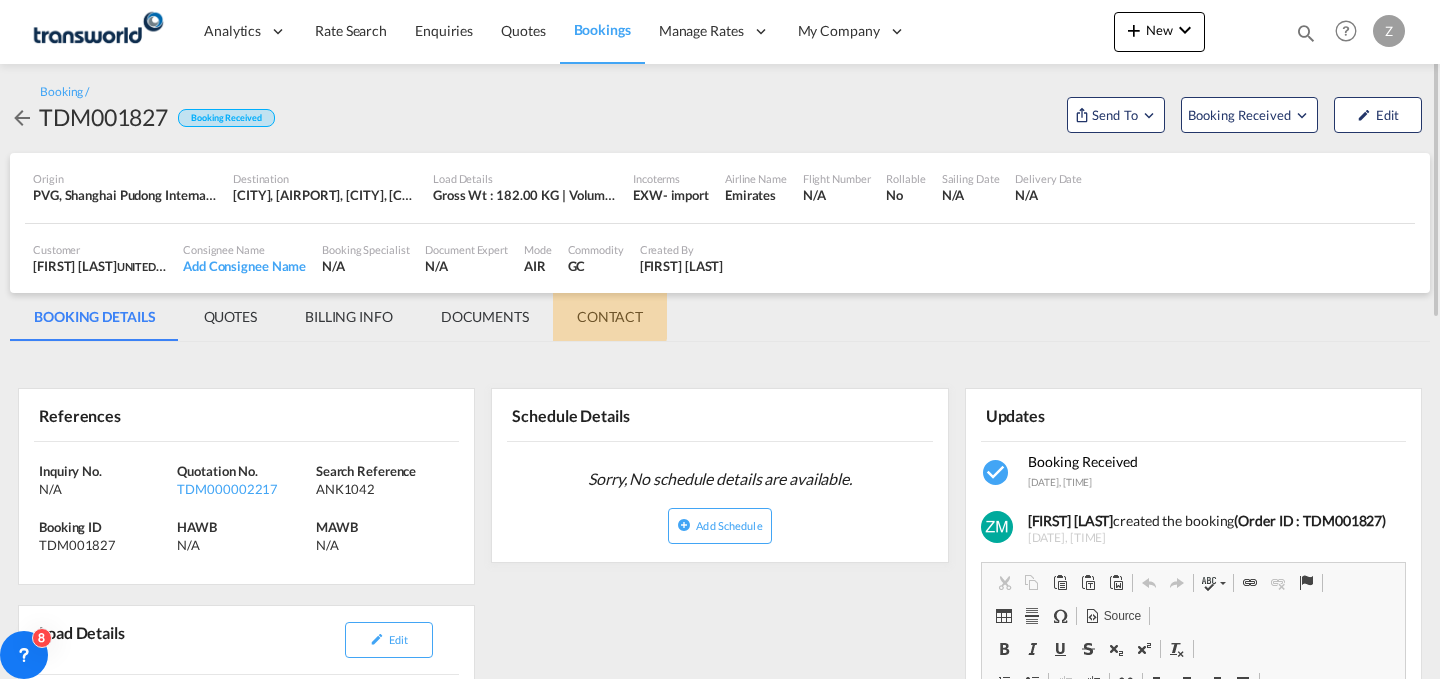 click on "CONTACT" at bounding box center [610, 317] 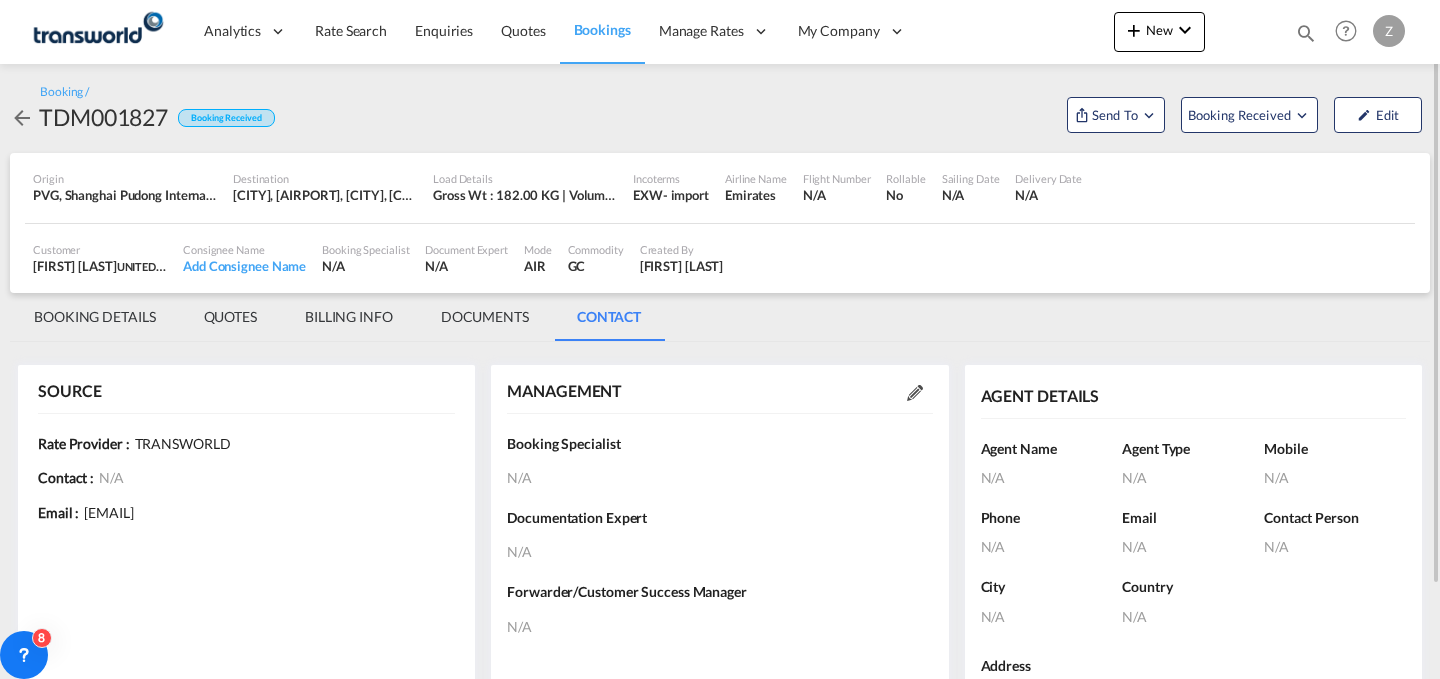 click at bounding box center (915, 393) 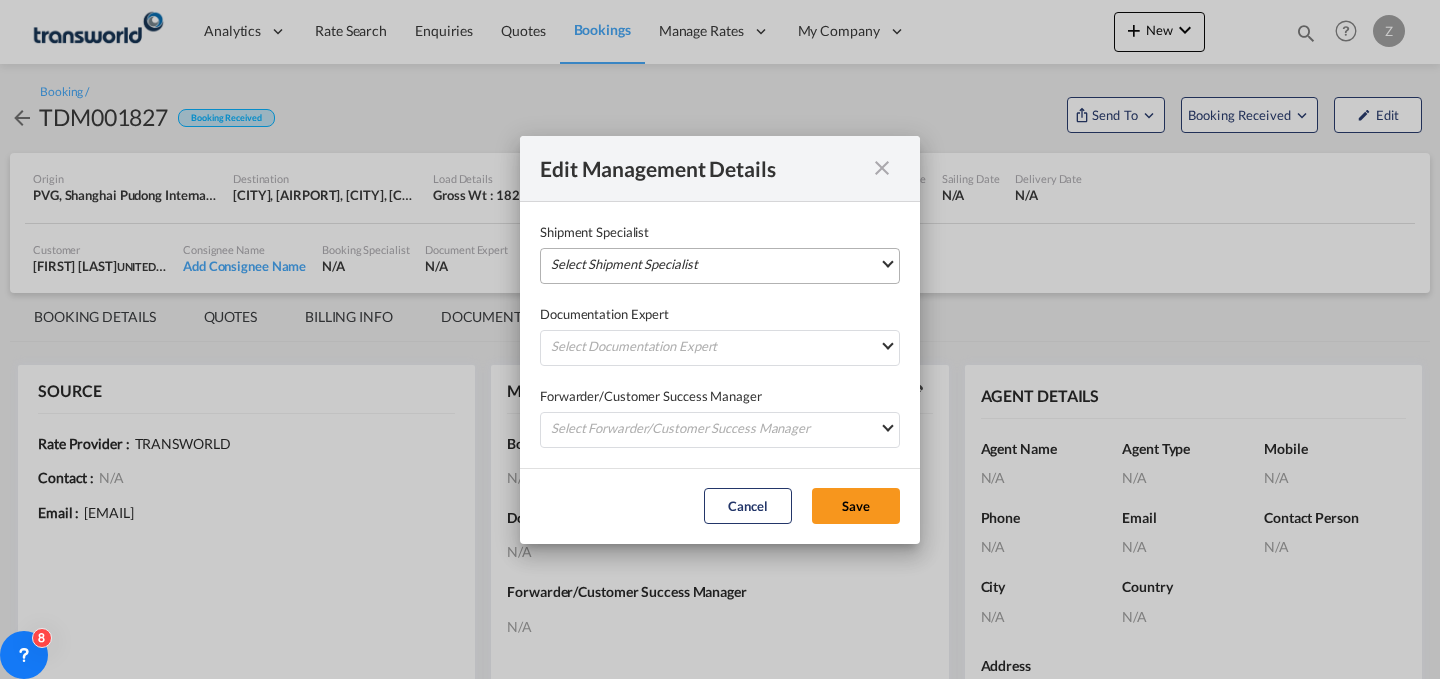 click on "Select Shipment Specialist
[FIRST] [LAST]
[EMAIL] [FIRST] [LAST]
[EMAIL] [FIRST] [LAST]
[EMAIL] [FIRST] [LAST]
[EMAIL] [FIRST] [LAST]
[EMAIL] [FIRST] [LAST]
[EMAIL] [FIRST] [LAST]
[EMAIL] [FIRST] [LAST]
[EMAIL] [FIRST] [LAST]
[EMAIL] [FIRST] [LAST]
[EMAIL] [FIRST] [LAST]
[EMAIL] [FIRST] [LAST]
[EMAIL] [FIRST] [LAST]
[EMAIL] [FIRST] [LAST]
[EMAIL] [FIRST] [LAST]
[EMAIL] [FIRST] [LAST]
[EMAIL] [FIRST] [LAST]
[EMAIL] [FIRST] [LAST]
[EMAIL] [FIRST] [LAST]
[EMAIL] [FIRST] [LAST]
[EMAIL] [FIRST] [LAST]
[EMAIL] [FIRST] [LAST]
[EMAIL]" at bounding box center [720, 266] 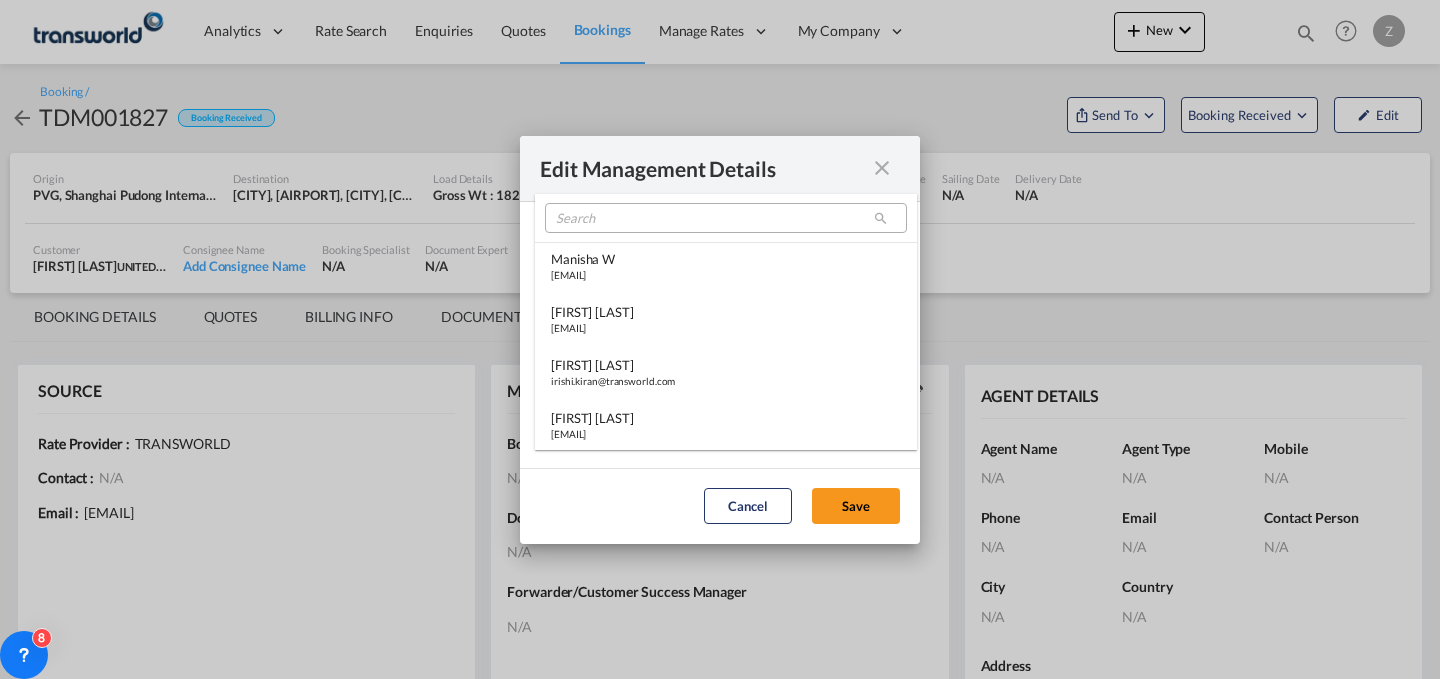 type on "[object Object]" 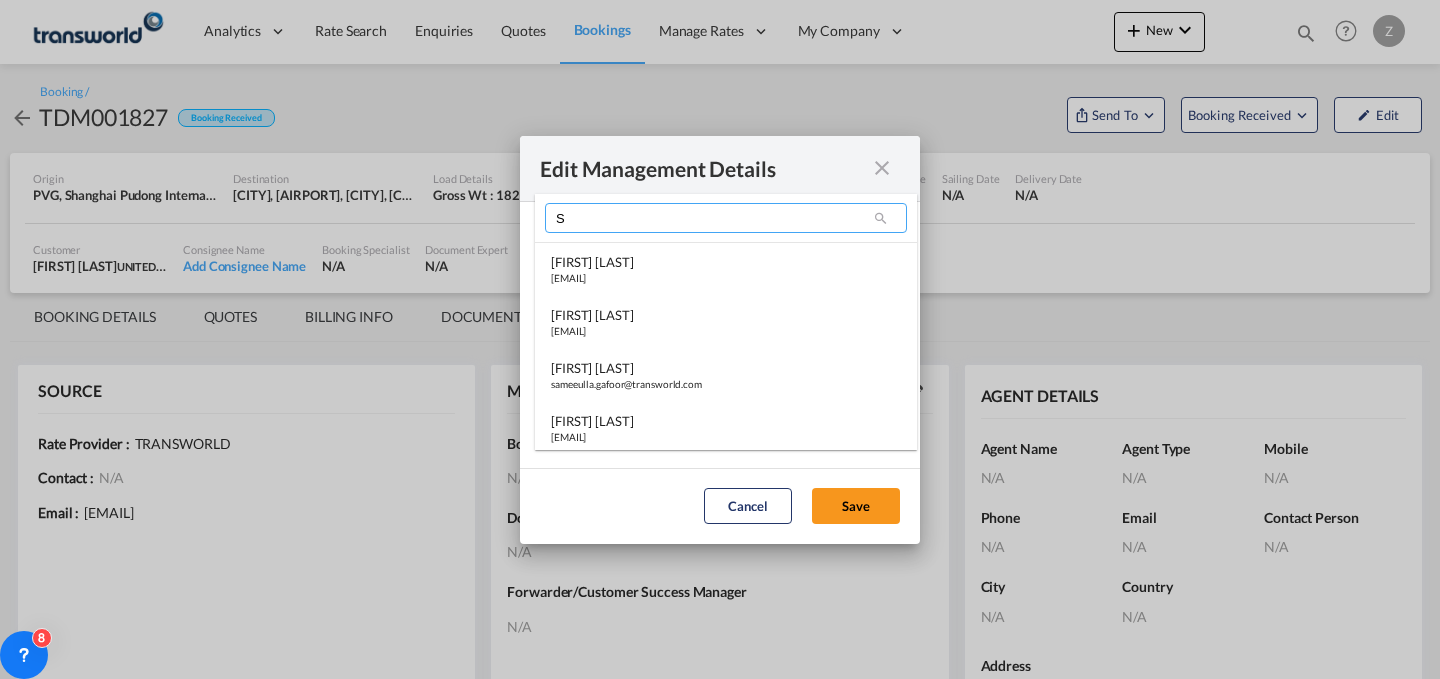 click on "S" at bounding box center [726, 218] 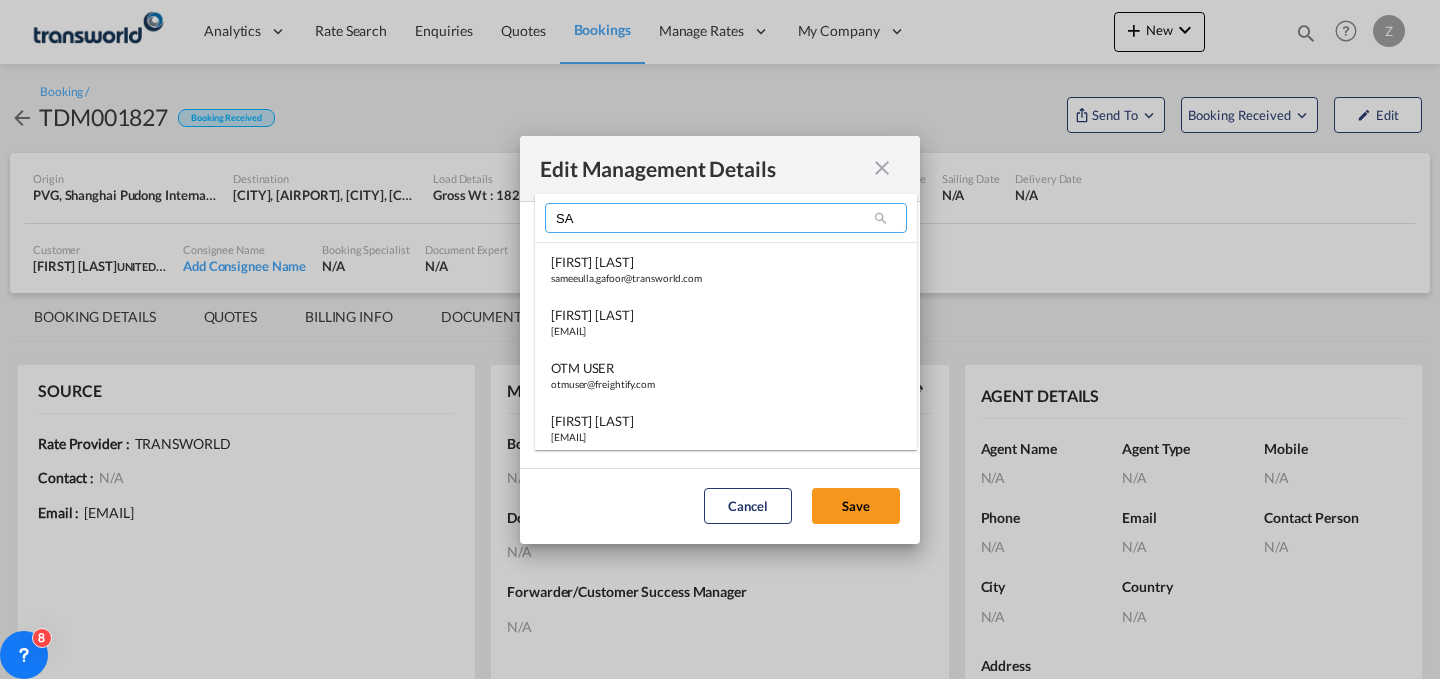 scroll, scrollTop: 0, scrollLeft: 0, axis: both 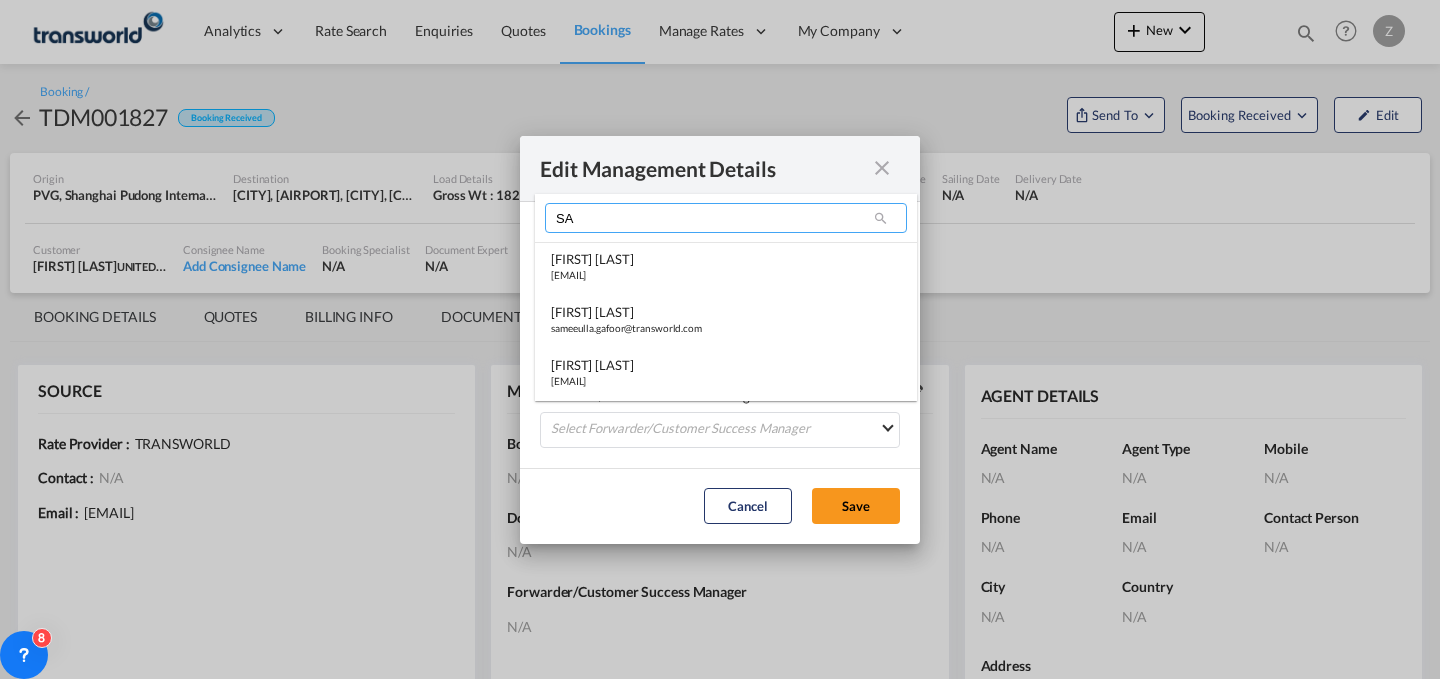 type on "S" 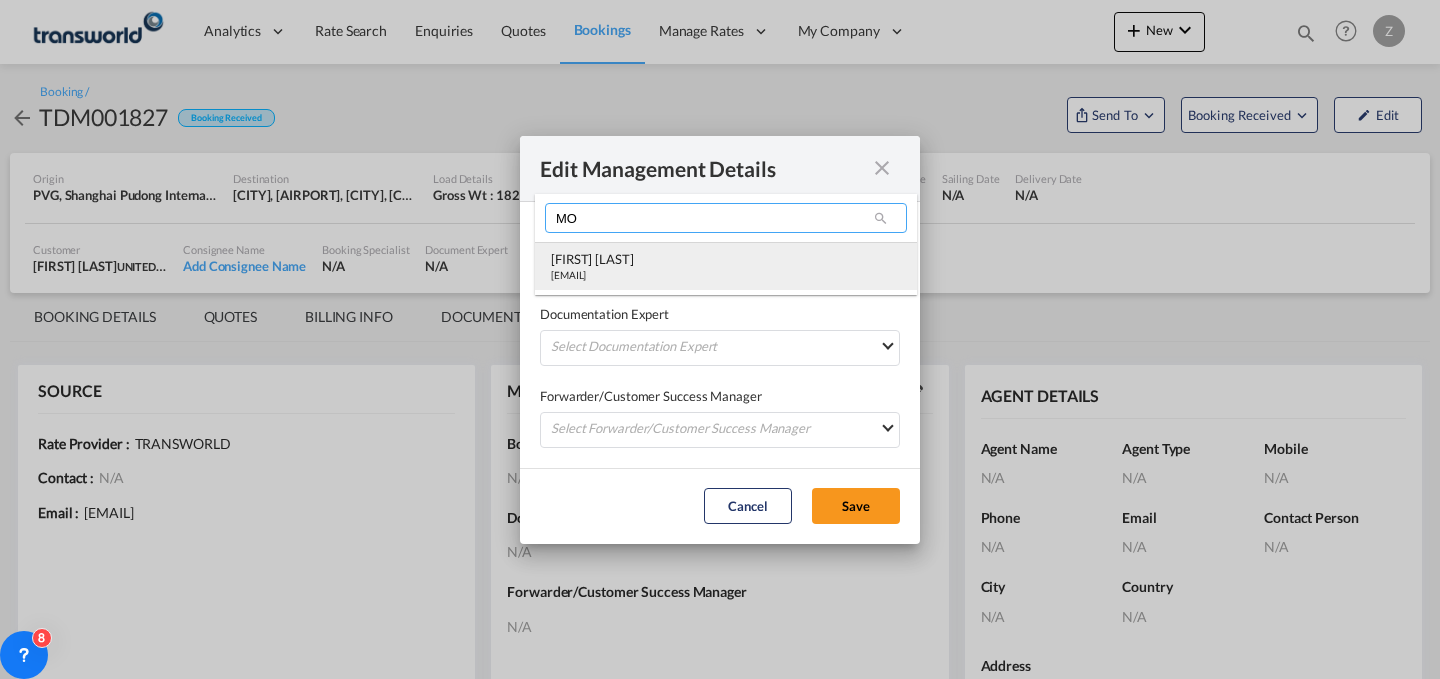 type on "MO" 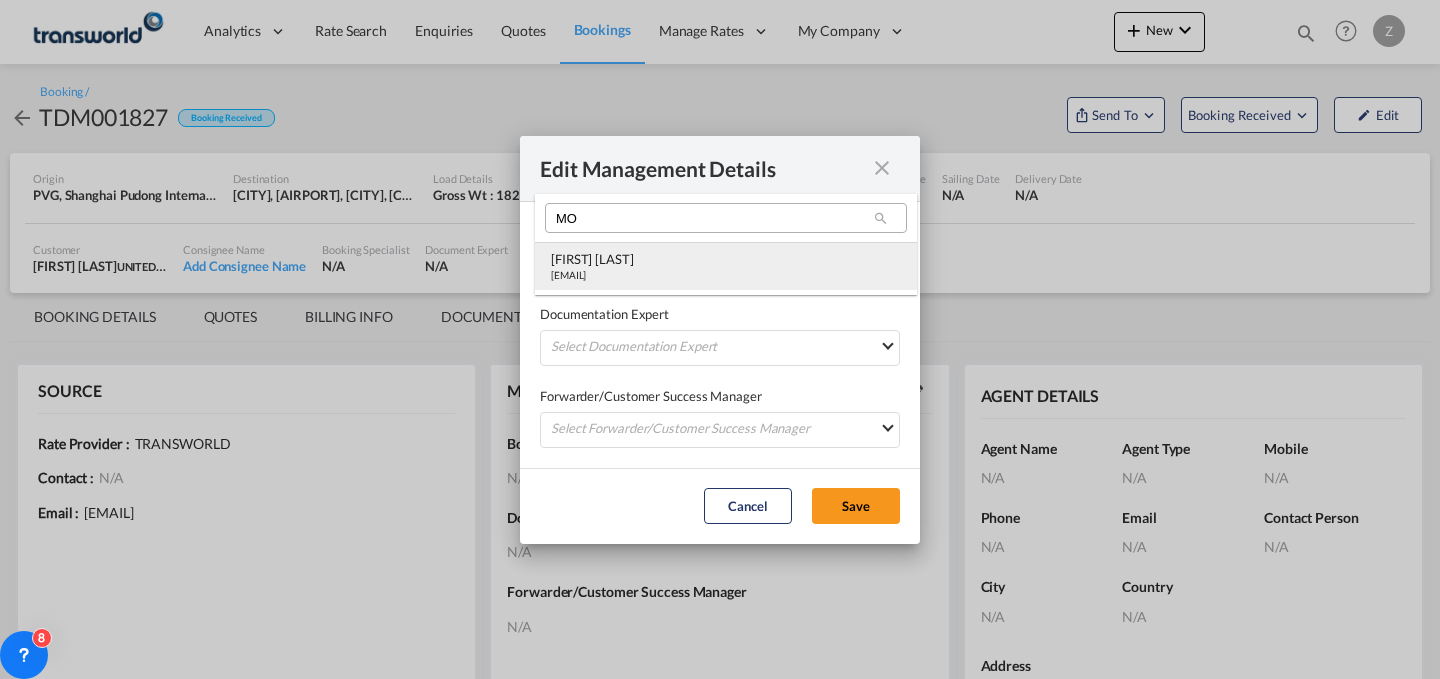 click on "[FIRST] [LAST]" at bounding box center [592, 259] 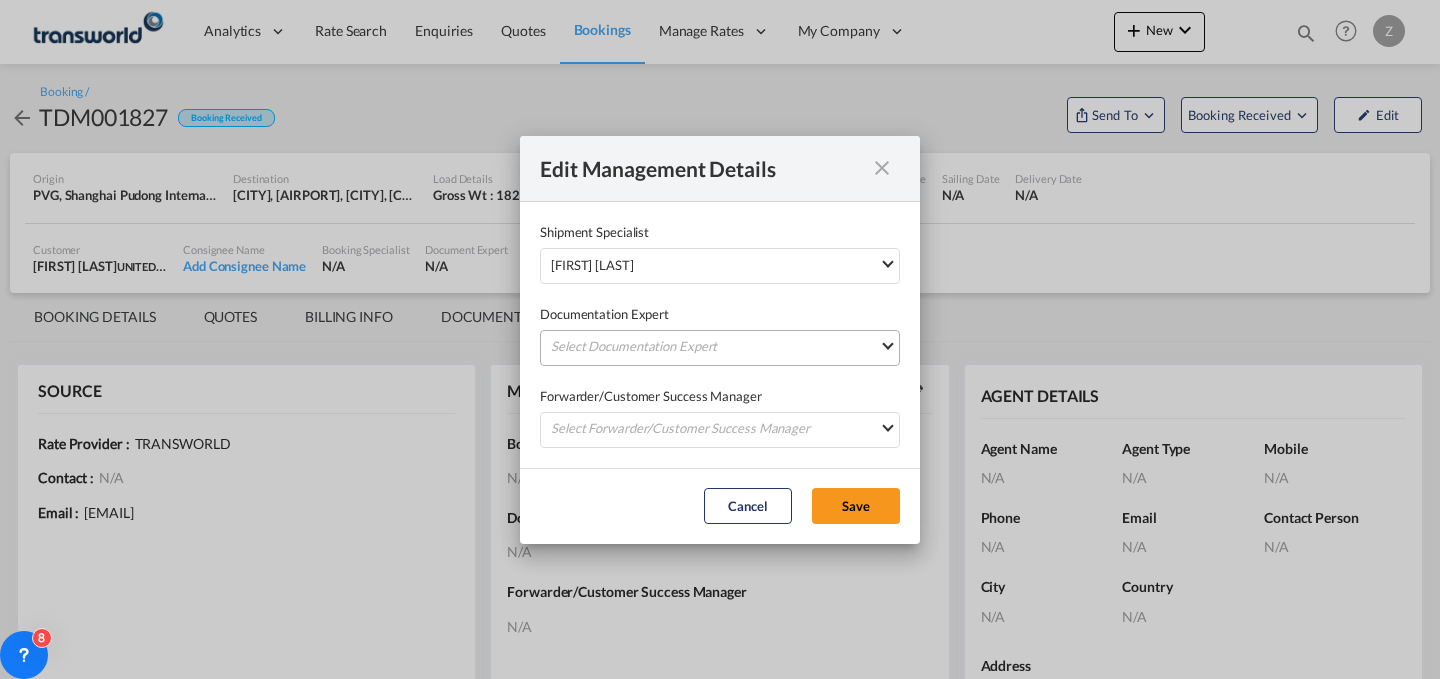 click on "Select Documentation Expert
Manisha W
manisha.waghmare@transworld.com Jitesh Thakur
jitesh.thakur@transworld.com Irishi Kiran
irishi.kiran@transworld.com Zoaib M
zoaib.mukadam@transworld.com Kishor pawar
kishor.pawar@transworld.com Snehal P
snehal.pawanikar@transworld.com Viji Test
viji131991@gmail.com Sagar Charate
sagar.charate@transworld.com Russel tlssus
russel.tlssus@transworld.com Abdullah Obaid
abdullah.obaid@transworld.com Mihsin Nizam
mihsin.nizam@transworld.com Samee Gafoor
sameeulla.gafoor@transworld.com Siddharth Nambiar
siddharth.log@transworld.com OTM USER
otmuser@freightify.com Rishabh Jain
rishabh.jain@transworld.com Naji Abdel
naji.abdelmajid@transworld.com Abhay Sinha
abhay.sinha@transworld.com Ali Ibrahim
mohd.ibrahim@transworld.com Kashif Qureshi
kashif.qureshi@transworld.com Mohammed Shahil
mohammed.shahil@transworld.com Ramesh Santhanam
ramesh.santhanam@transworld.com Abdul Azees
abdul.azees@transworld.com R Venkat
Joseph Mathew" at bounding box center (720, 348) 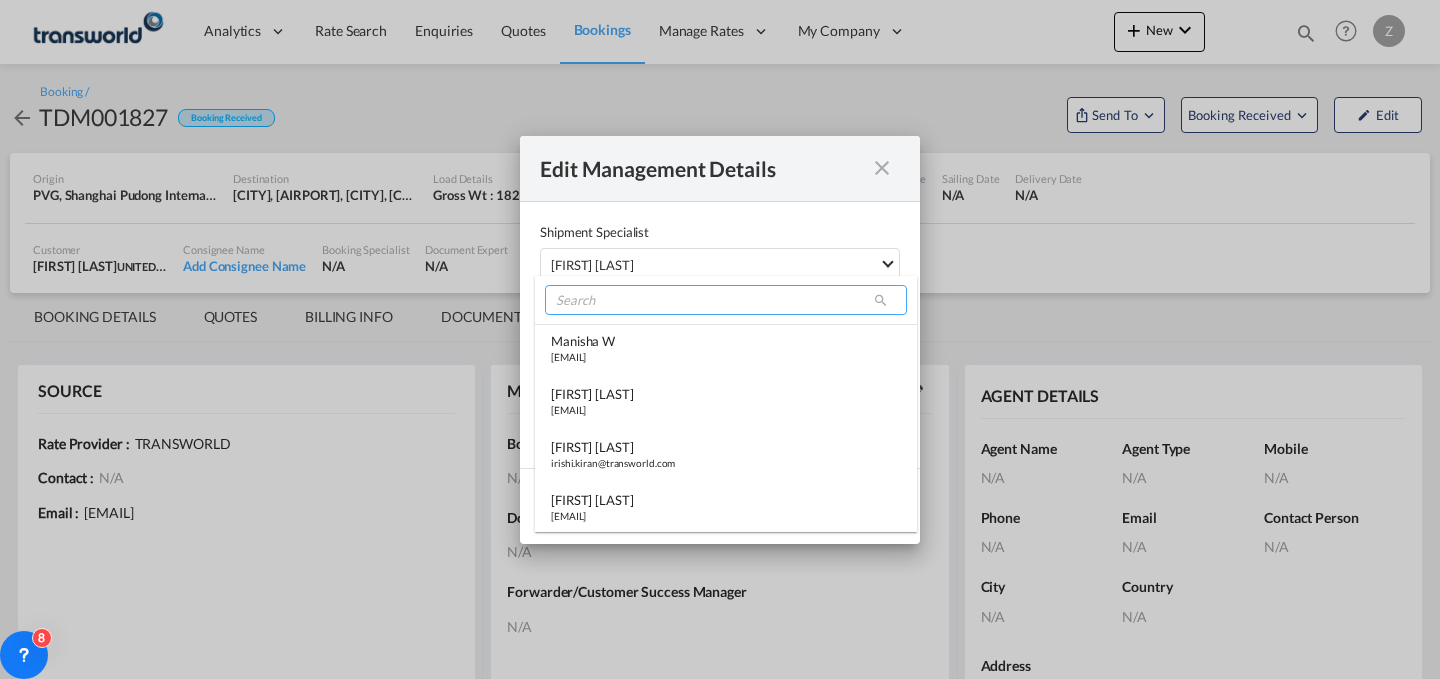 click at bounding box center (726, 300) 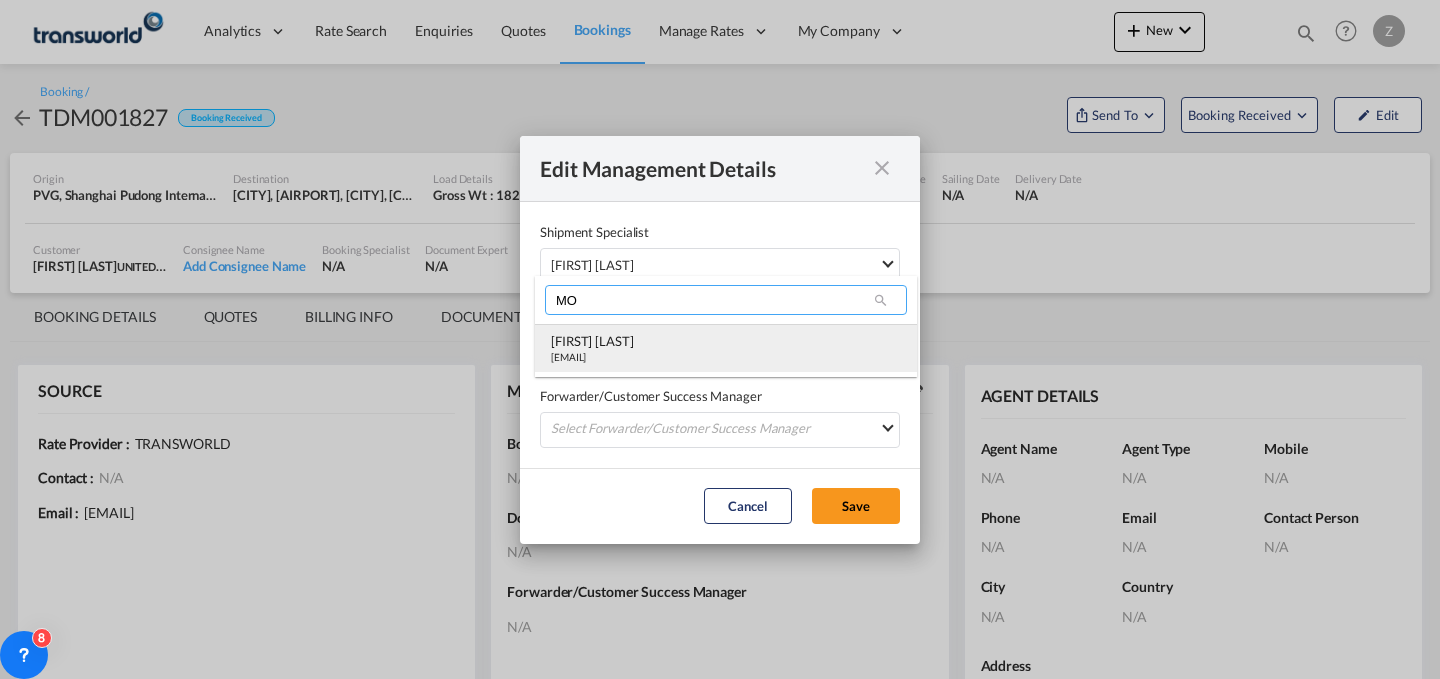 type on "MO" 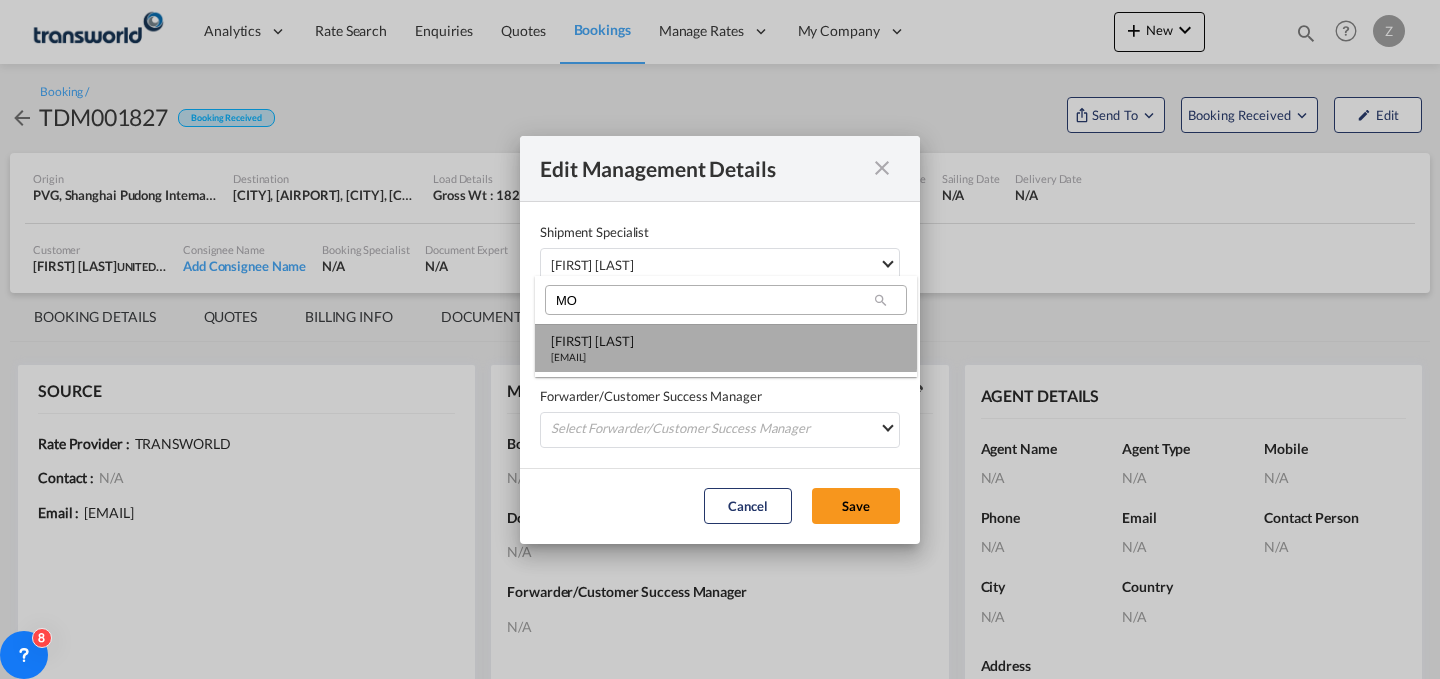 click on "[FIRST] [LAST]" at bounding box center (592, 341) 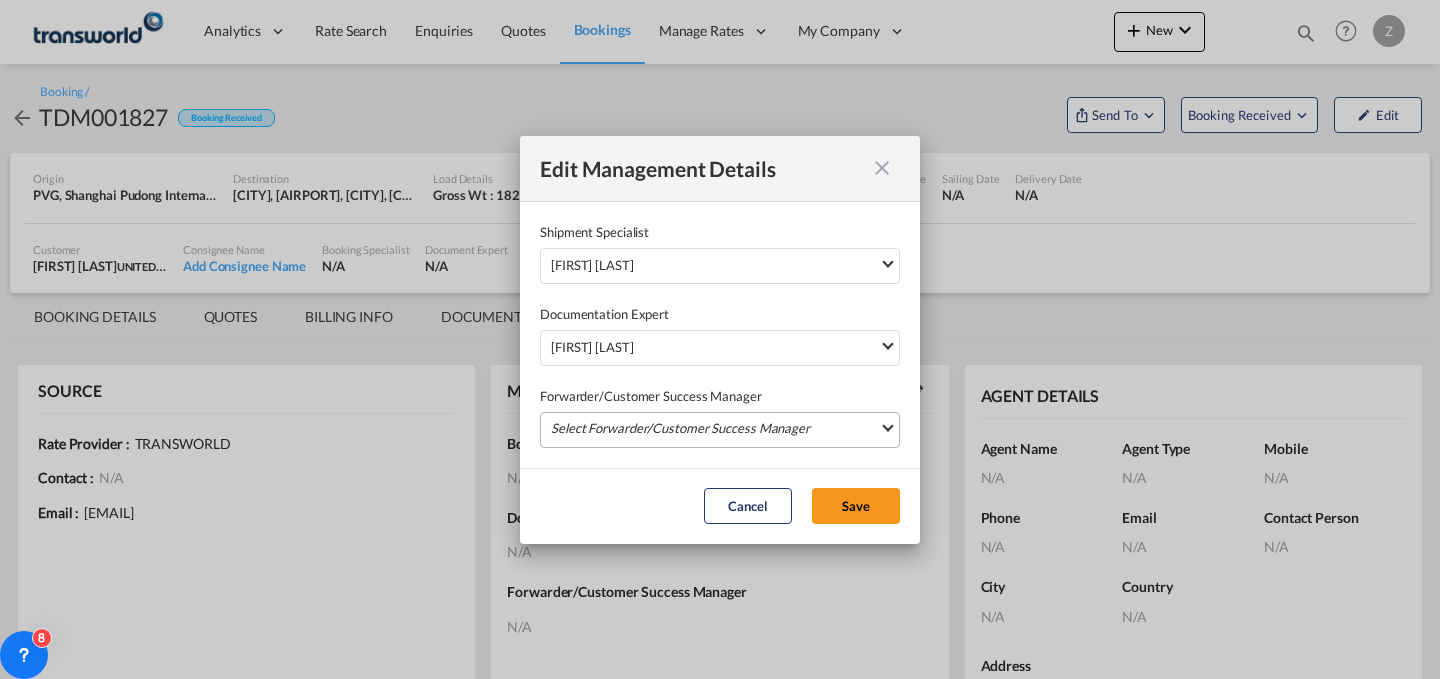 click on "Select Forwarder/Customer Success Manager
[FIRST] [LAST] [EMAIL] [FIRST] [LAST] [EMAIL] [FIRST] [LAST]
[EMAIL] [FIRST] [LAST]
[EMAIL] [FIRST] [LAST]
[EMAIL] [FIRST] [LAST]
[EMAIL] [FIRST] [LAST]
[EMAIL] [FIRST] [LAST]
[EMAIL] [FIRST] [LAST]
[EMAIL] [FIRST] [LAST]
[EMAIL] [FIRST] [LAST]
[EMAIL] [FIRST] [LAST]
[EMAIL] [FIRST] [LAST]
[EMAIL] [FIRST] [LAST]
[EMAIL] [FIRST] [LAST]
[EMAIL] [FIRST] [LAST]
[EMAIL] [FIRST] [LAST]
[EMAIL] [FIRST] [LAST]
[EMAIL] [FIRST] [LAST]
[EMAIL] [FIRST] [LAST]
[EMAIL] [FIRST] [LAST]
[EMAIL] [FIRST] [LAST]
[EMAIL] [FIRST] [LAST]
[EMAIL]" at bounding box center [720, 430] 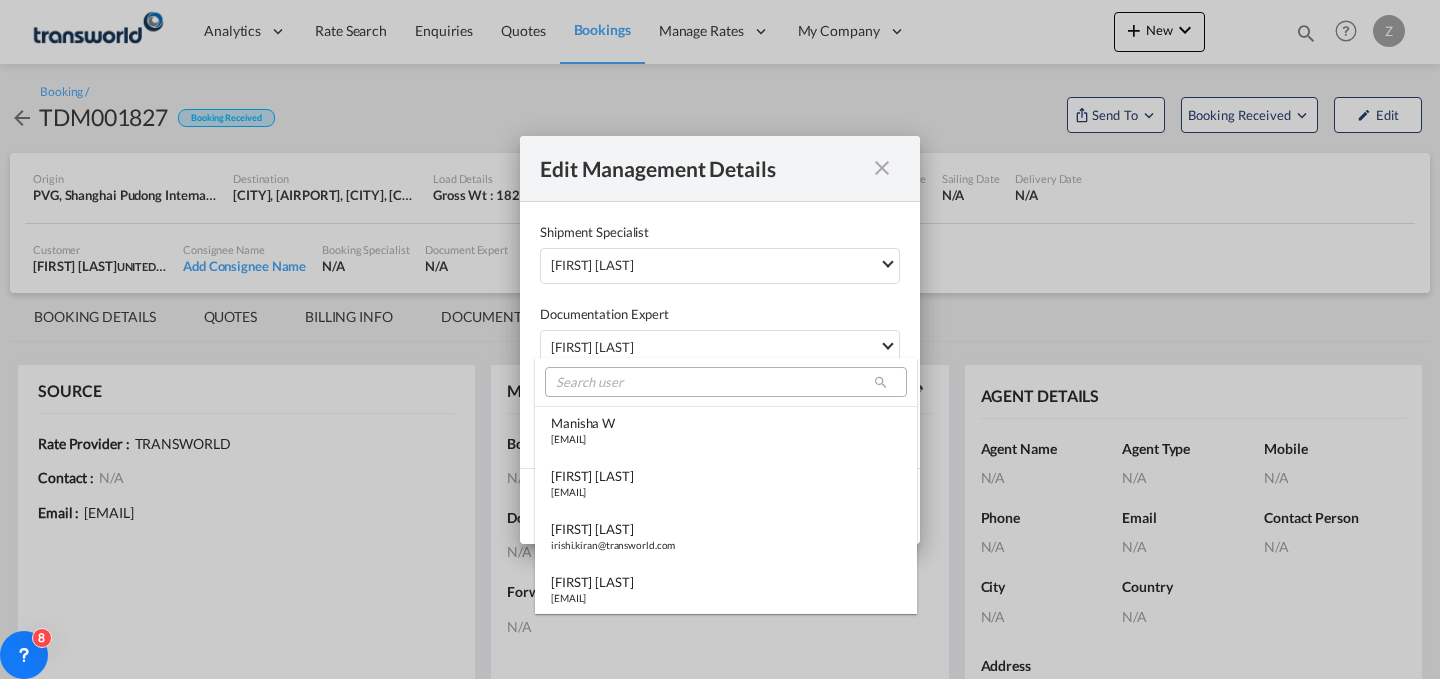 click at bounding box center (726, 382) 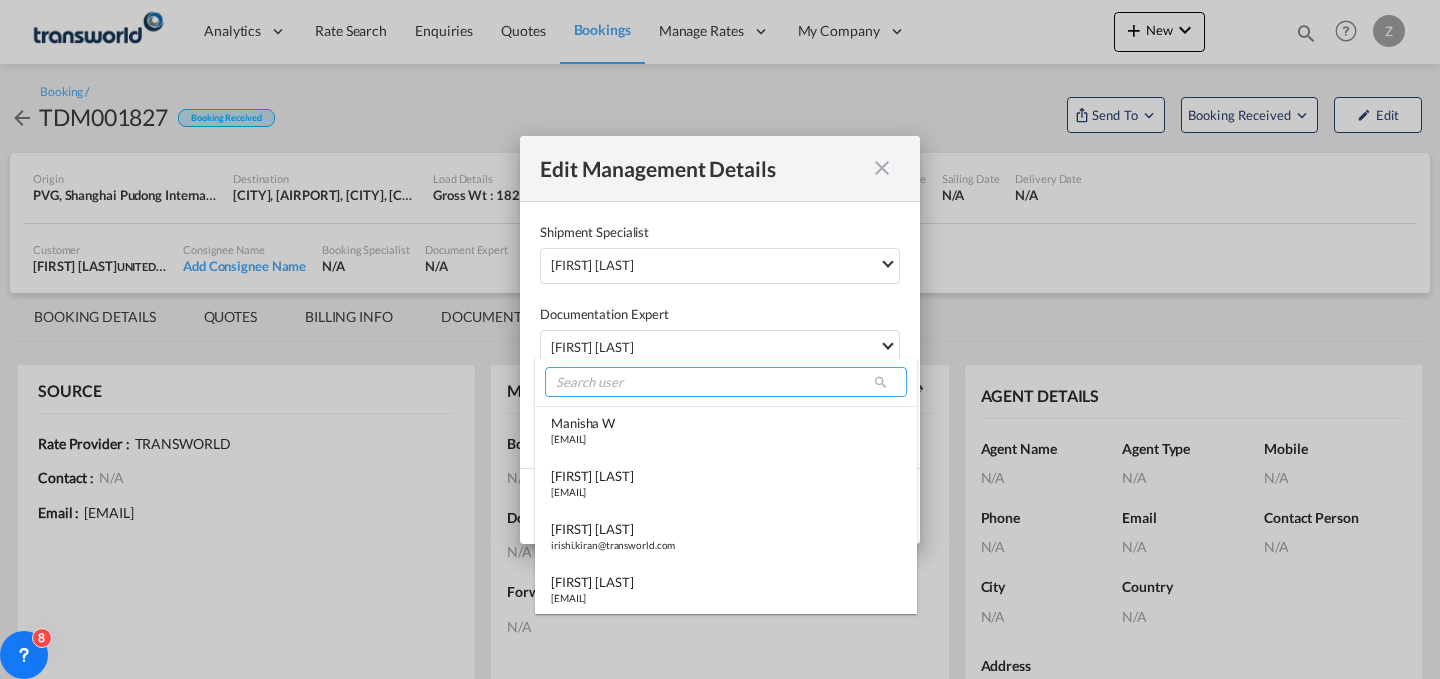 click at bounding box center (726, 382) 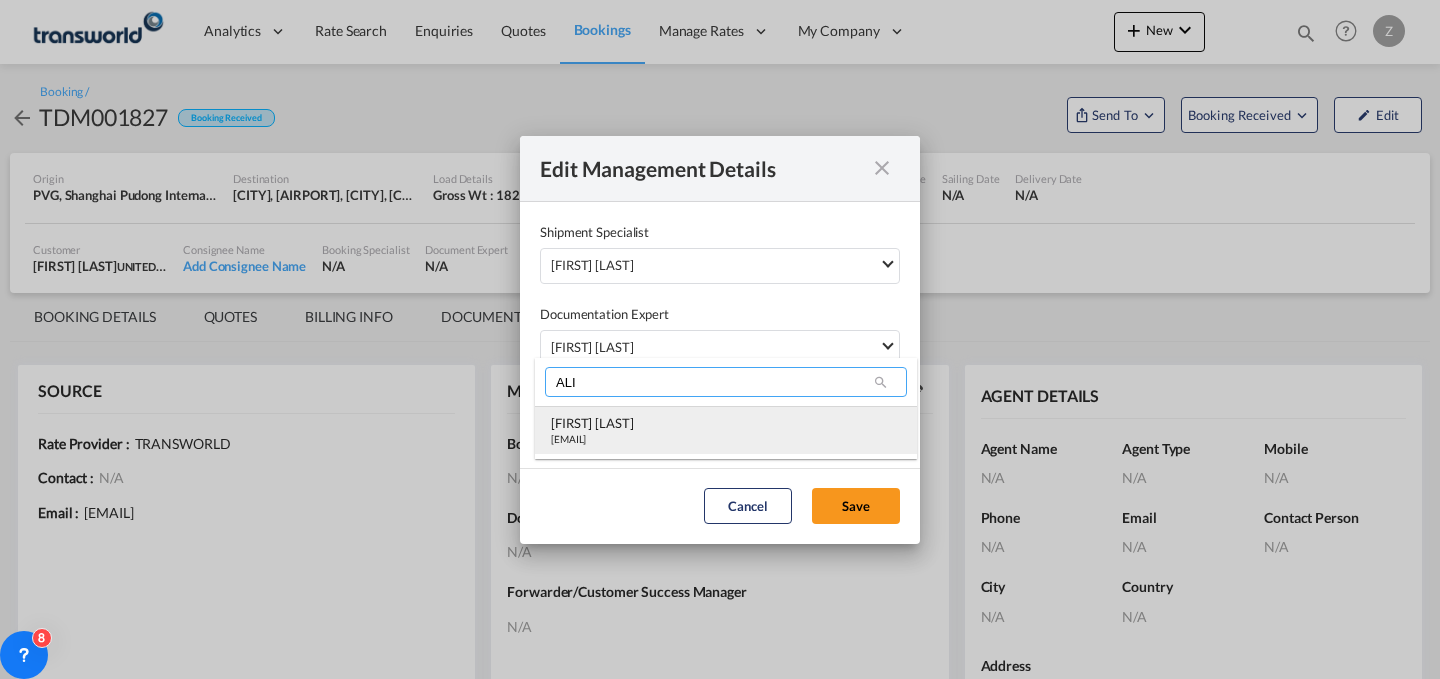 type on "ALI" 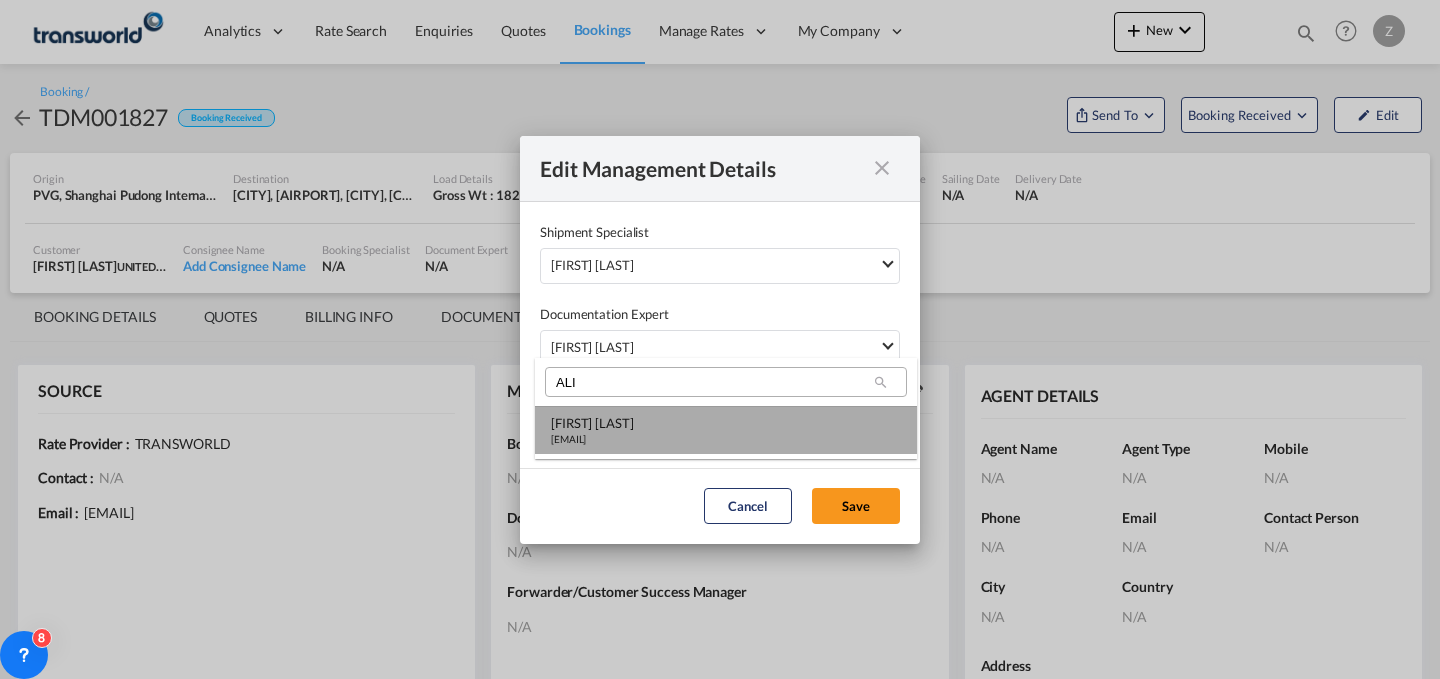 click on "[FIRST] [LAST]" at bounding box center [592, 423] 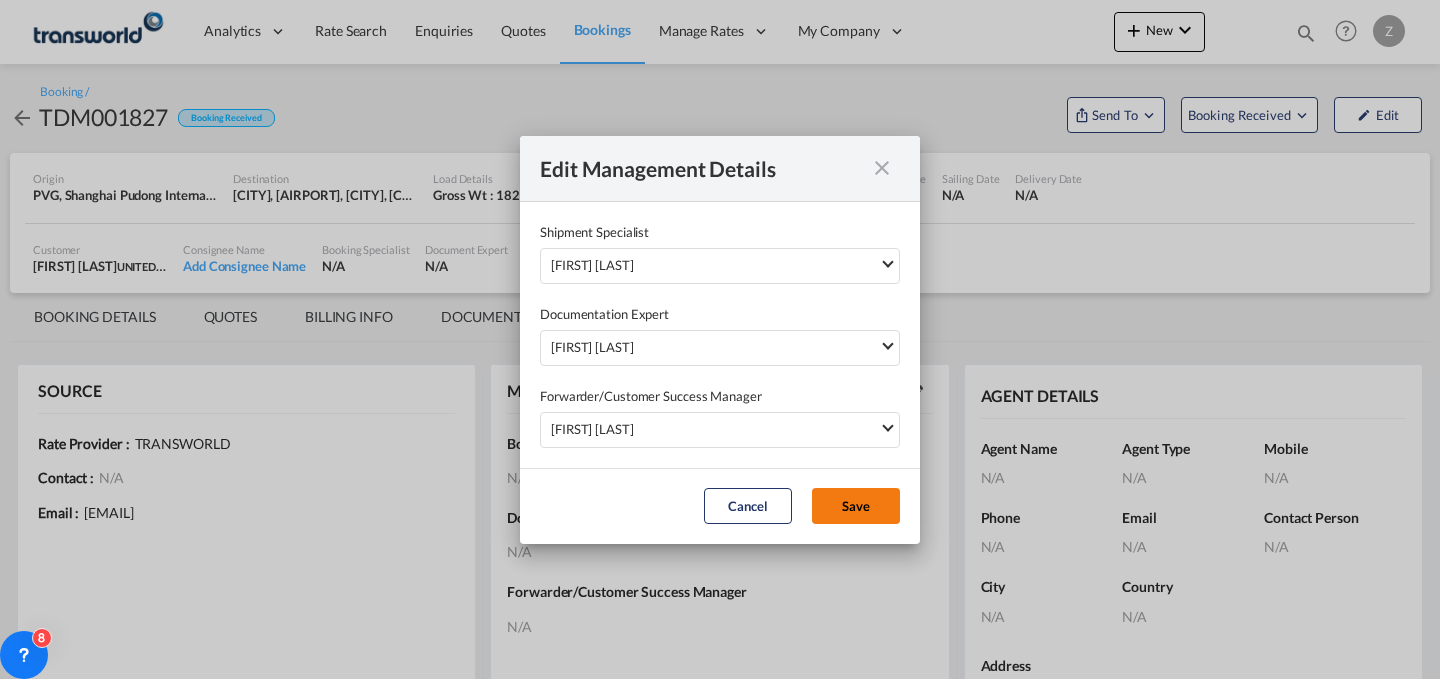 click on "Save" 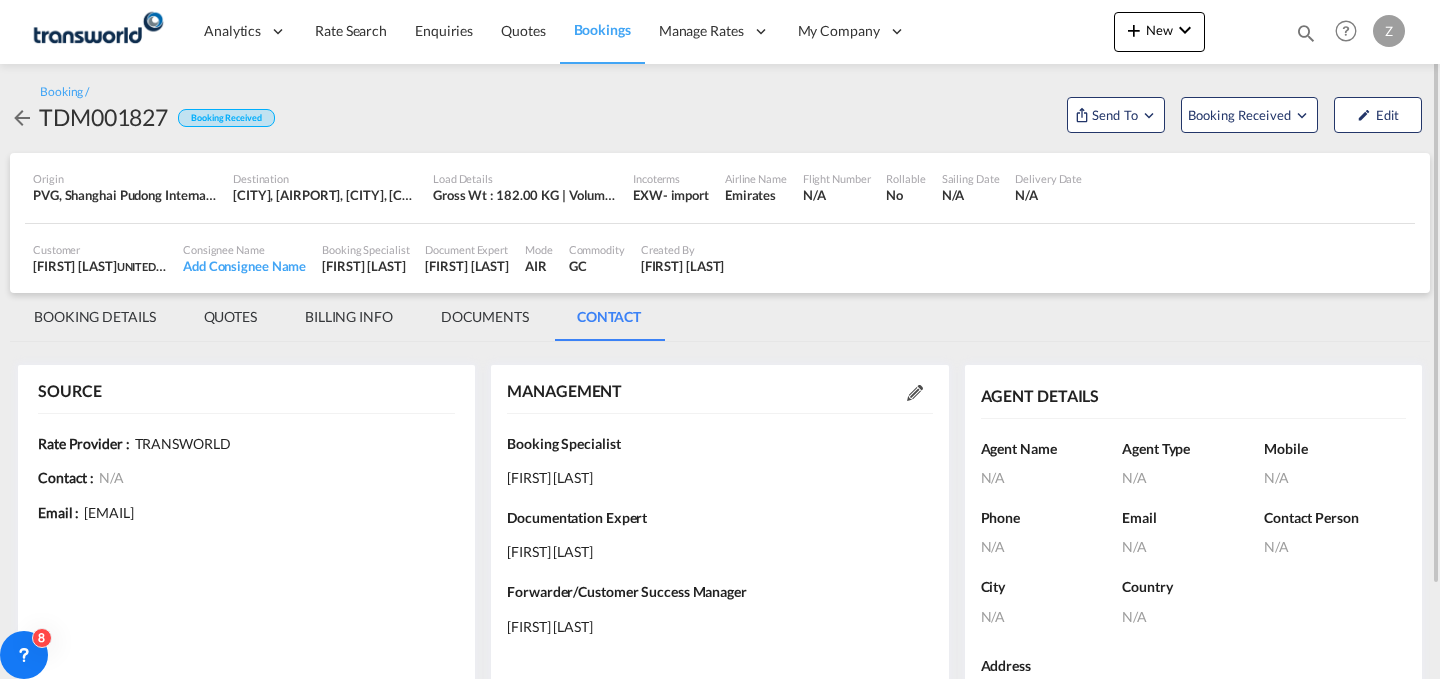 click at bounding box center [915, 393] 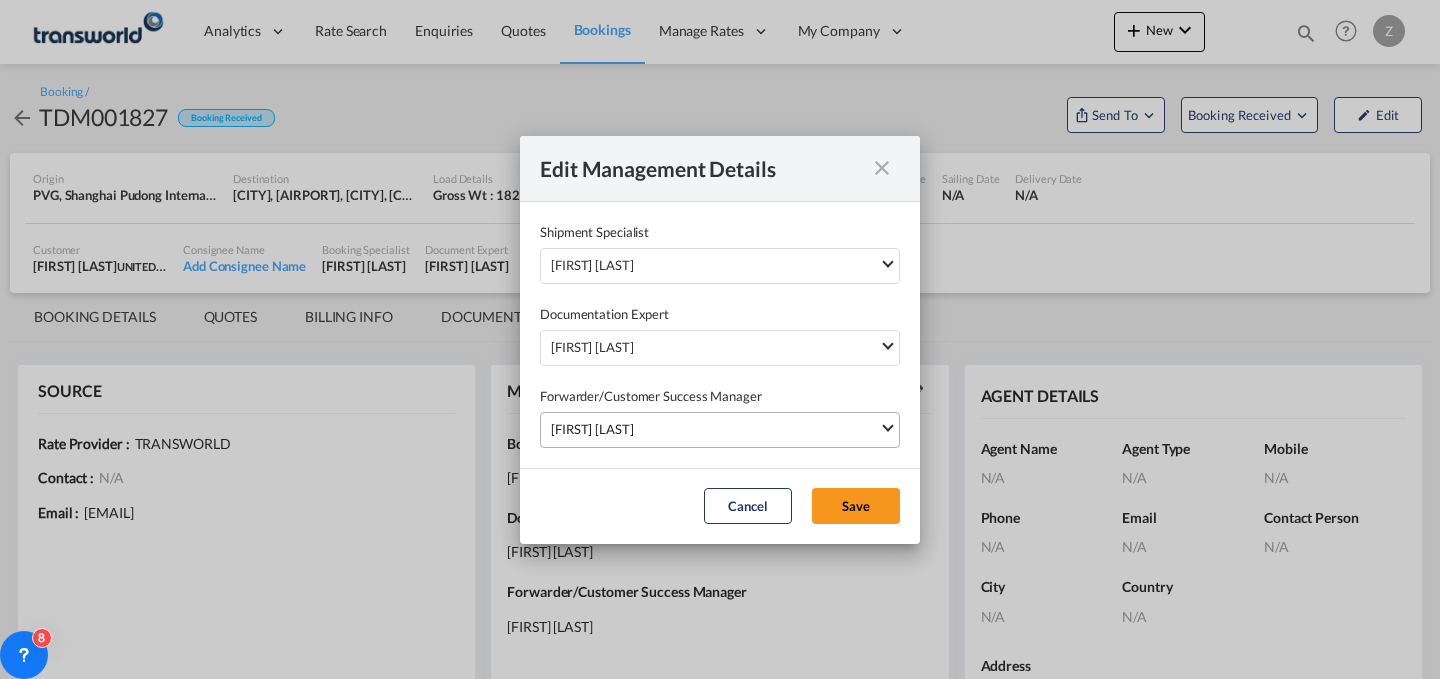 click on "[FIRST] [LAST]" at bounding box center [715, 429] 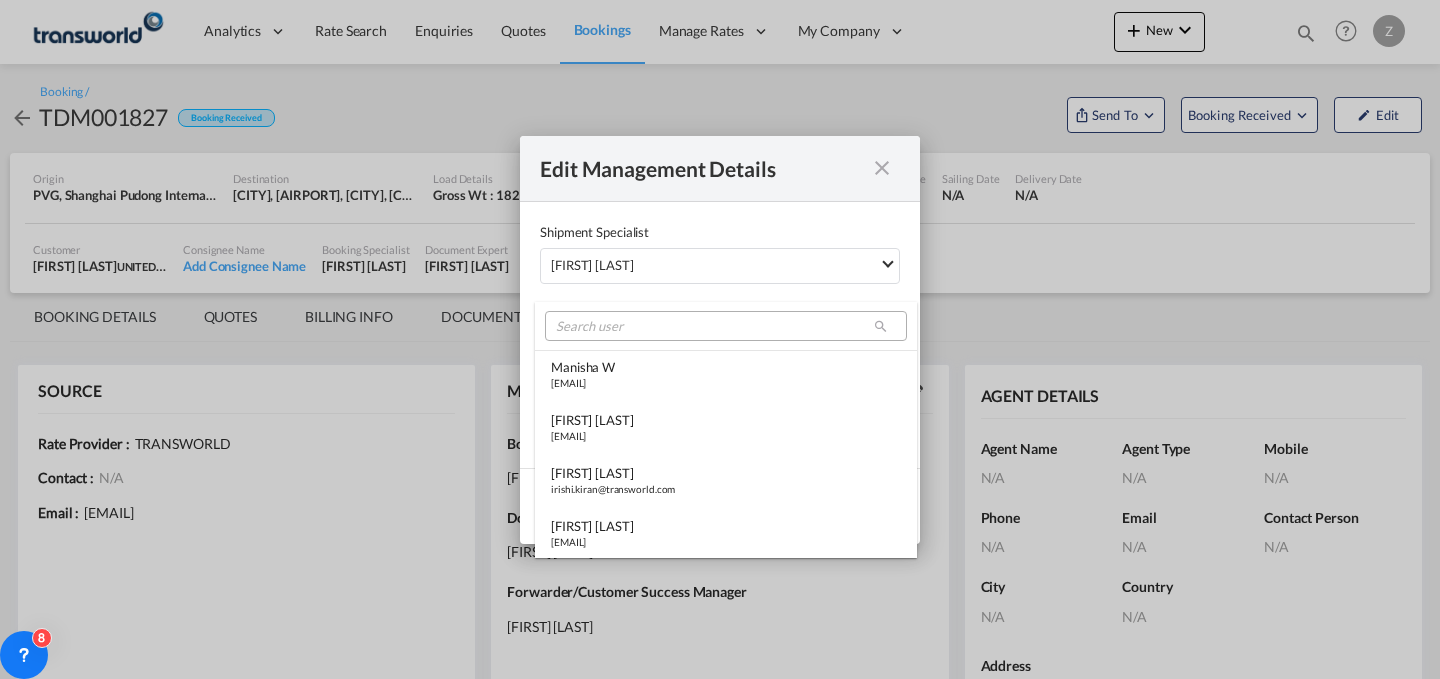 scroll, scrollTop: 845, scrollLeft: 0, axis: vertical 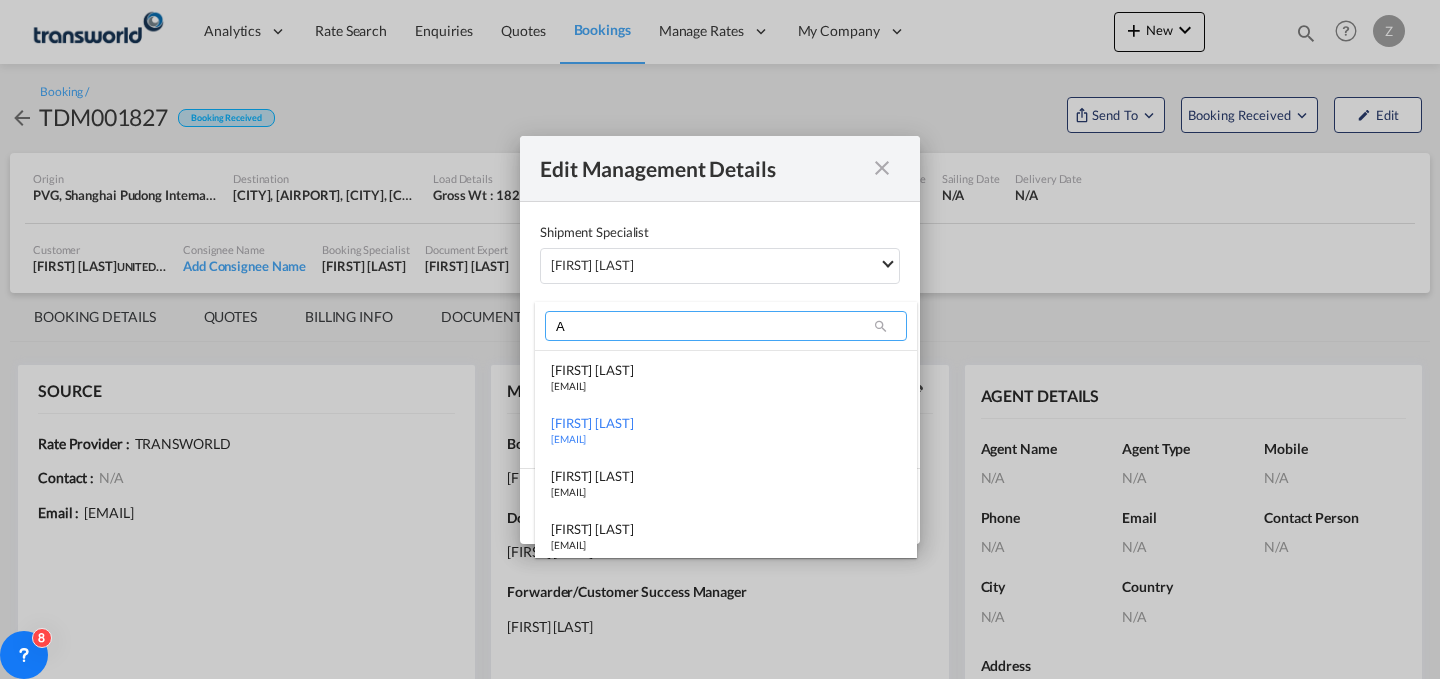 click on "A" at bounding box center (726, 326) 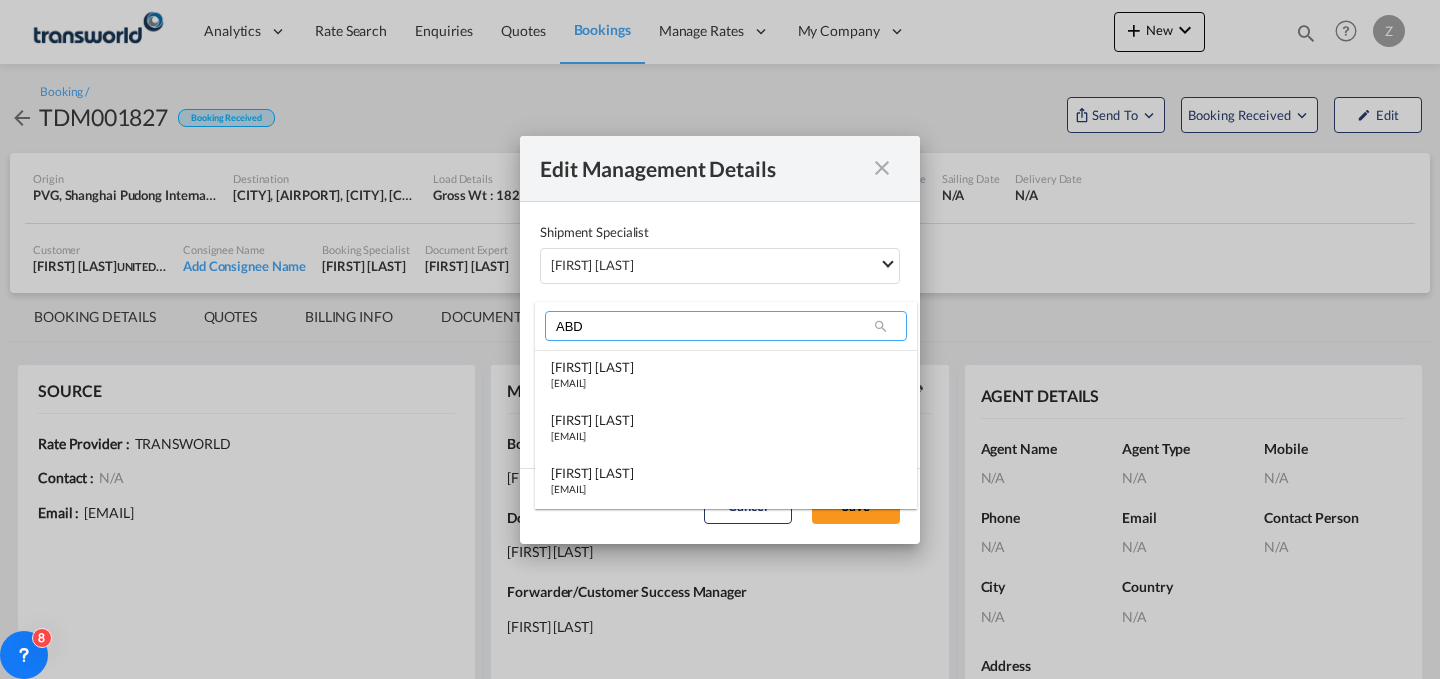 scroll, scrollTop: 0, scrollLeft: 0, axis: both 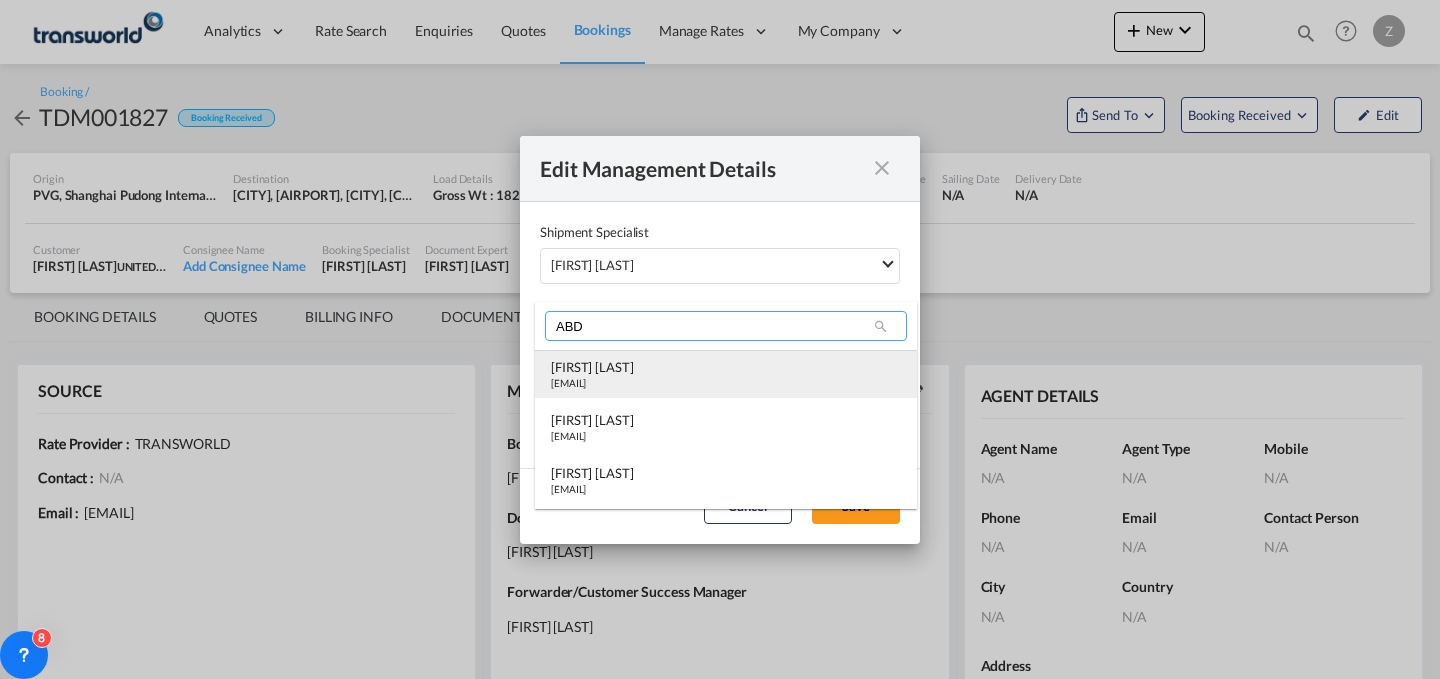 type on "ABD" 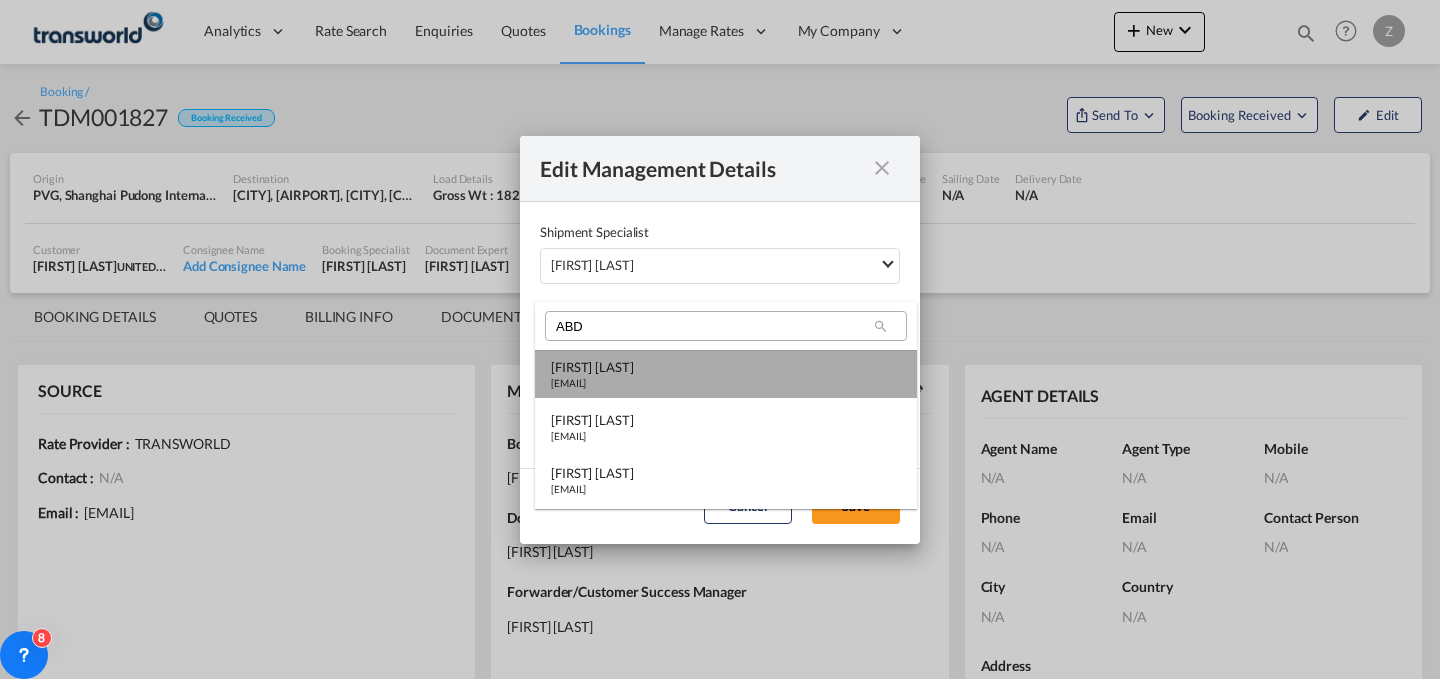 click on "[FIRST] [LAST] [EMAIL]" at bounding box center [726, 374] 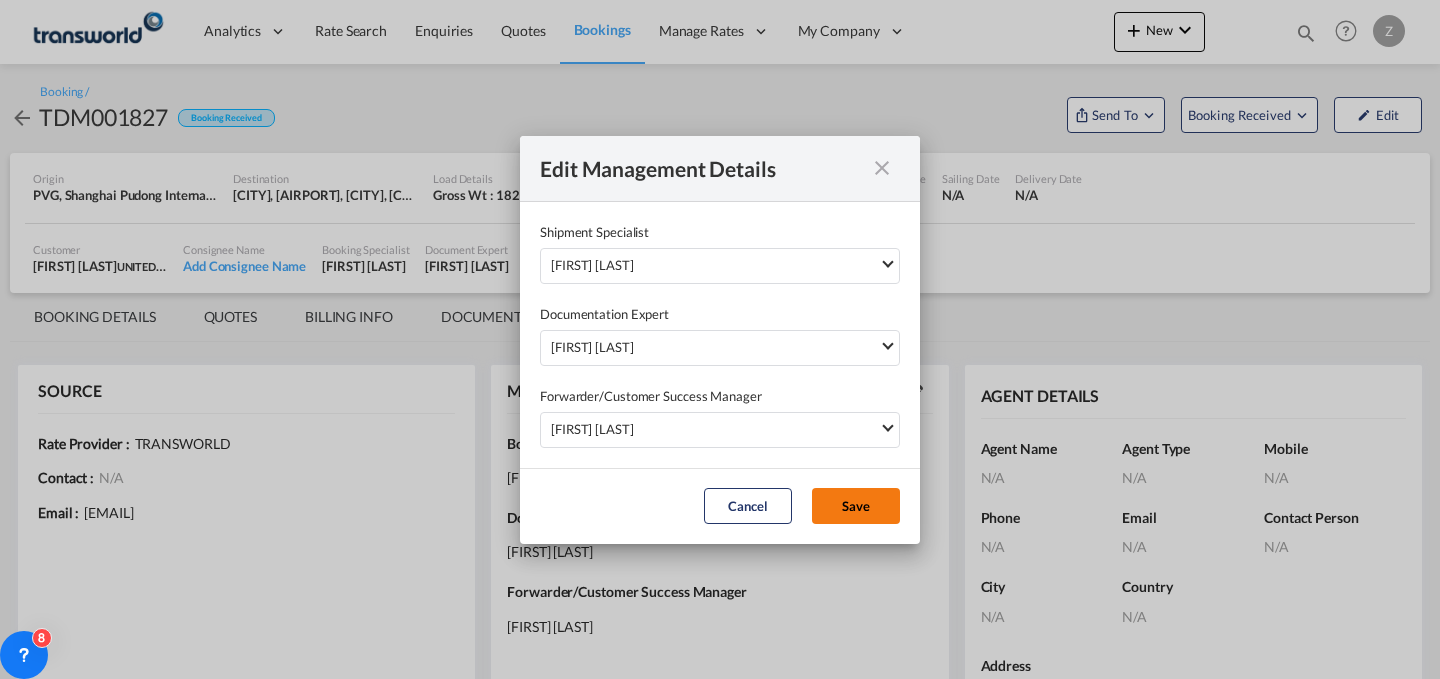click on "Save" 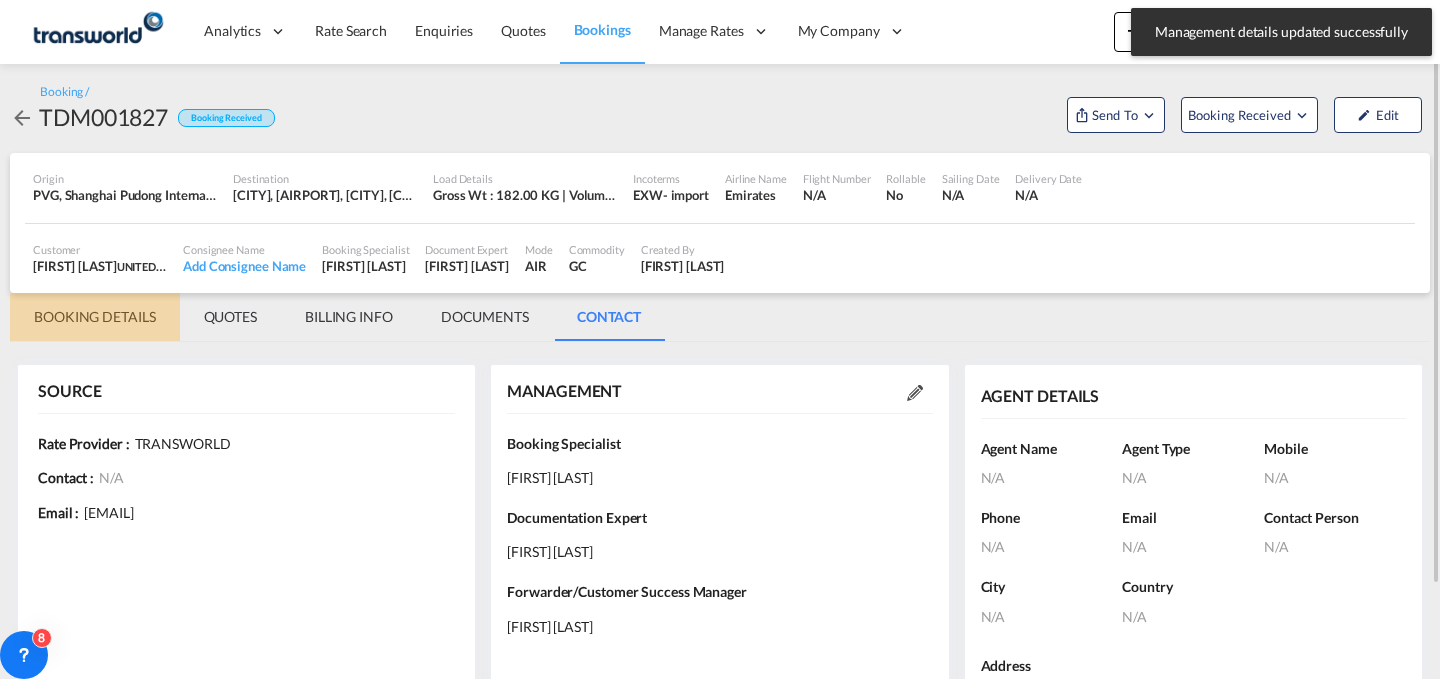 click on "BOOKING DETAILS" at bounding box center (95, 317) 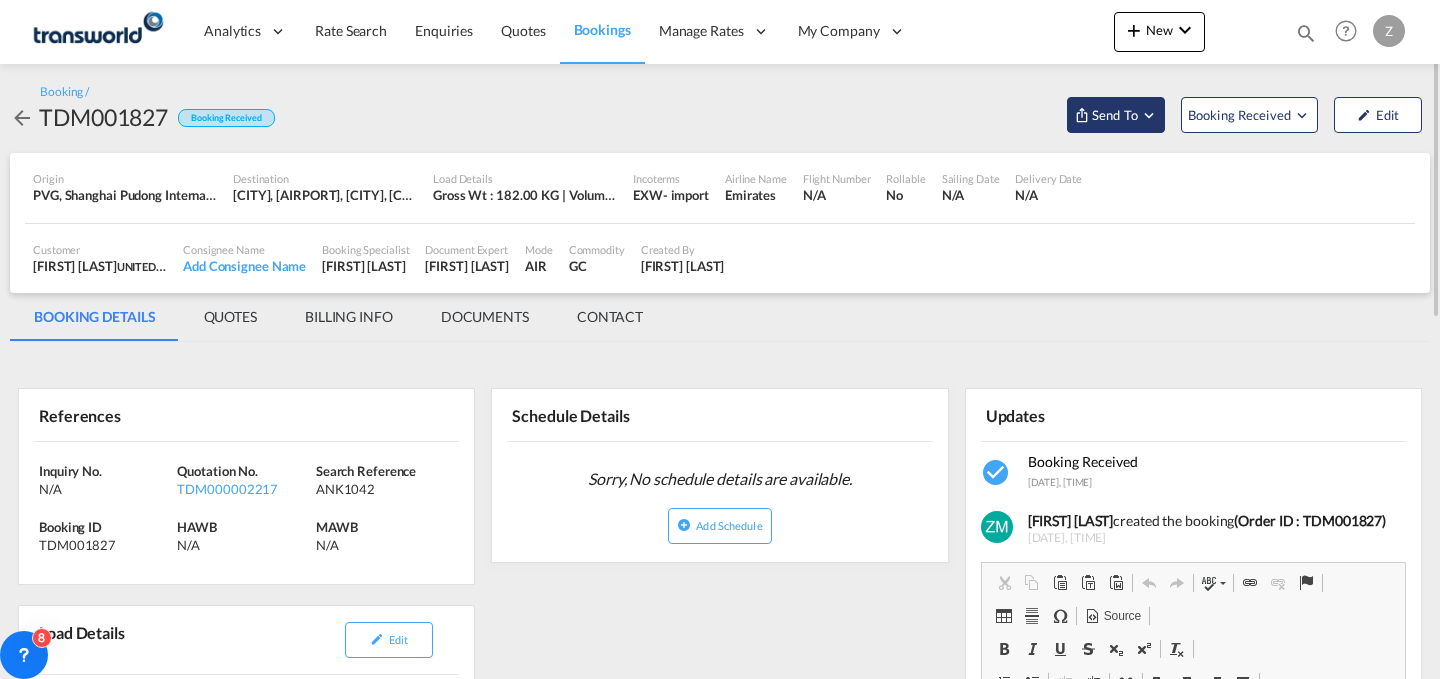 click at bounding box center (1149, 115) 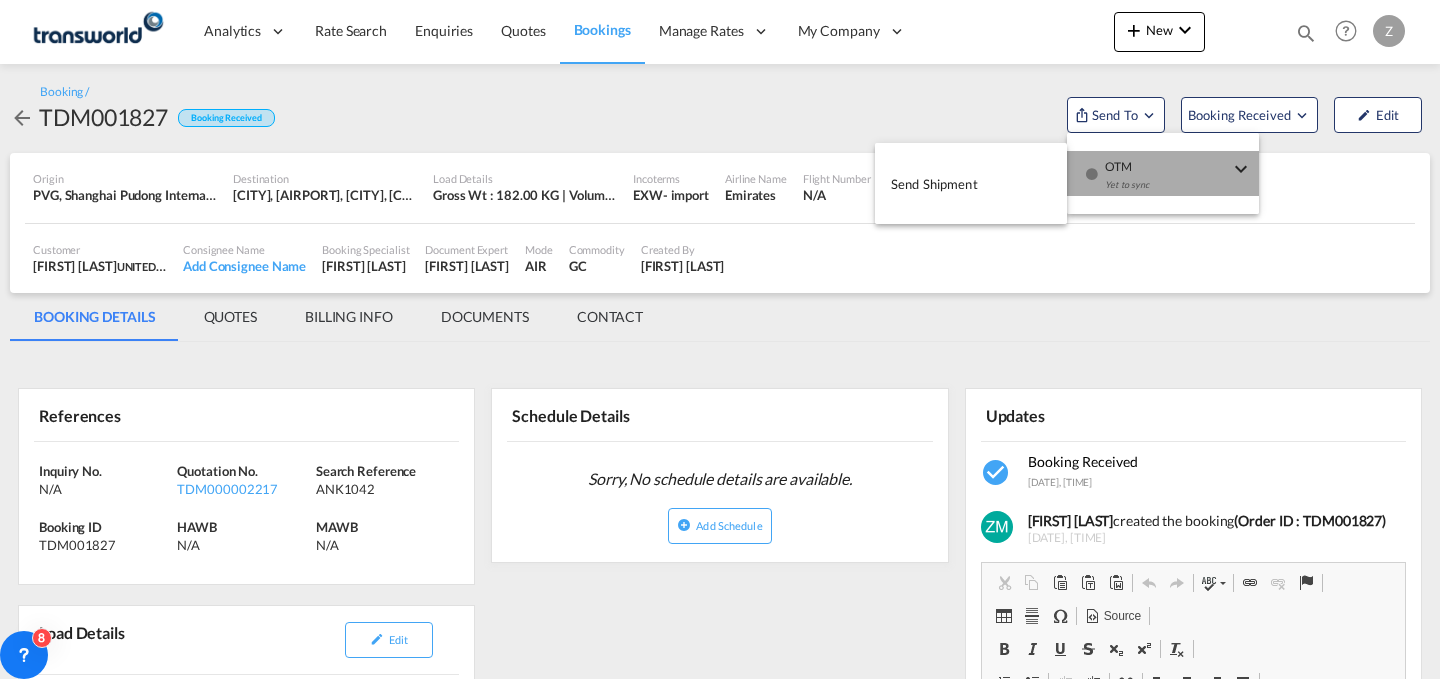 click on "Yet to sync" at bounding box center [1167, 190] 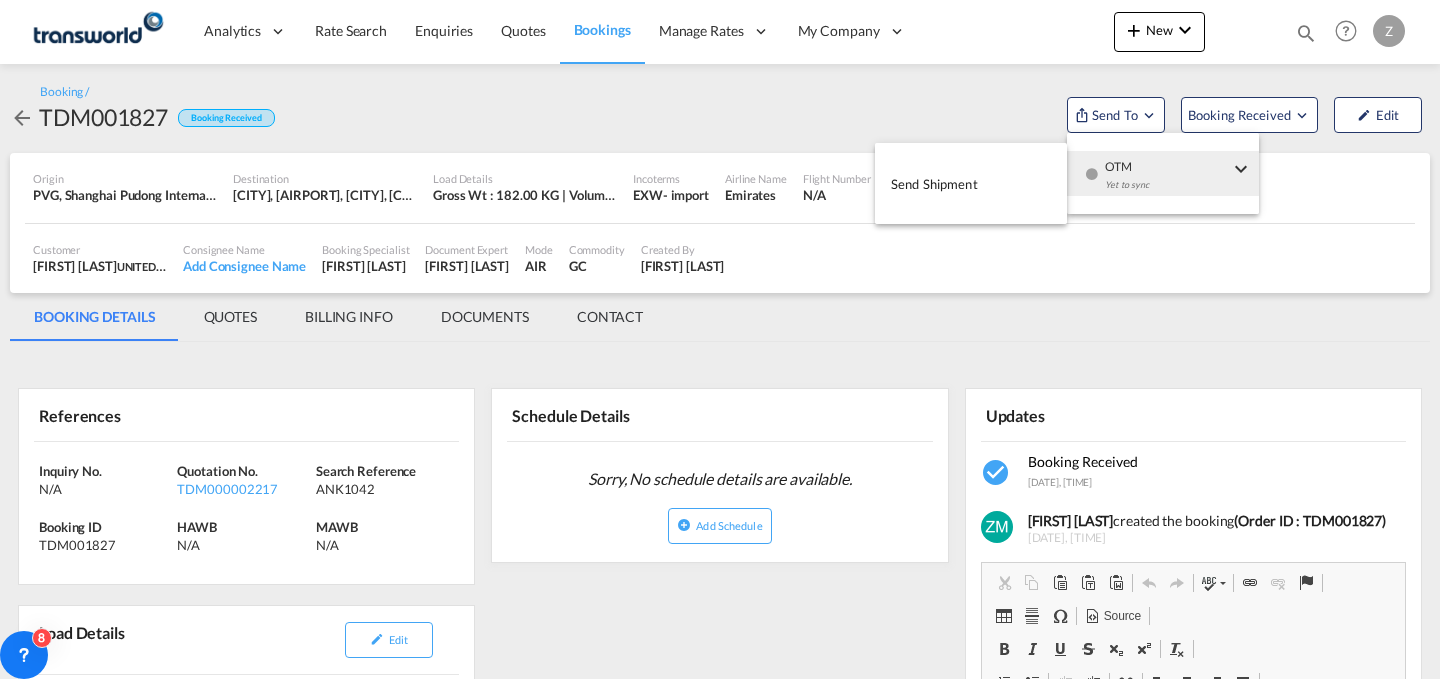 click on "Send Shipment" at bounding box center (971, 183) 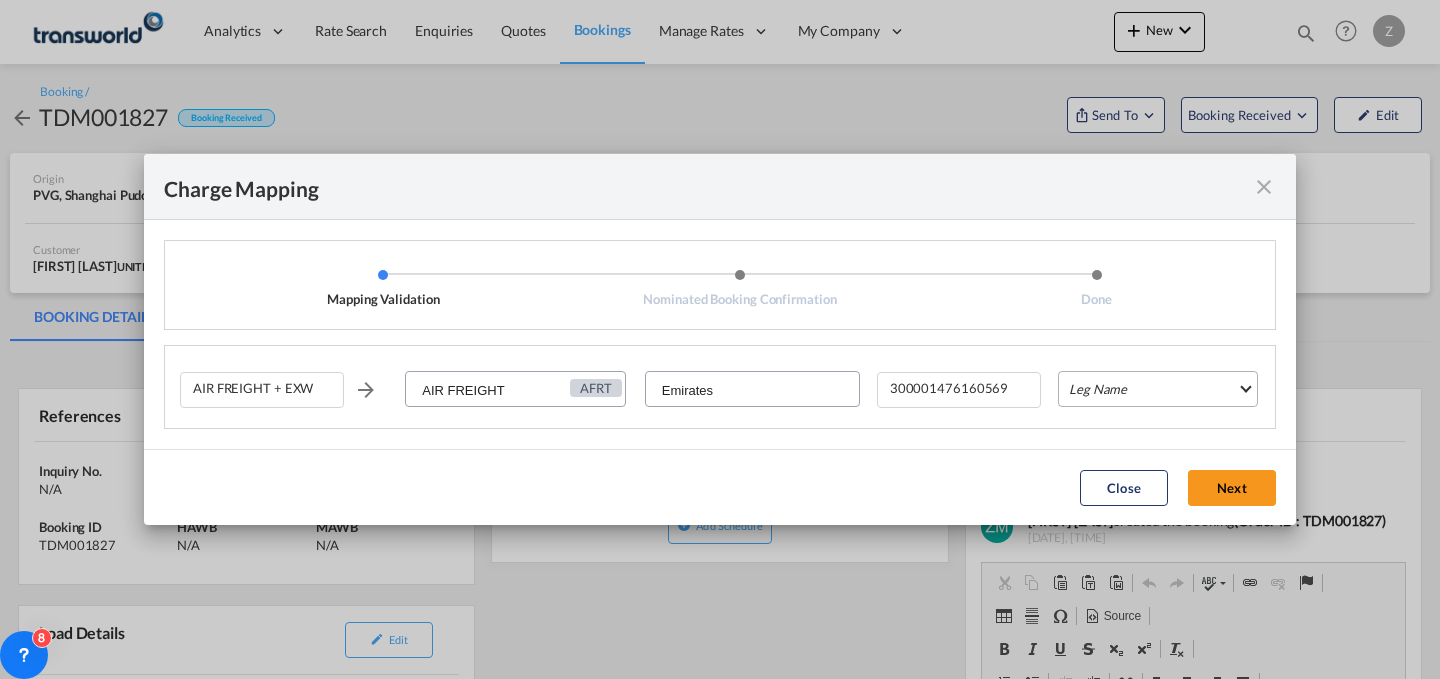 click on "Leg Name HANDLING ORIGIN HANDLING DESTINATION OTHERS TL PICK UP CUSTOMS ORIGIN AIR CUSTOMS DESTINATION TL DELIVERY" at bounding box center [1158, 389] 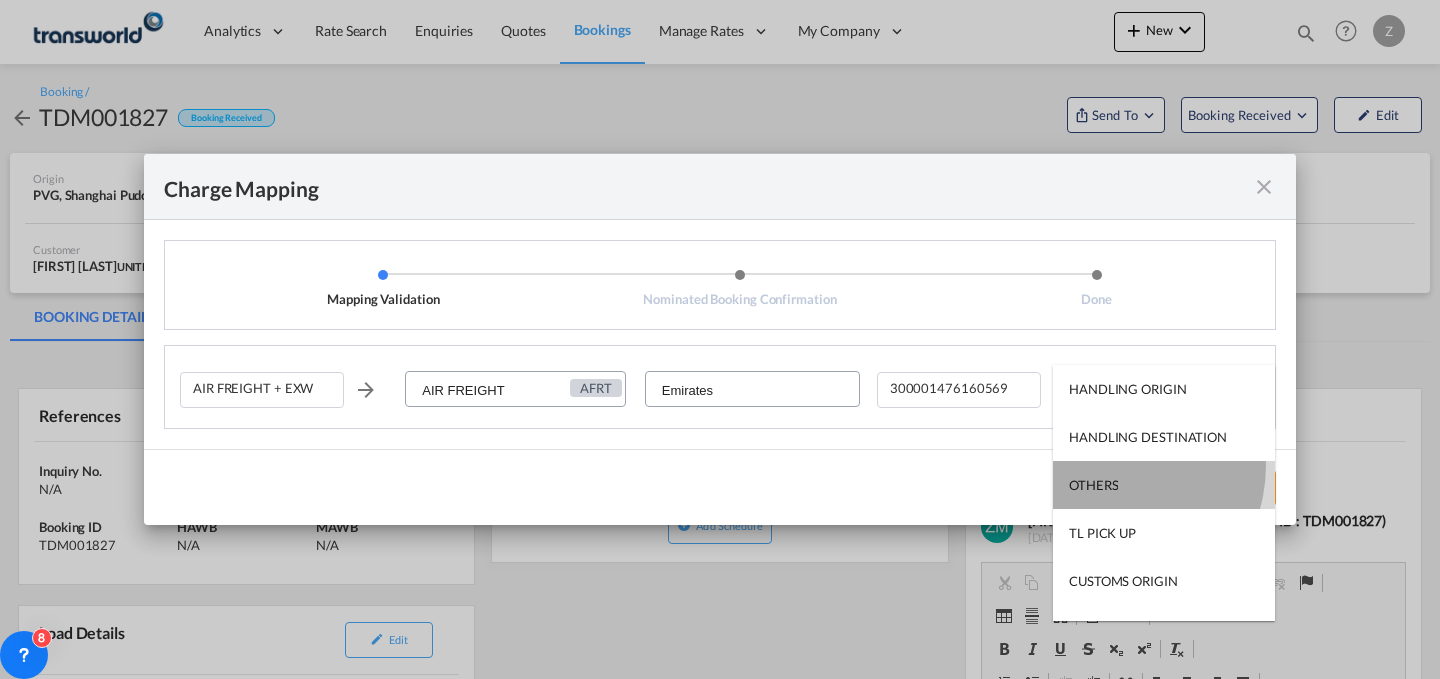 click on "OTHERS" at bounding box center [1164, 485] 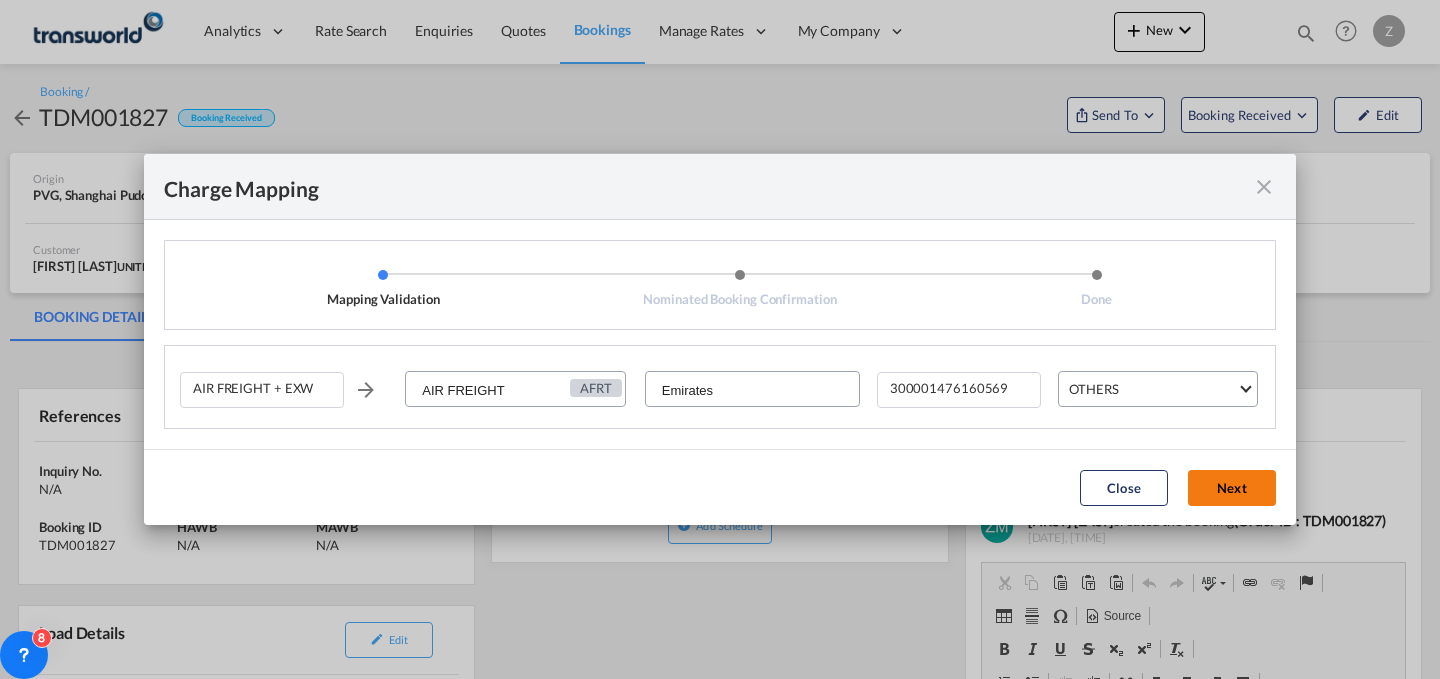 click on "Next" 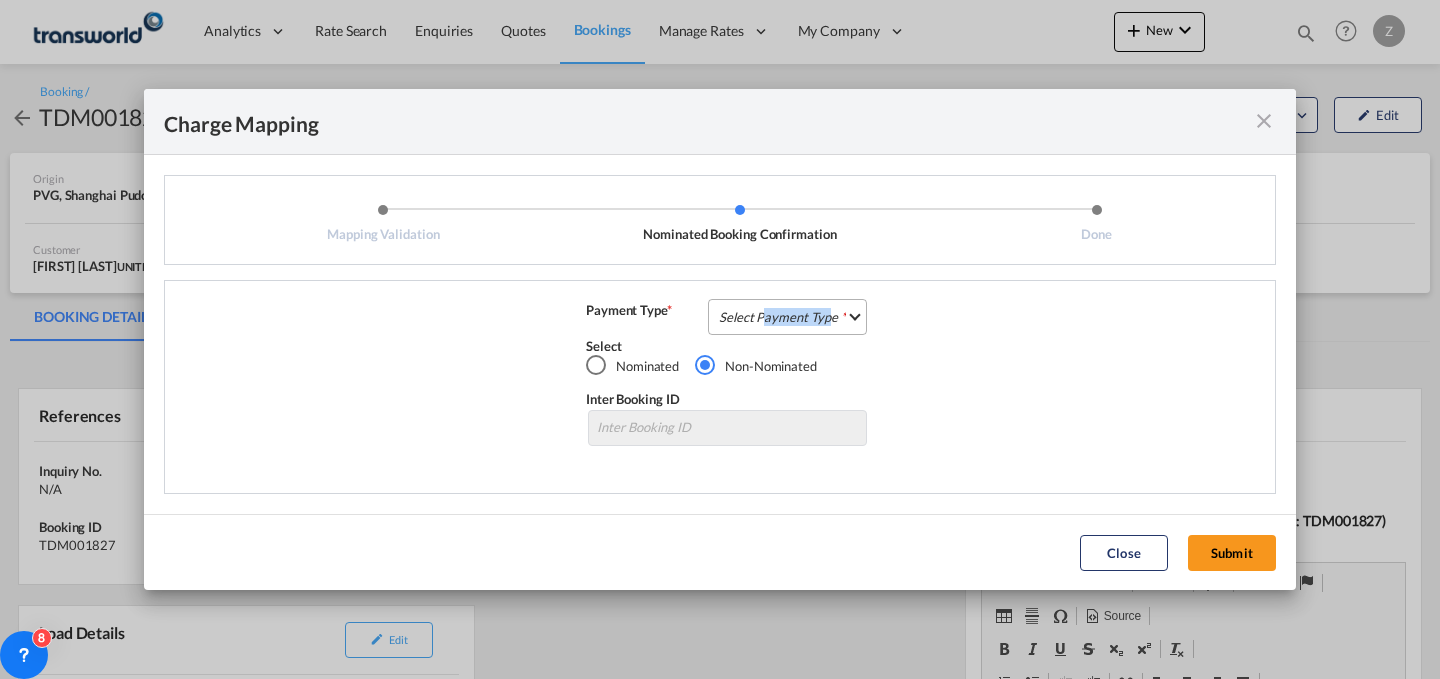 drag, startPoint x: 766, startPoint y: 306, endPoint x: 830, endPoint y: 321, distance: 65.734314 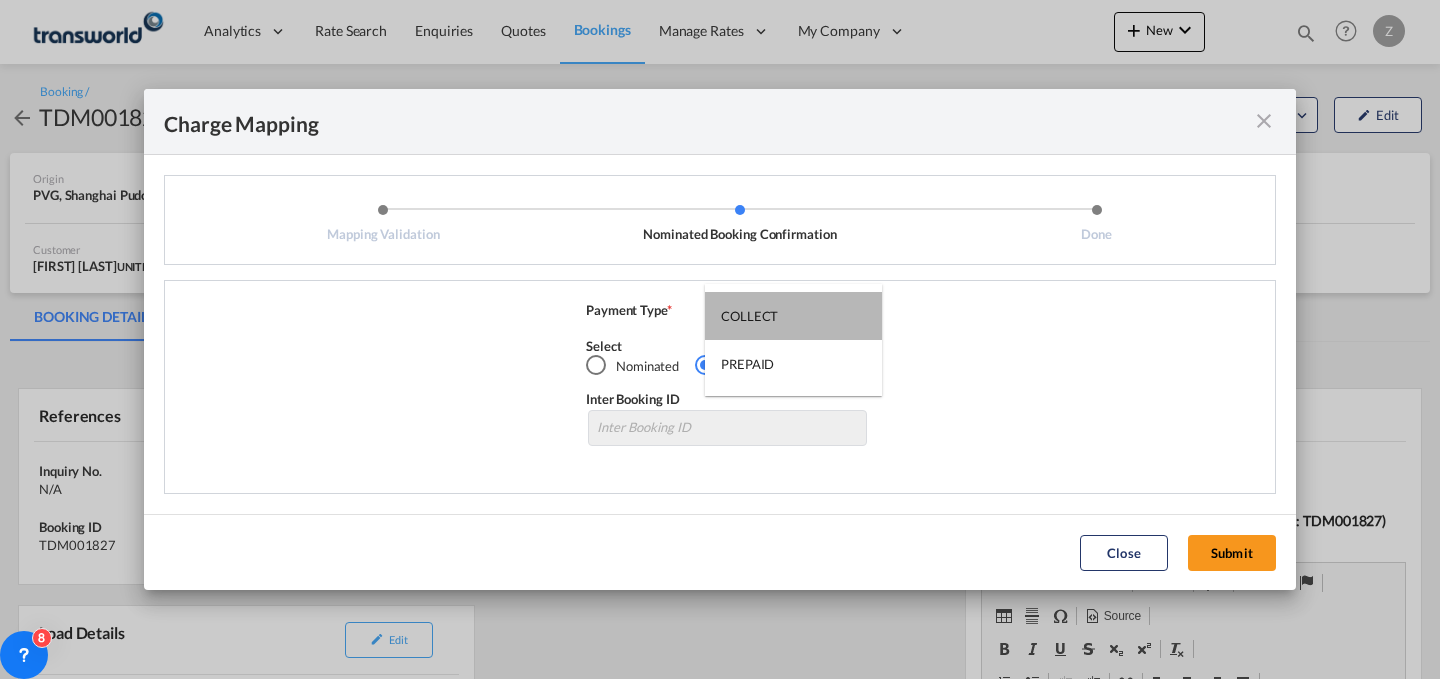 click on "COLLECT" at bounding box center [793, 316] 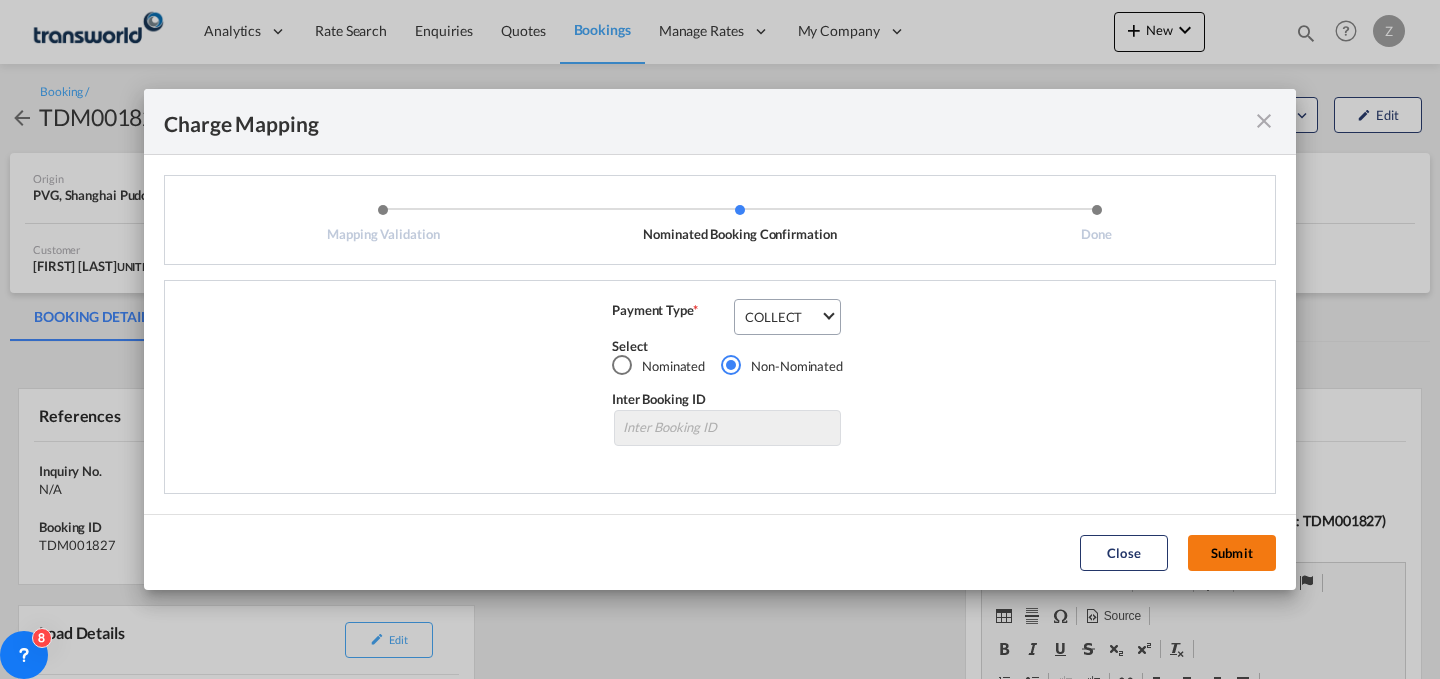 click on "Submit" 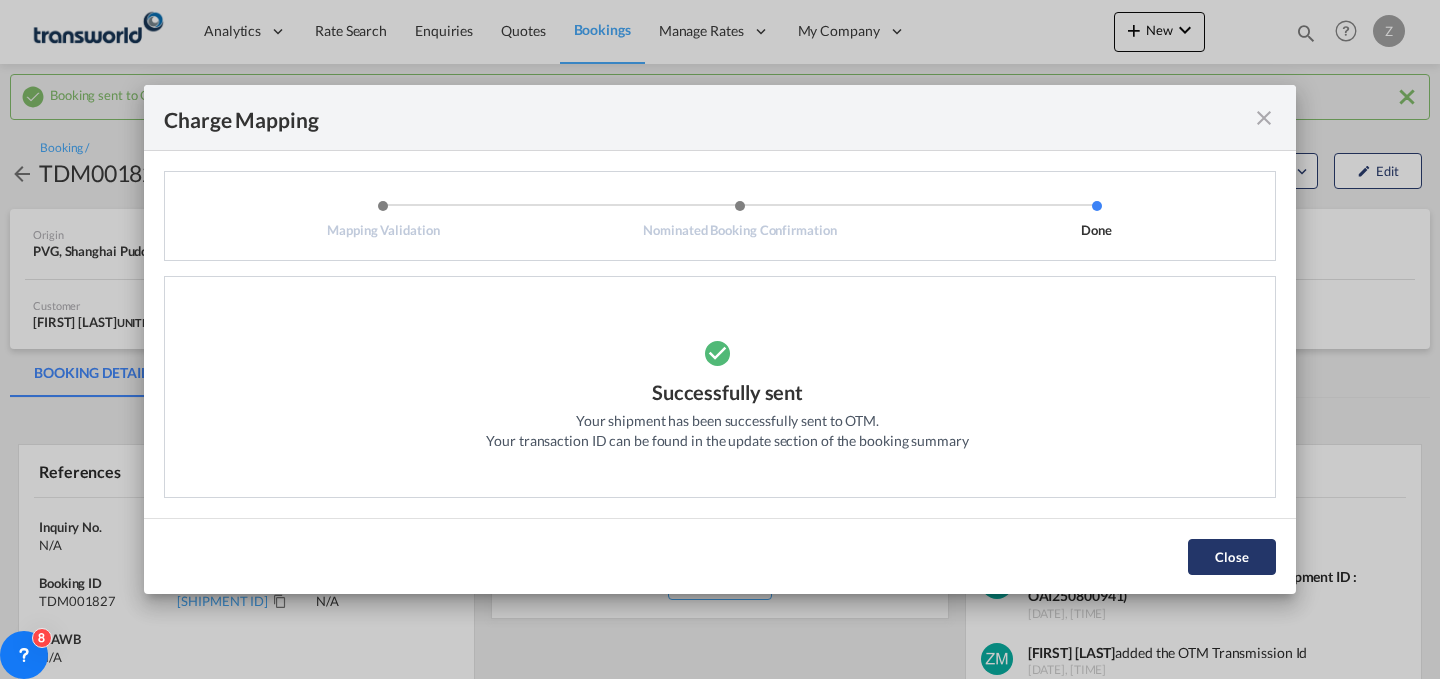 click on "Close" 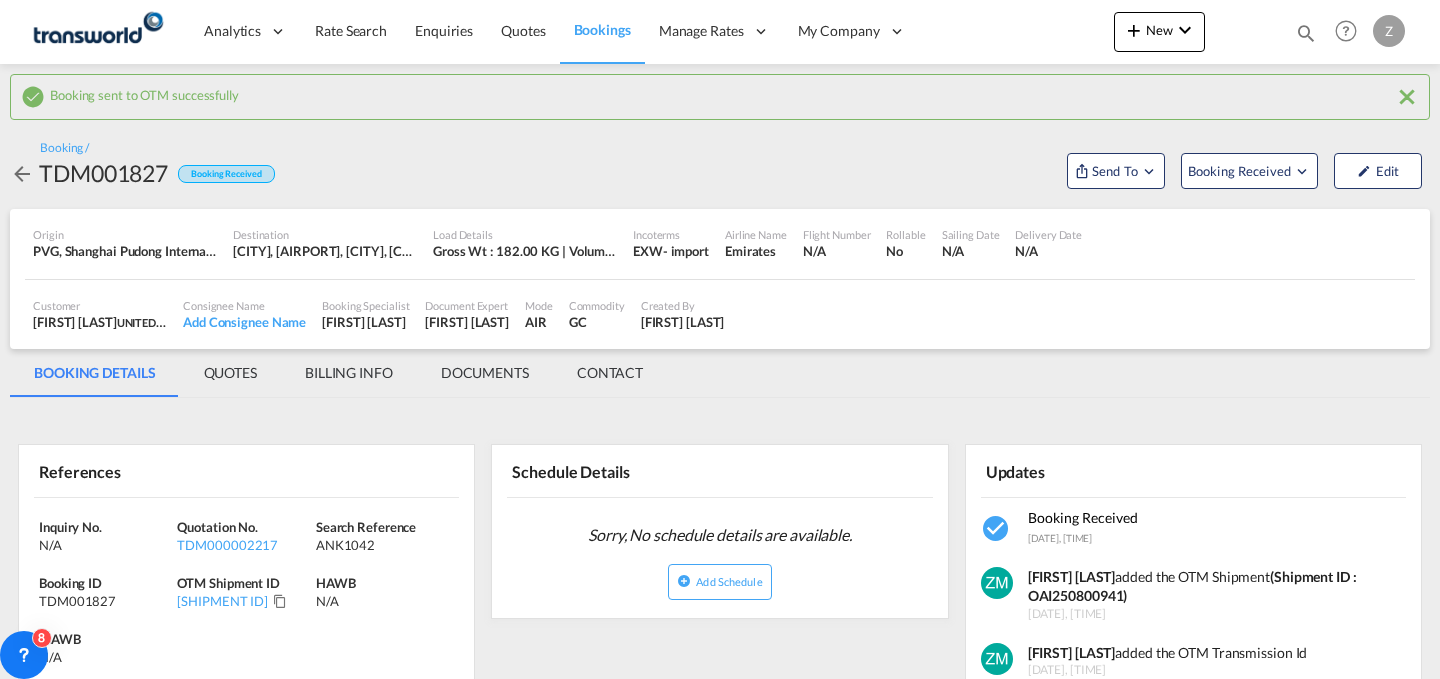 type 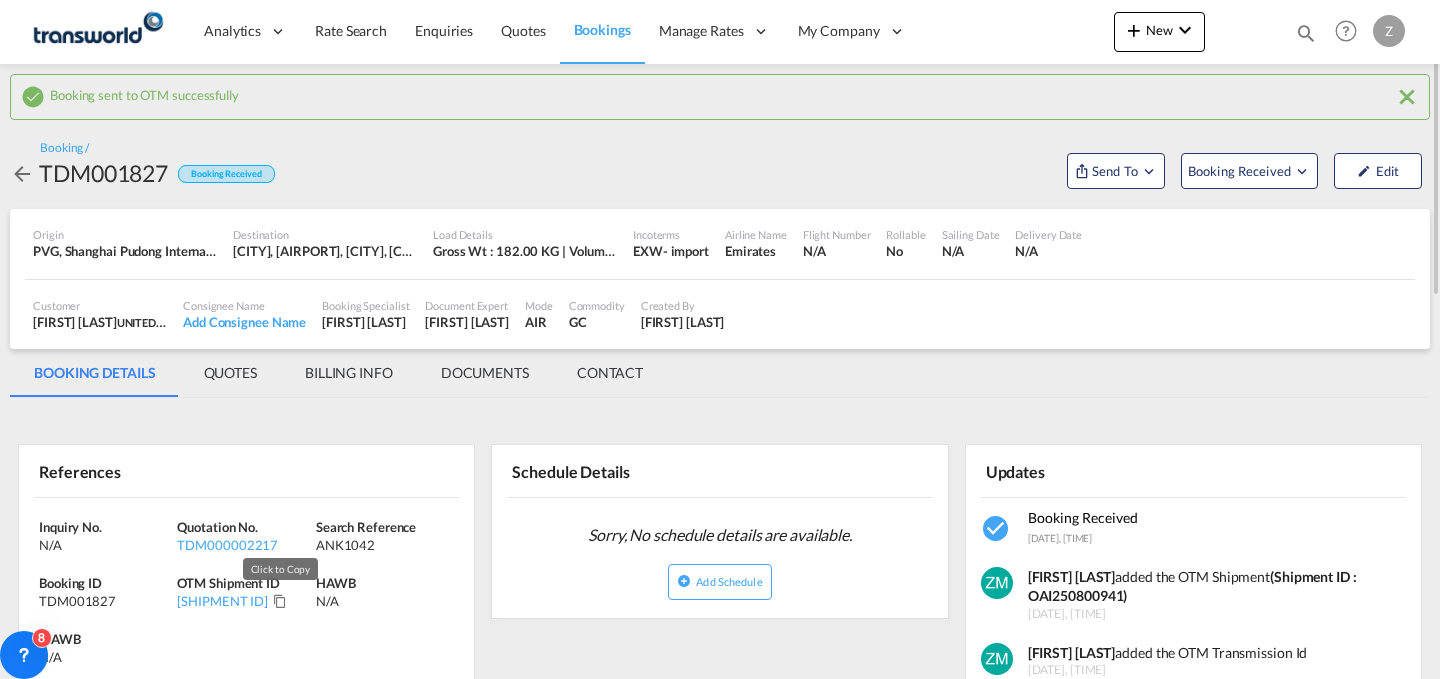 click at bounding box center [280, 601] 